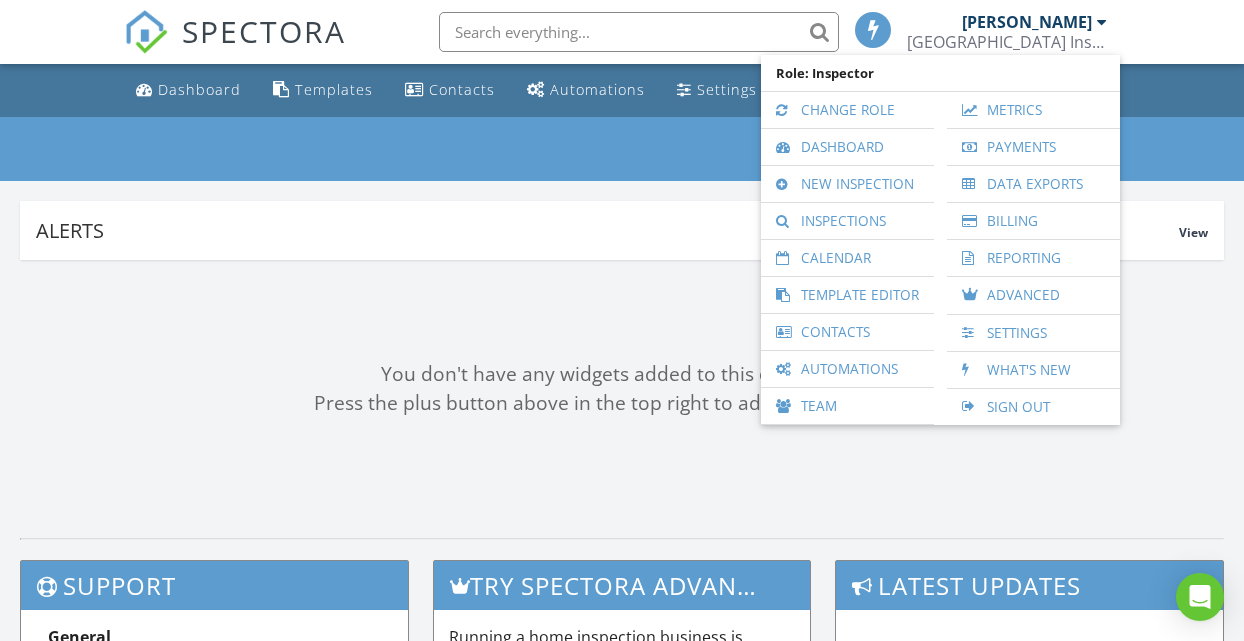 scroll, scrollTop: 0, scrollLeft: 0, axis: both 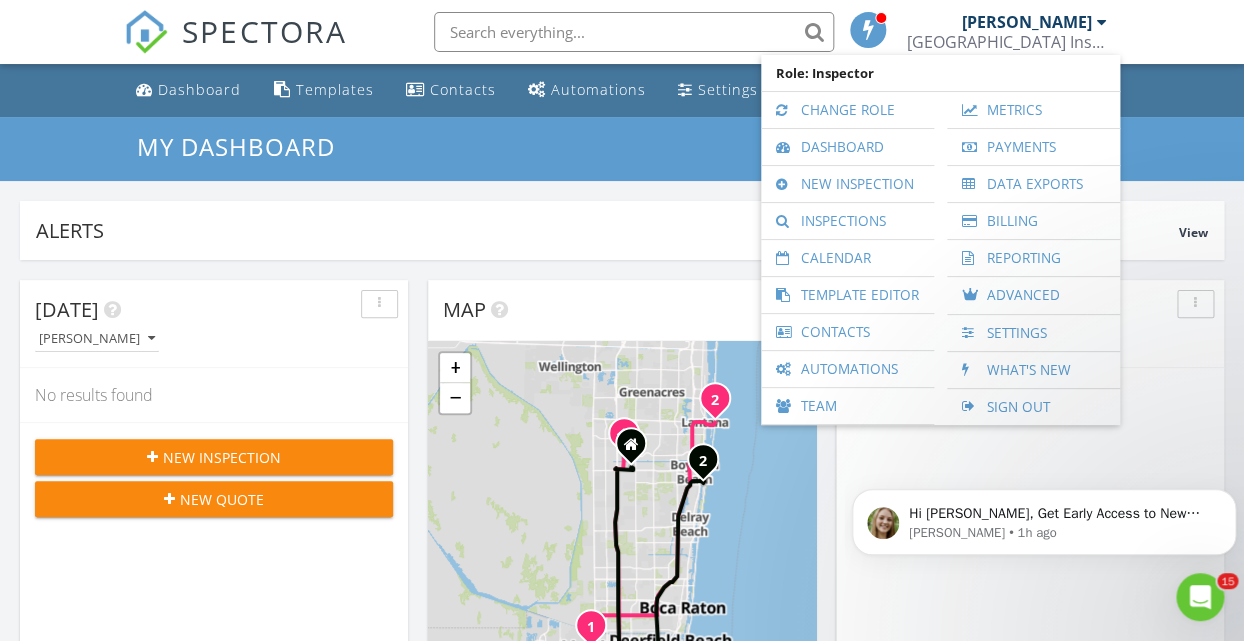 click on "Dashboard
Templates
Contacts
Automations
Settings
Team
Support Center" at bounding box center (622, 90) 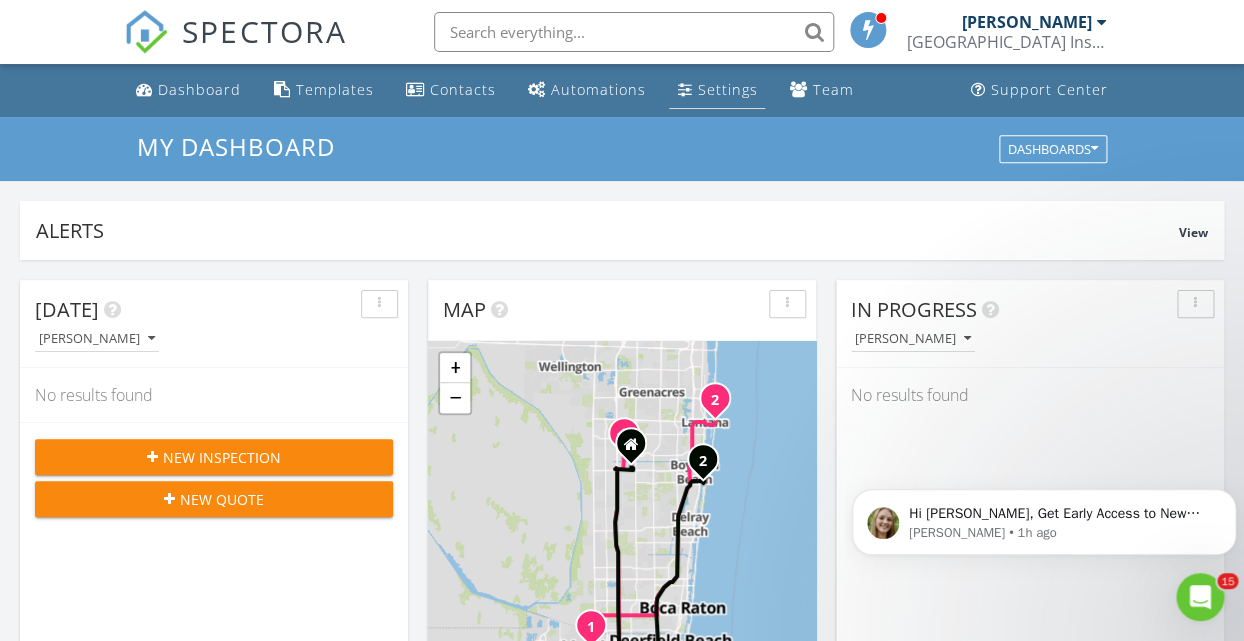 click on "Settings" at bounding box center [717, 90] 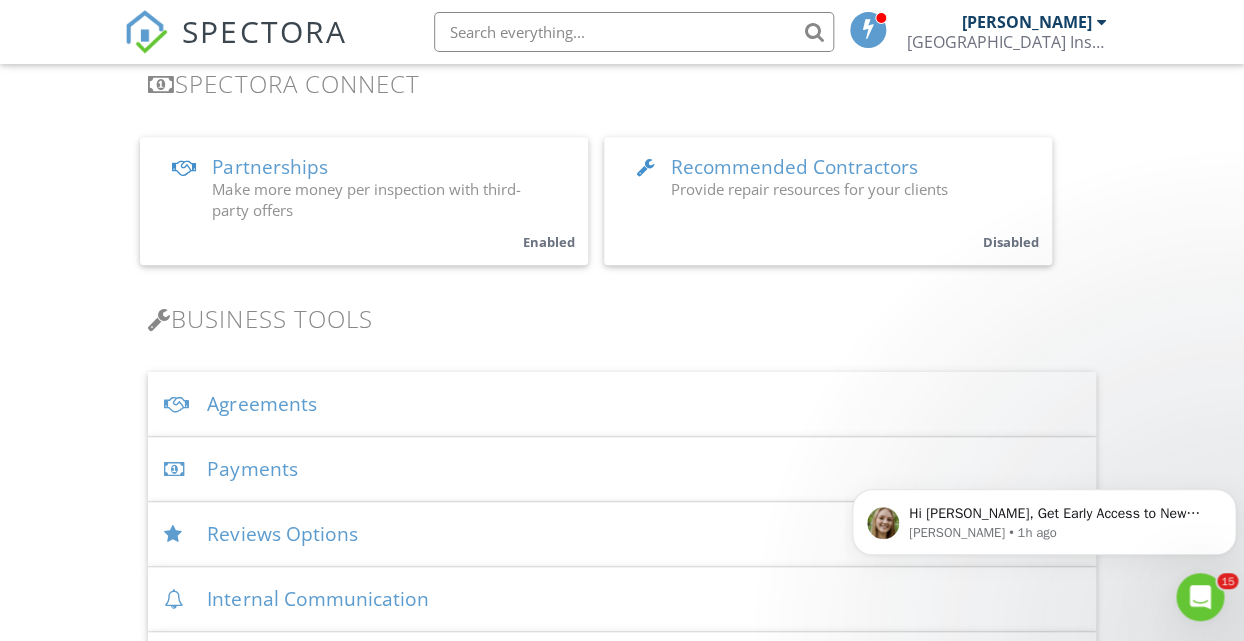 scroll, scrollTop: 0, scrollLeft: 0, axis: both 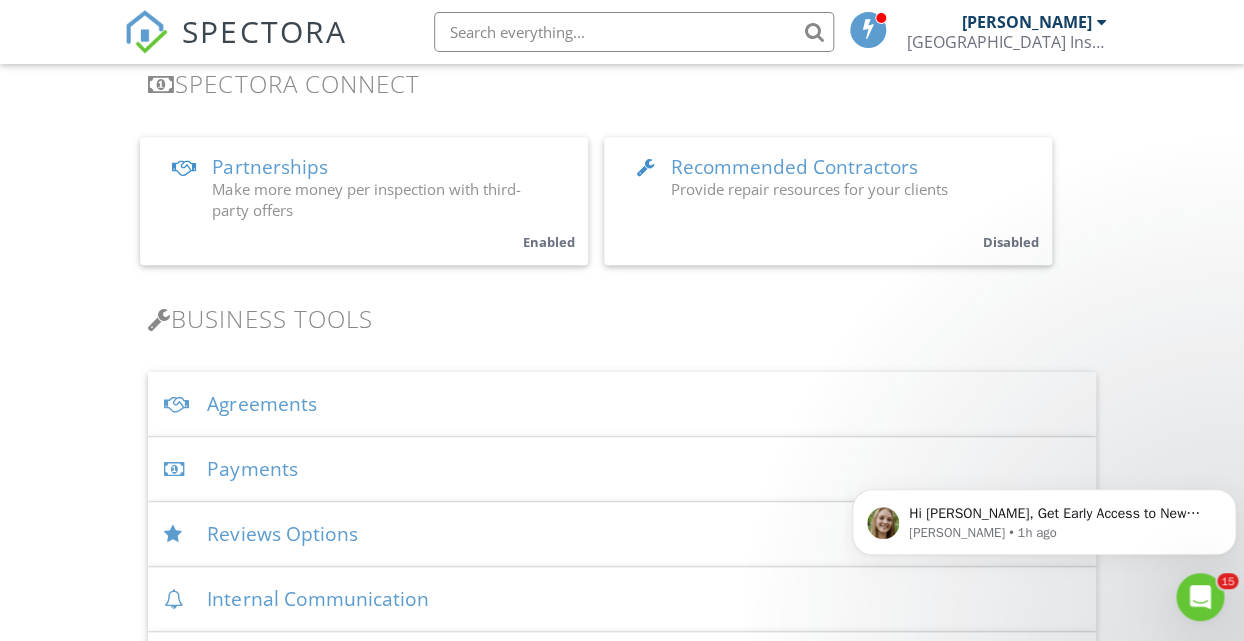 click on "Agreements" at bounding box center (621, 404) 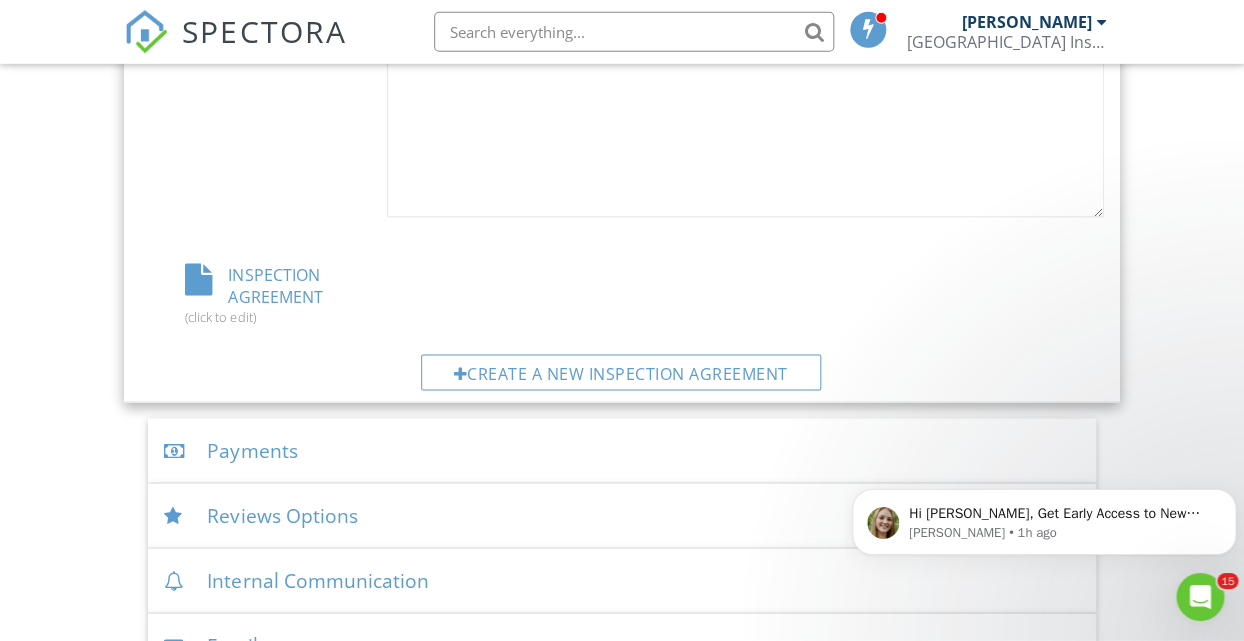 scroll, scrollTop: 756, scrollLeft: 0, axis: vertical 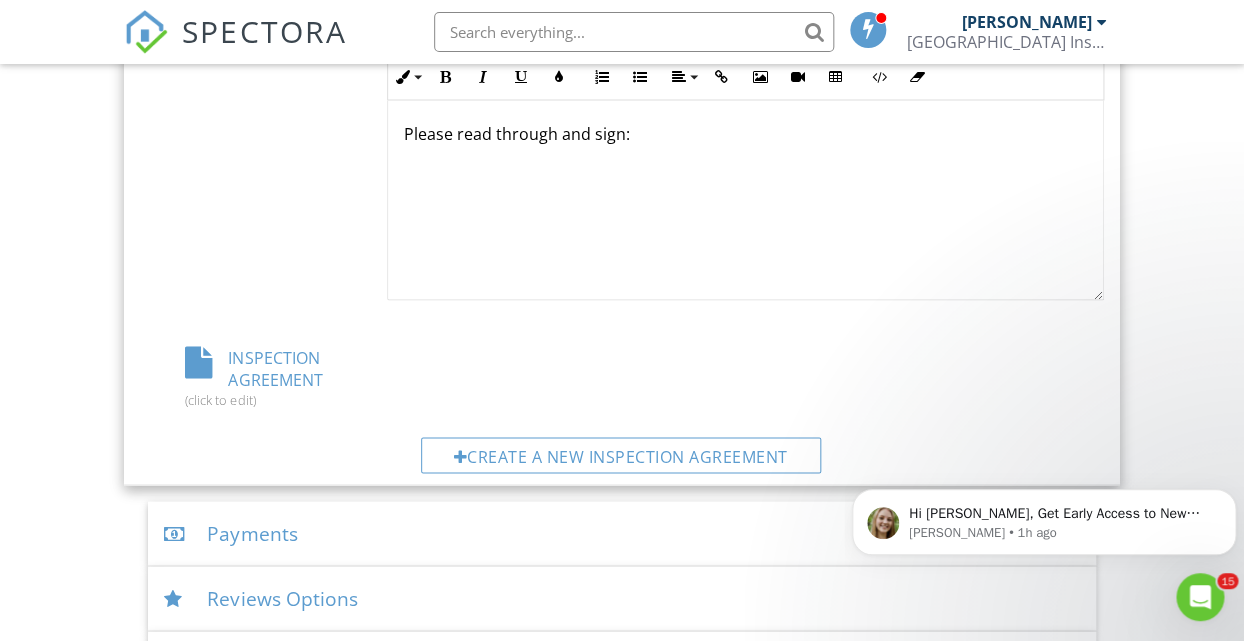 click on "INSPECTION AGREEMENT
(click to edit)" at bounding box center (300, 376) 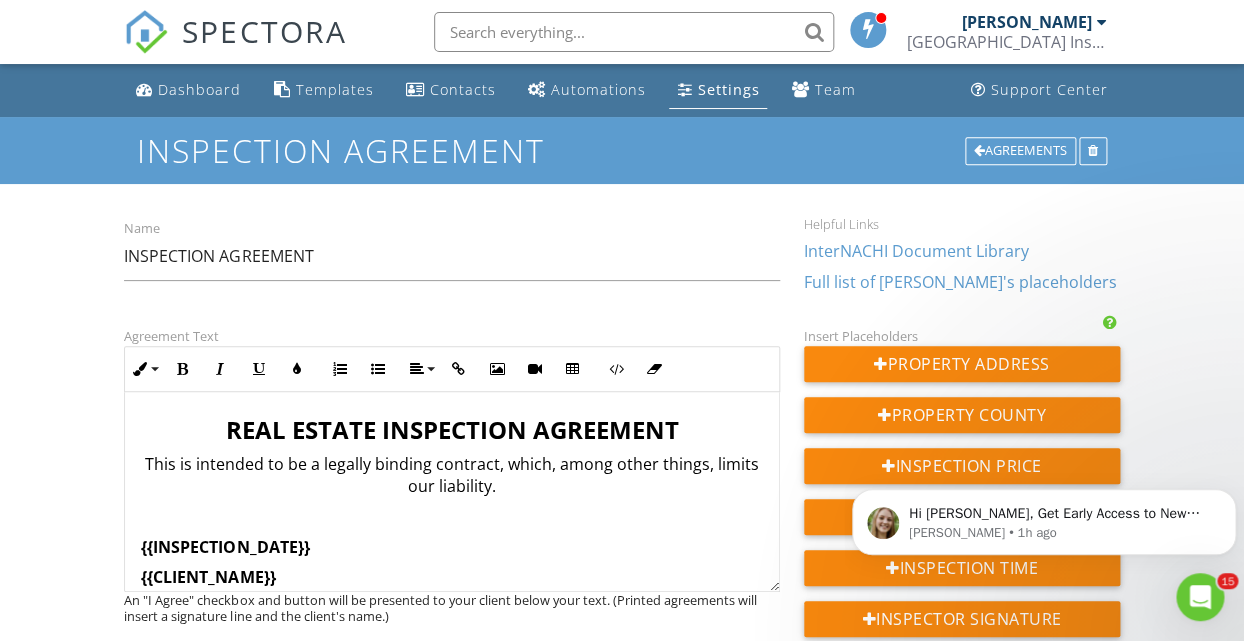 scroll, scrollTop: 0, scrollLeft: 0, axis: both 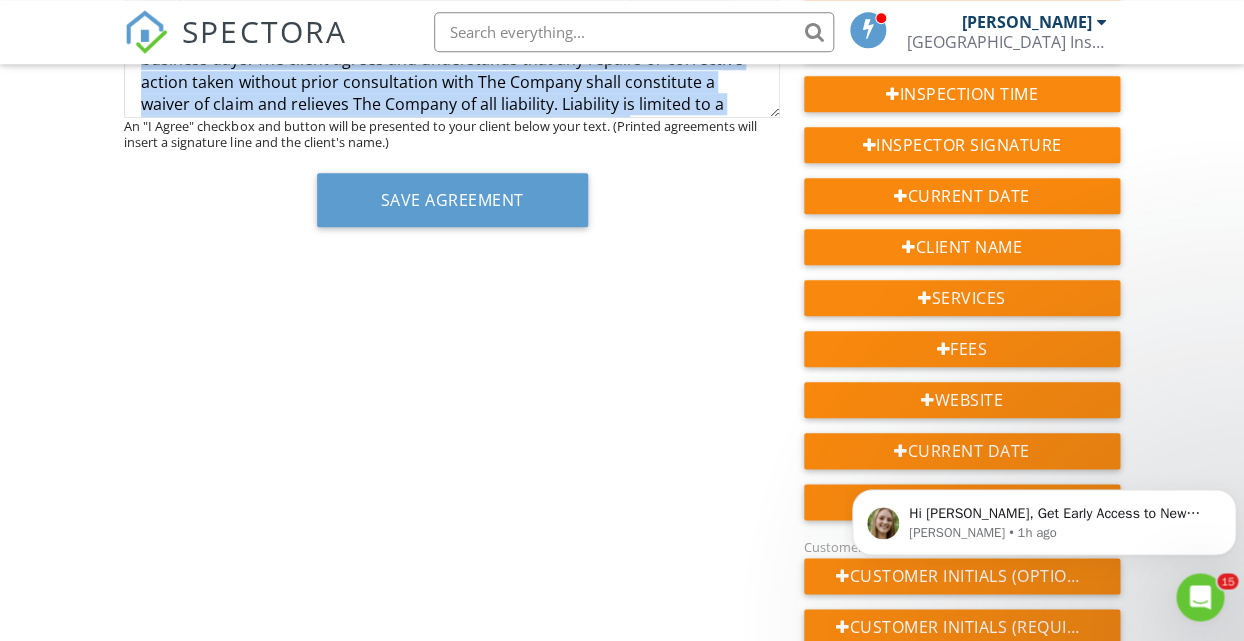 drag, startPoint x: 219, startPoint y: 421, endPoint x: 674, endPoint y: 356, distance: 459.61942 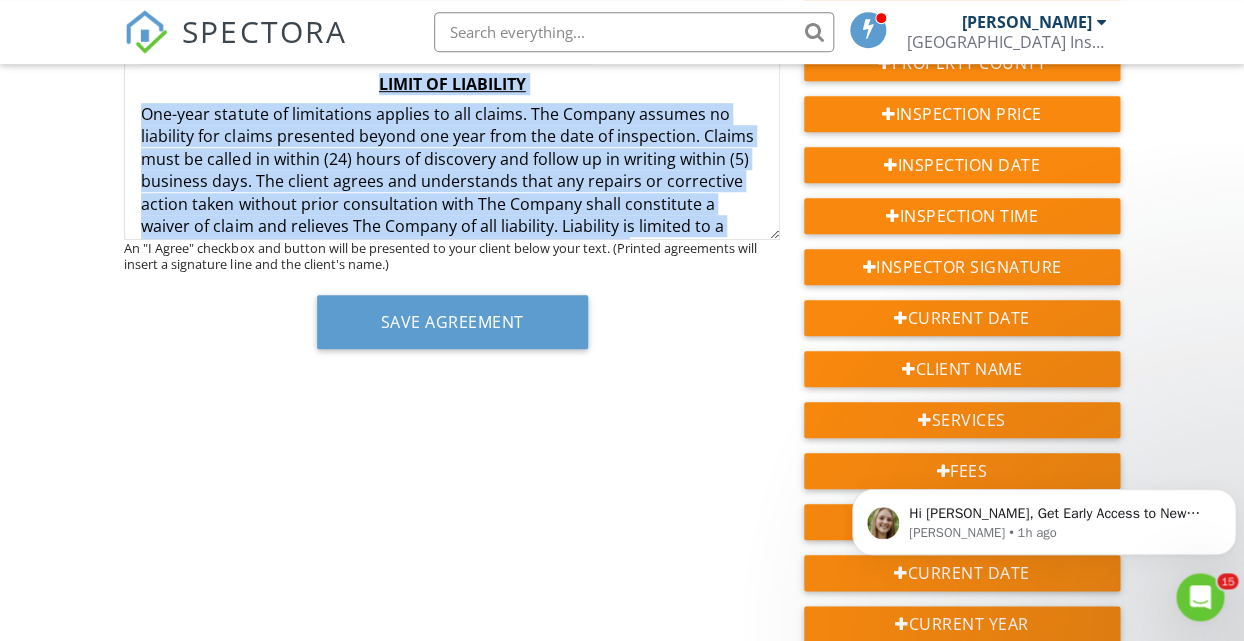 scroll, scrollTop: 258, scrollLeft: 0, axis: vertical 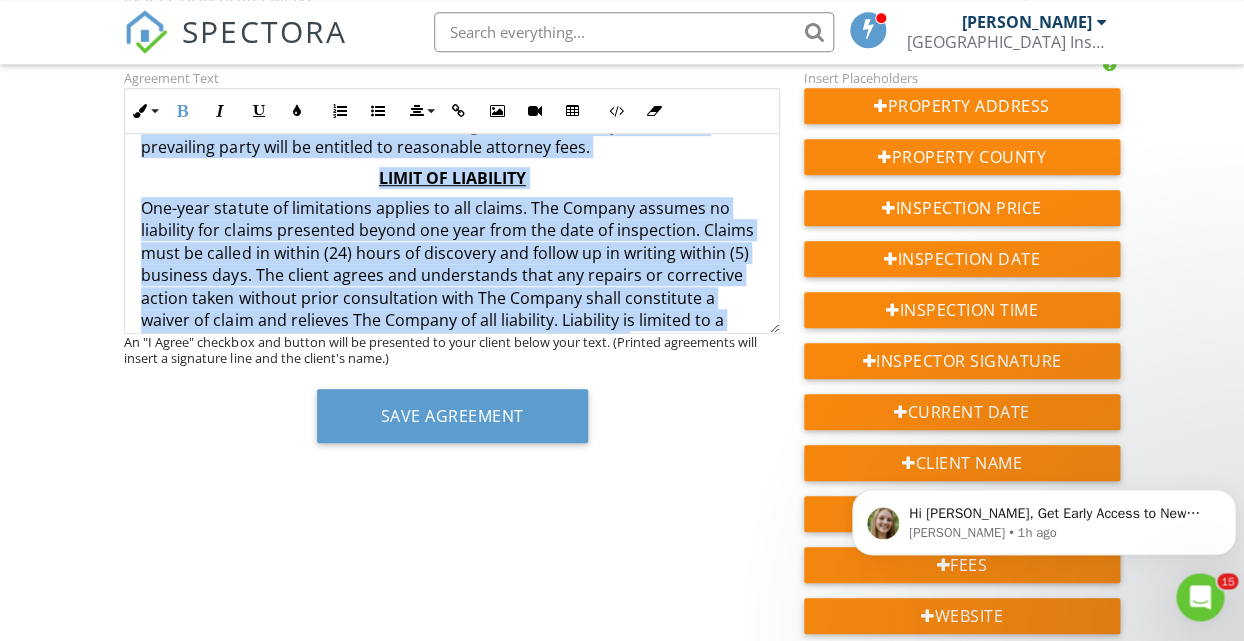 click on "One-year statute of limitations applies to all claims. The Company assumes no liability for claims presented beyond one year from the date of inspection. Claims must be called in within (24) hours of discovery and follow up in writing within (5) business days. The client agrees and understands that any repairs or corrective action taken without prior consultation with The Company shall constitute a waiver of claim and relieves The Company of all liability. Liability is limited to a refund of the fee paid multiplied by (150%) as liquidated damage." at bounding box center [451, 275] 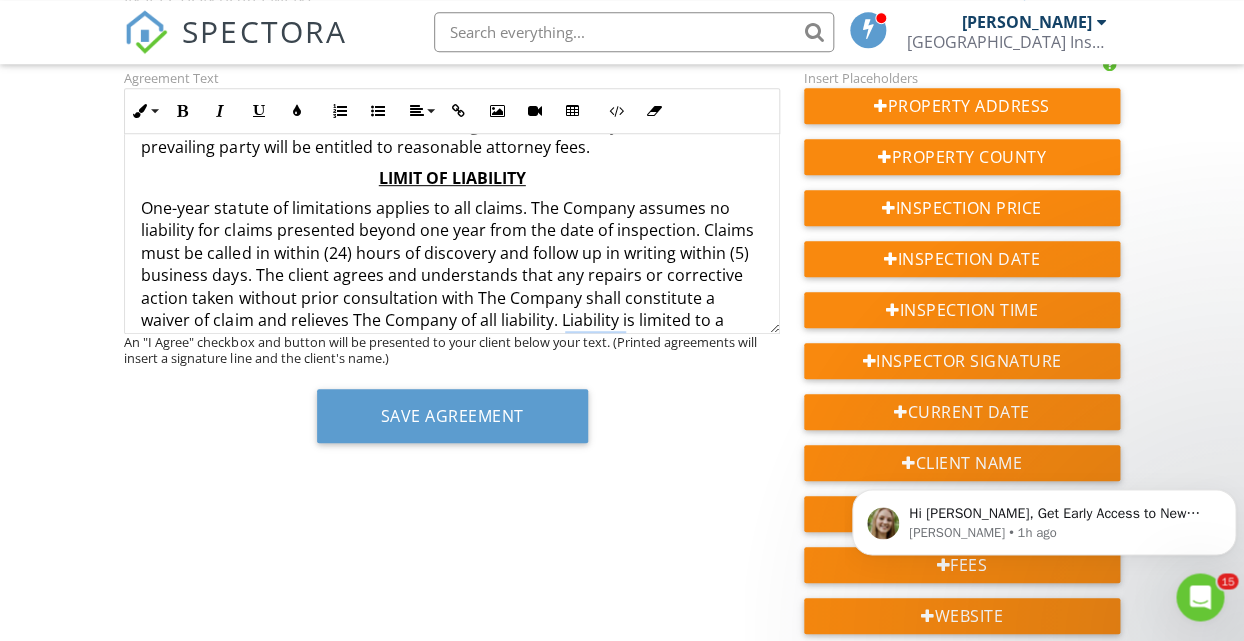 type 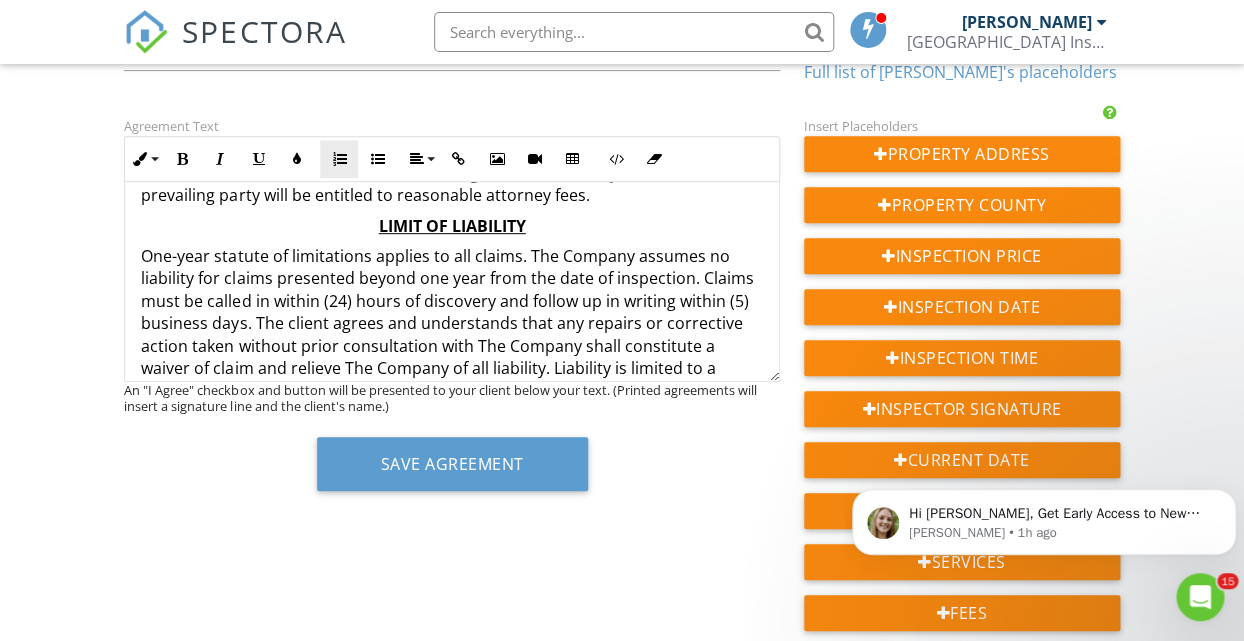 scroll, scrollTop: 42, scrollLeft: 0, axis: vertical 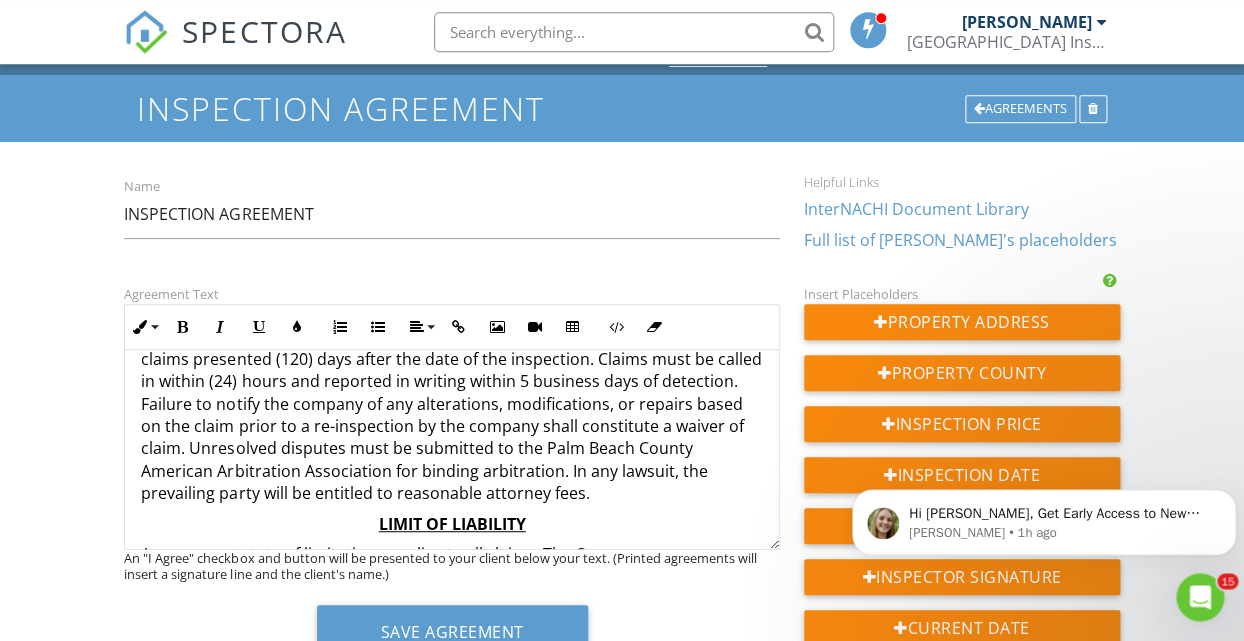 click on "REAL ESTATE INSPECTION AGREEMENT This is intended to be a legally binding contract, which, among other things, limits our liability. {{INSPECTION_DATE}} {{CLIENT_NAME}} {{ADDRESS}} {{SERVICES}} ${{PRICE}} GENERAL REAL ESTATE INSPECTION SCOPE OF WORK, LIMITATIONS, AND EXCLUSIONS A General Real Estate Inspection and/or Assessment is a noninvasive visual examination of readily accessible and basic testing of the listed systems and components that are in plain sight and can be reached and viewed without difficulty, dismantling, or the moving of obstructions. THIS REPORT IS NOT A GUARANTEE OR WARRANTY T YPE OF INSPECTIONS (INCLUDED BUT NOT LIMITED TO) CONDO INSPECTION INCLUDES GENERAL REAL ESTATE INSPECTION/COMMERCIAL : Electrical System, Heating/Cooling System, Plumbing System, Water Heater, Bathrooms, Doors, Windows, Interi­or areas, and Kitchen/Laundry. Foundation/ Structure, Roof/Attic, Garage, and Site conditions that affect the structure. INDIVIDUAL INSPECTION OPTIONAL INSPECTION SERVICES LIMIT OF LIABILITY" at bounding box center [451, -418] 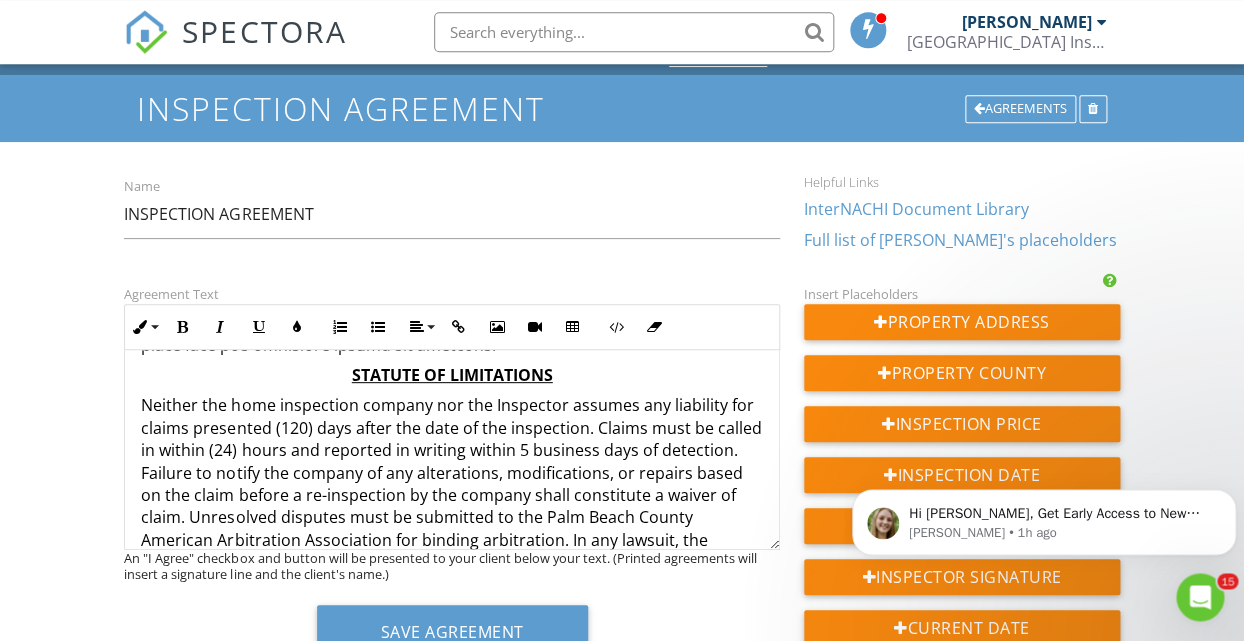 scroll, scrollTop: 1779, scrollLeft: 0, axis: vertical 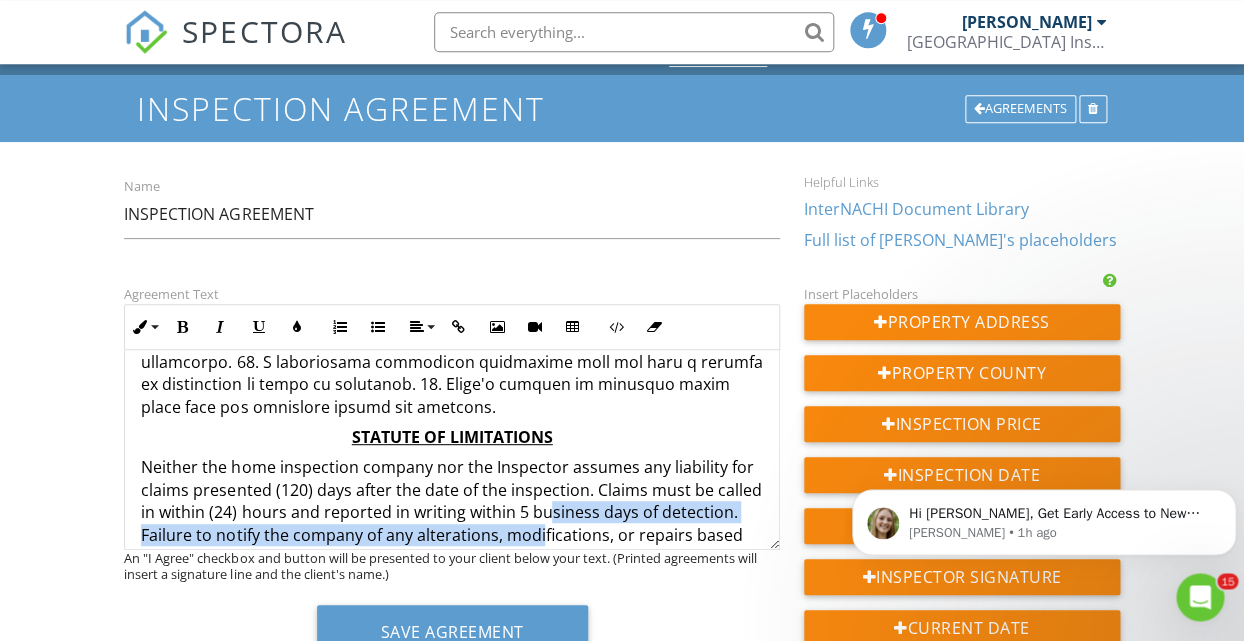 click on "Neither the home inspection company nor the Inspector assumes any liability for claims presented (120) days after the date of the inspection. Claims must be called in within (24) hours and reported in writing within 5 business days of detection. Failure to notify the company of any alterations, modifications, or repairs based on the claim before a re-inspection by the company shall constitute a waiver of claim. Unresolved disputes must be submitted to the Palm Beach County American Arbitration Association for binding arbitration. In any lawsuit, the prevailing party will be entitled to reasonable attorney fees." at bounding box center (451, 545) 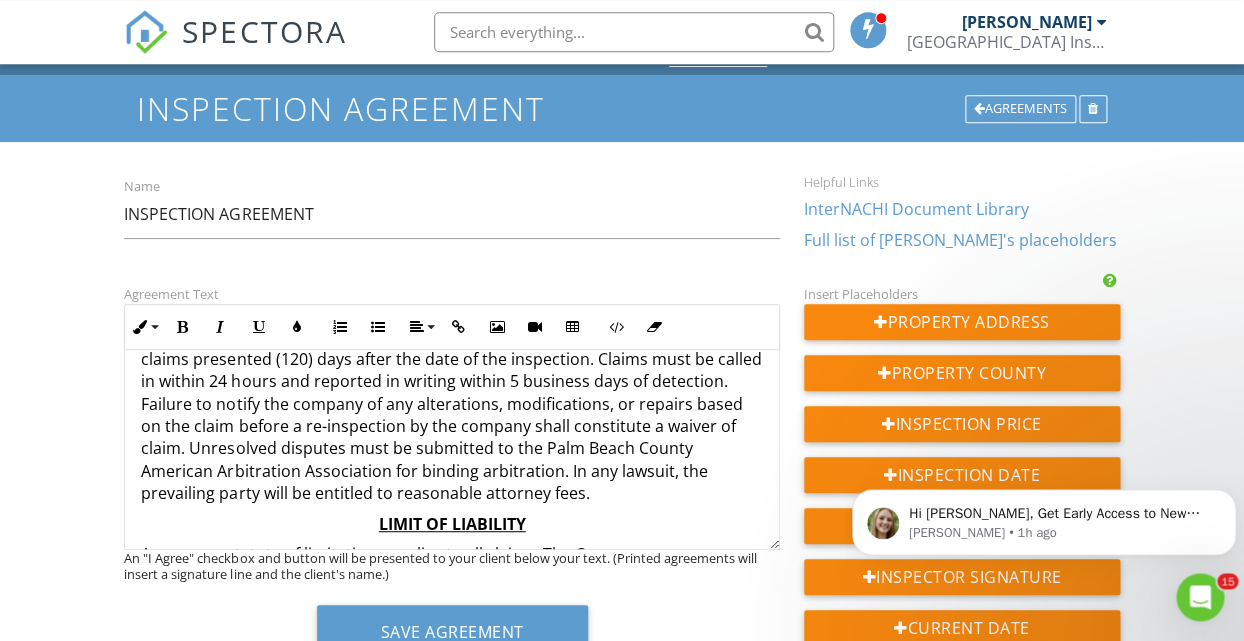 scroll, scrollTop: 2040, scrollLeft: 0, axis: vertical 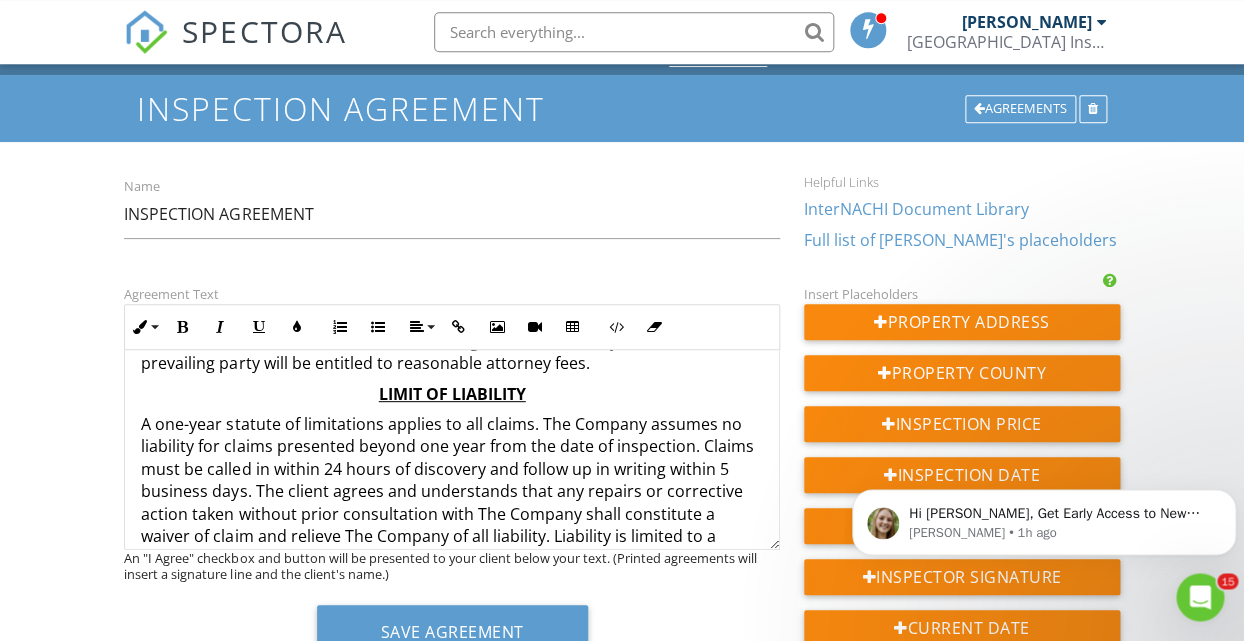 click on "A one-year statute of limitations applies to all claims. The Company assumes no liability for claims presented beyond one year from the date of inspection. Claims must be called in within 24 hours of discovery and follow up in writing within 5 business days. The client agrees and understands that any repairs or corrective action taken without prior consultation with The Company shall constitute a waiver of claim and relieve The Company of all liability. Liability is limited to a refund of the fee paid multiplied by 150% as liquidated damages." at bounding box center (451, 491) 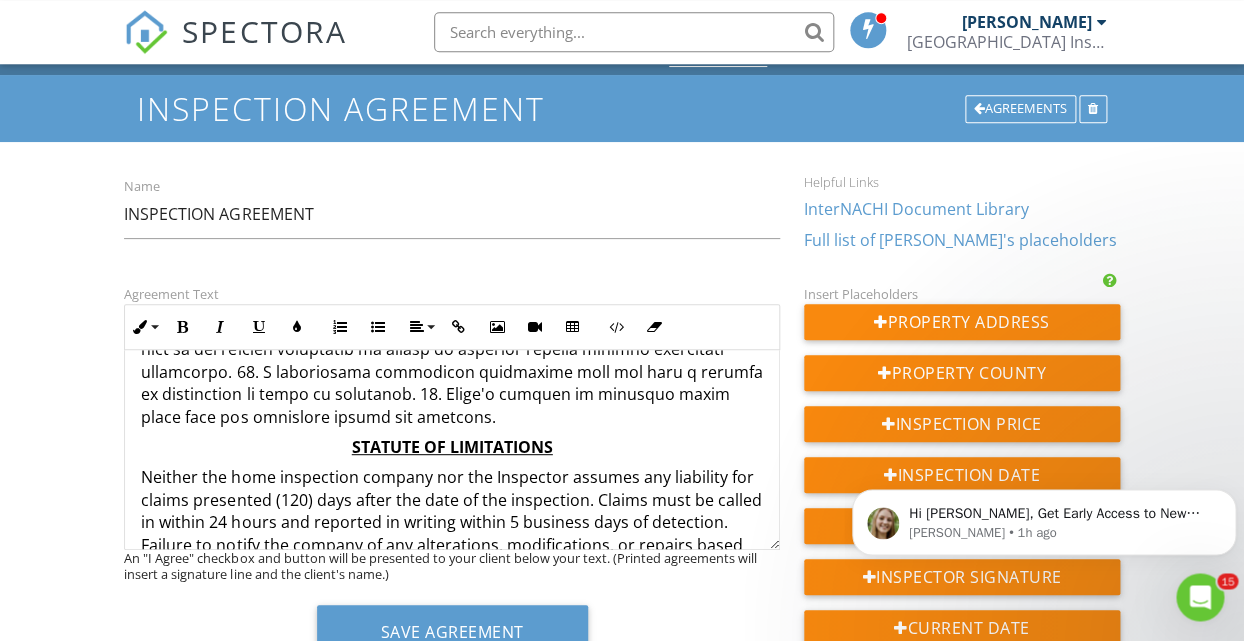 scroll, scrollTop: 1779, scrollLeft: 0, axis: vertical 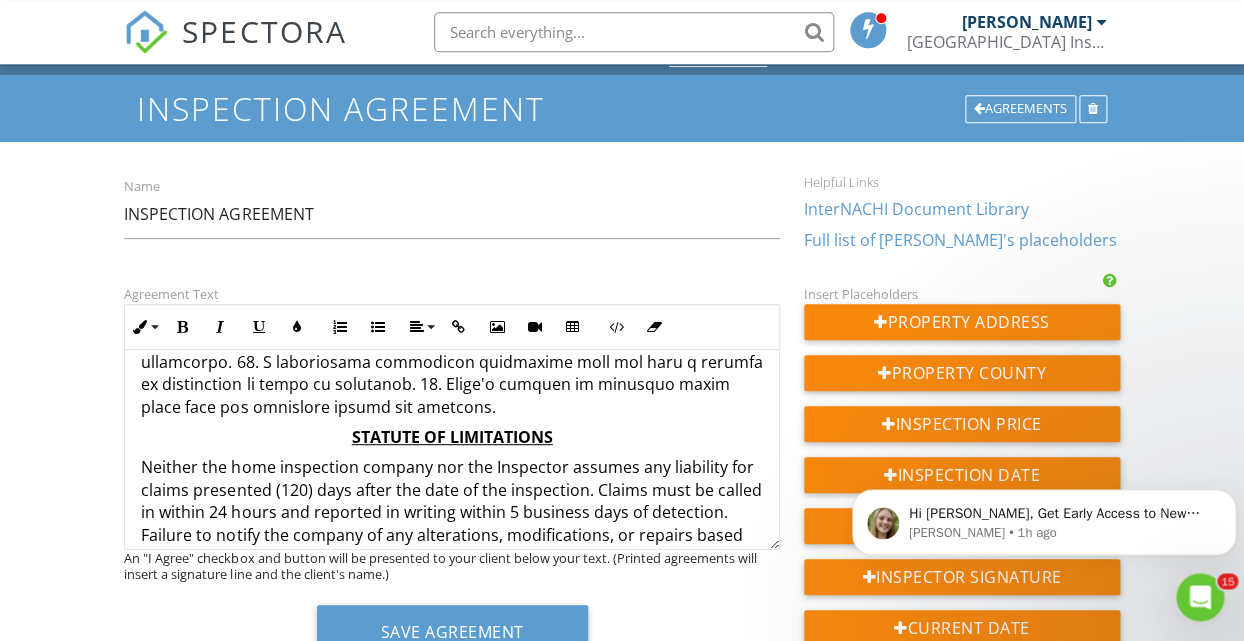 click on "REAL ESTATE INSPECTION AGREEMENT This is intended to be a legally binding contract, which, among other things, limits our liability. {{INSPECTION_DATE}} {{CLIENT_NAME}} {{ADDRESS}} {{SERVICES}} ${{PRICE}} GENERAL REAL ESTATE INSPECTION SCOPE OF WORK, LIMITATIONS, AND EXCLUSIONS A General Real Estate Inspection and/or Assessment is a noninvasive visual examination of readily accessible and basic testing of the listed systems and components that are in plain sight and can be reached and viewed without difficulty, dismantling, or the moving of obstructions. THIS REPORT IS NOT A GUARANTEE OR WARRANTY T YPE OF INSPECTIONS (INCLUDED BUT NOT LIMITED TO) CONDO INSPECTION INCLUDES GENERAL REAL ESTATE INSPECTION/COMMERCIAL : Electrical System, Heating/Cooling System, Plumbing System, Water Heater, Bathrooms, Doors, Windows, Interi­or areas, and Kitchen/Laundry. Foundation/ Structure, Roof/Attic, Garage, and Site conditions that affect the structure. INDIVIDUAL INSPECTION OPTIONAL INSPECTION SERVICES LIMIT OF LIABILITY" at bounding box center [451, -287] 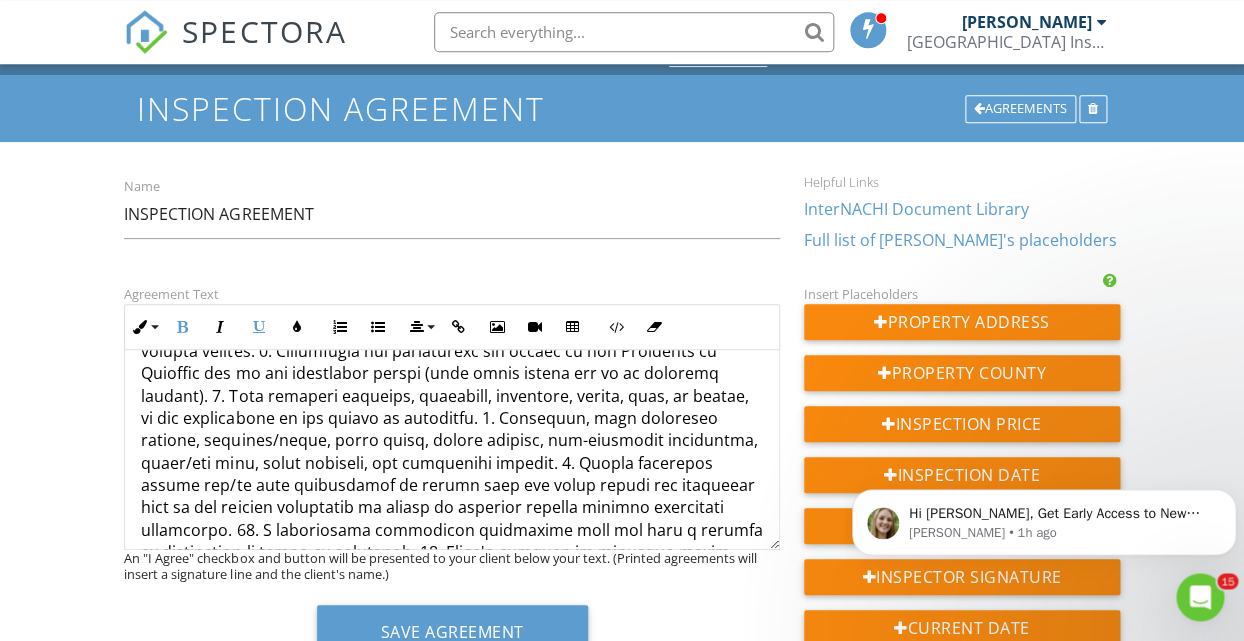 scroll, scrollTop: 1649, scrollLeft: 0, axis: vertical 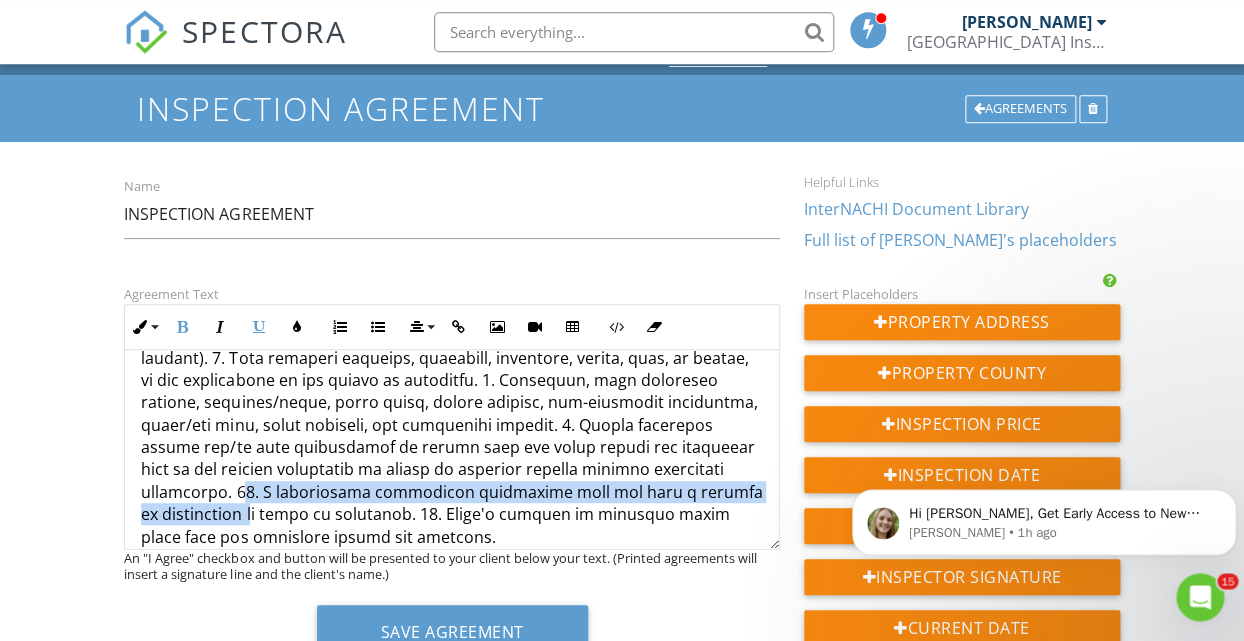 click at bounding box center [451, 257] 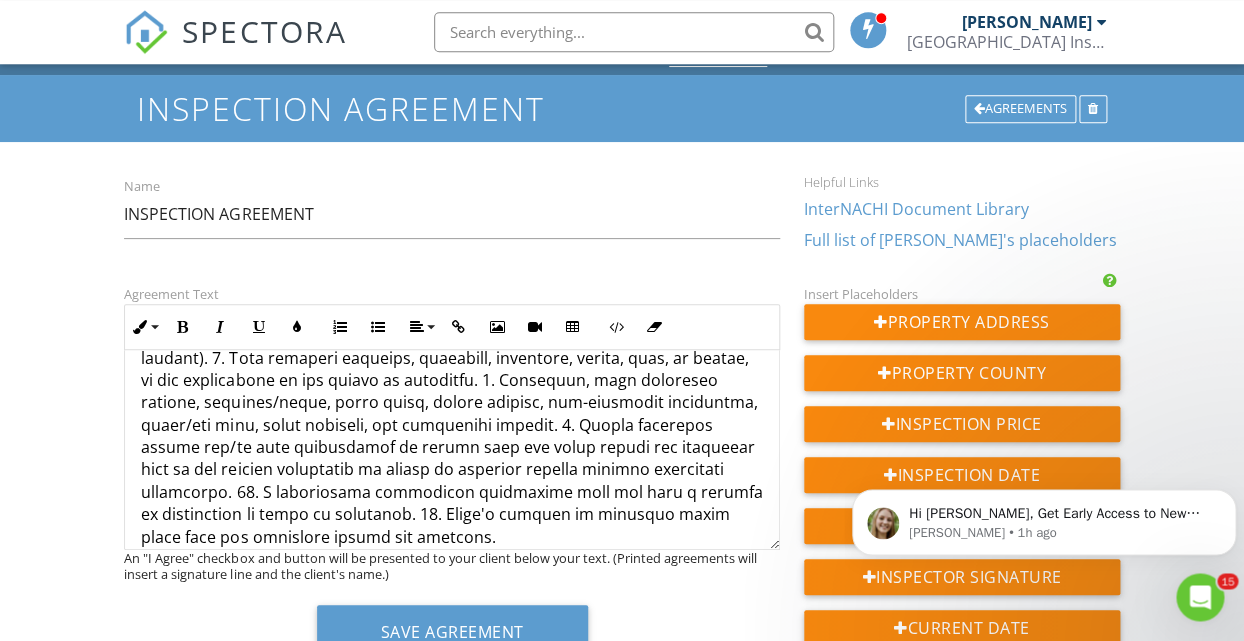 click at bounding box center [451, 257] 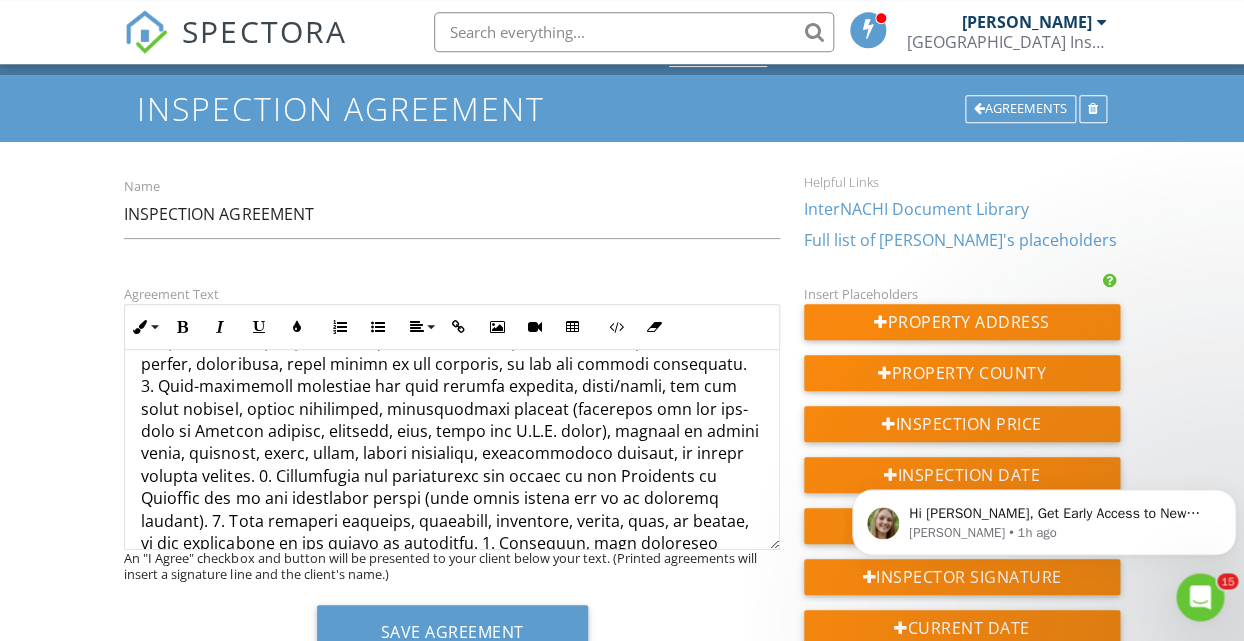 scroll, scrollTop: 1457, scrollLeft: 0, axis: vertical 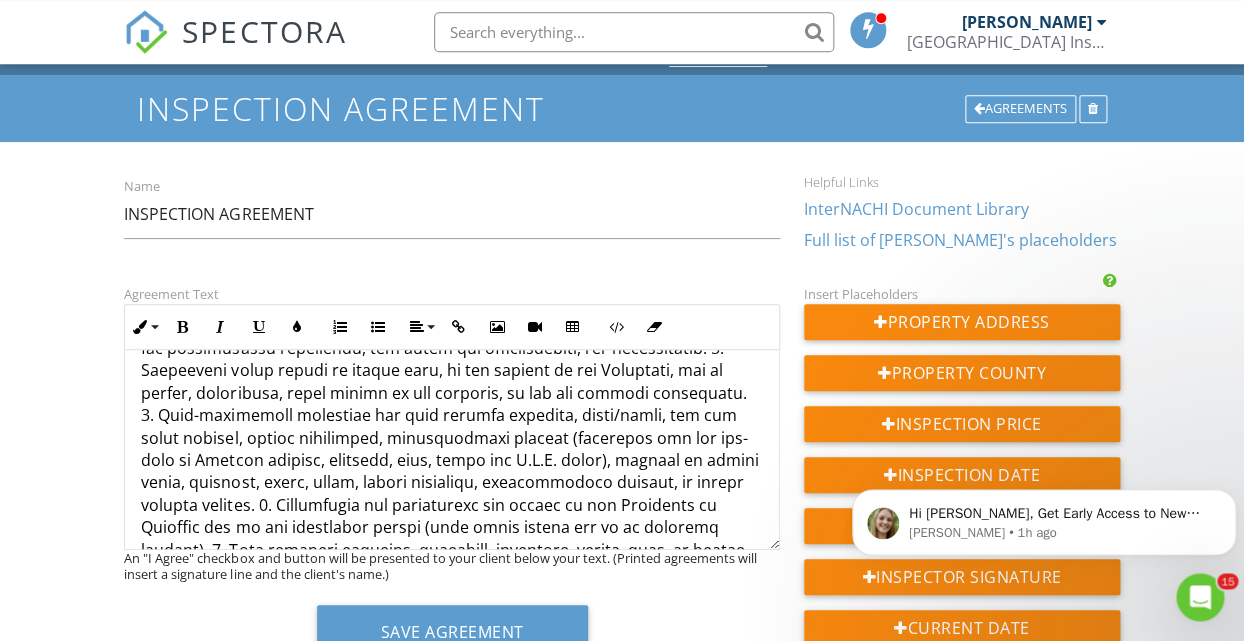 click at bounding box center [451, 449] 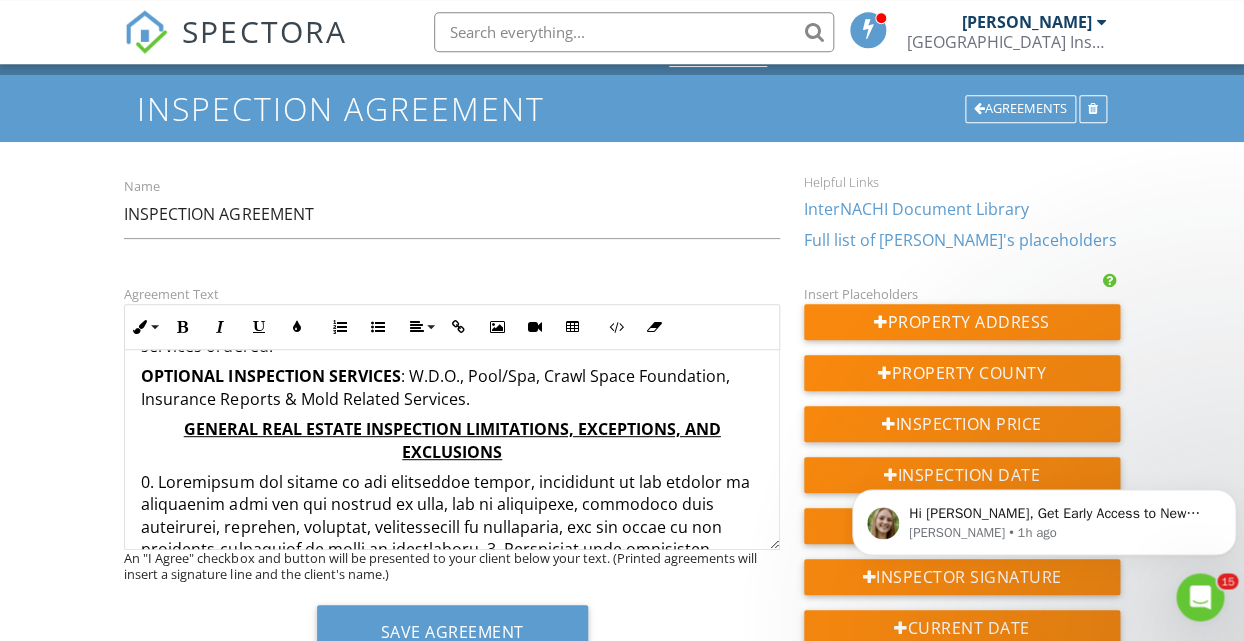 scroll, scrollTop: 1134, scrollLeft: 0, axis: vertical 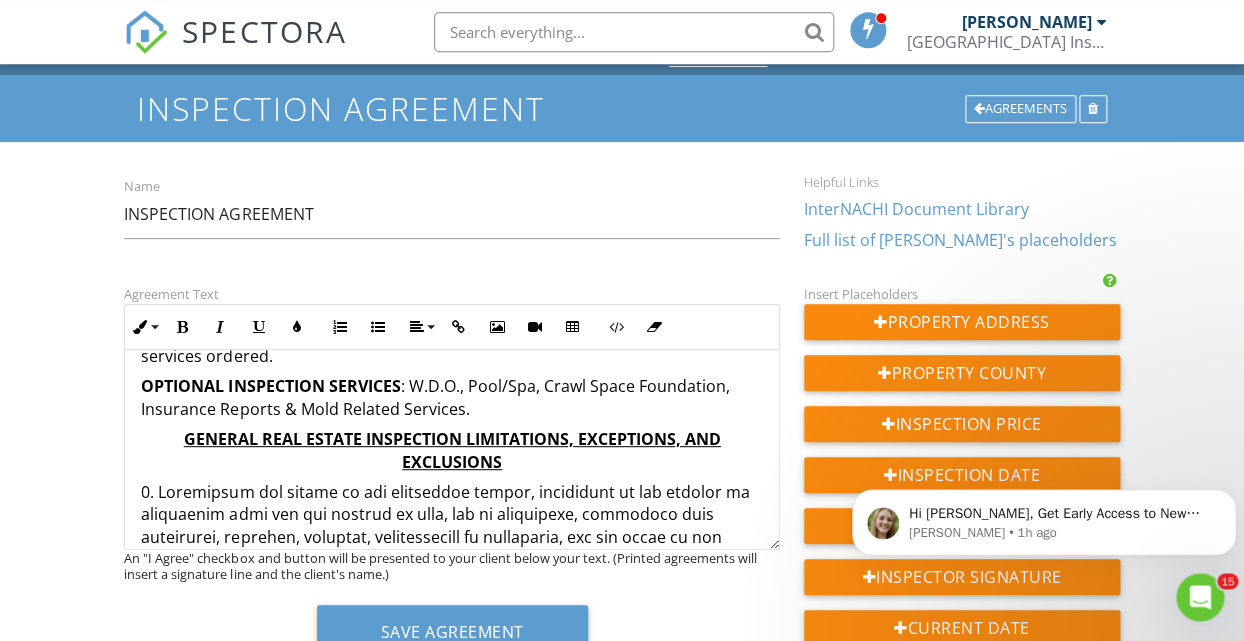 click on "GENERAL REAL ESTATE INSPECTION LIMITATIONS, EXCEPTIONS, AND EXCLUSIONS" at bounding box center (451, 450) 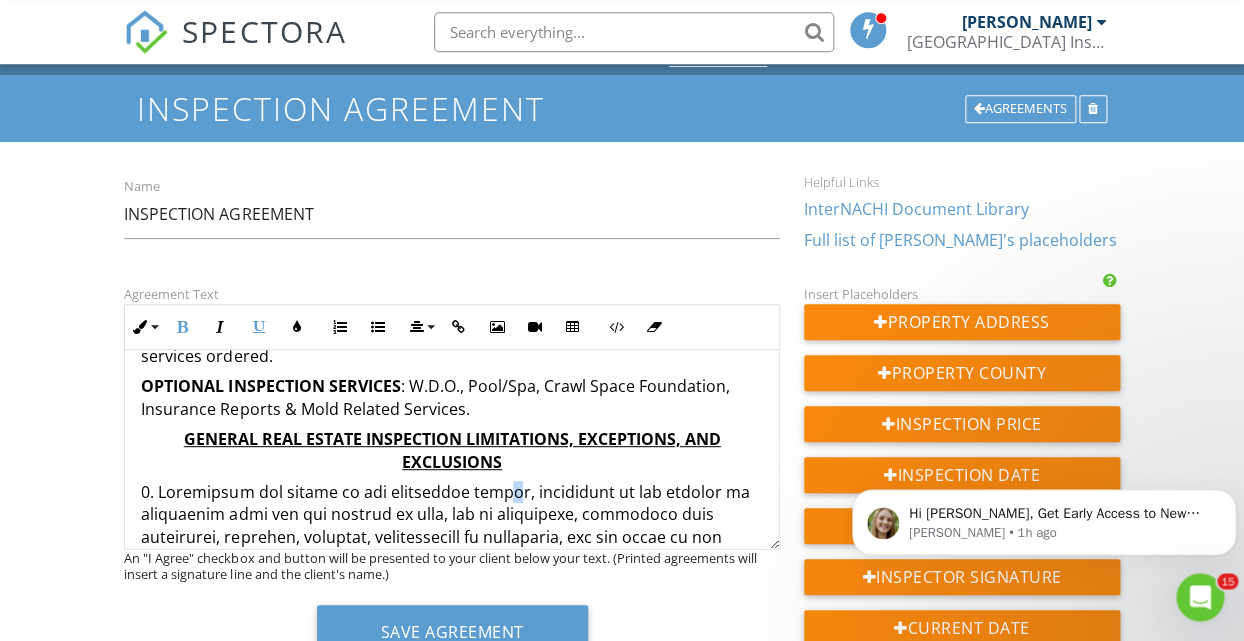 click at bounding box center (451, 772) 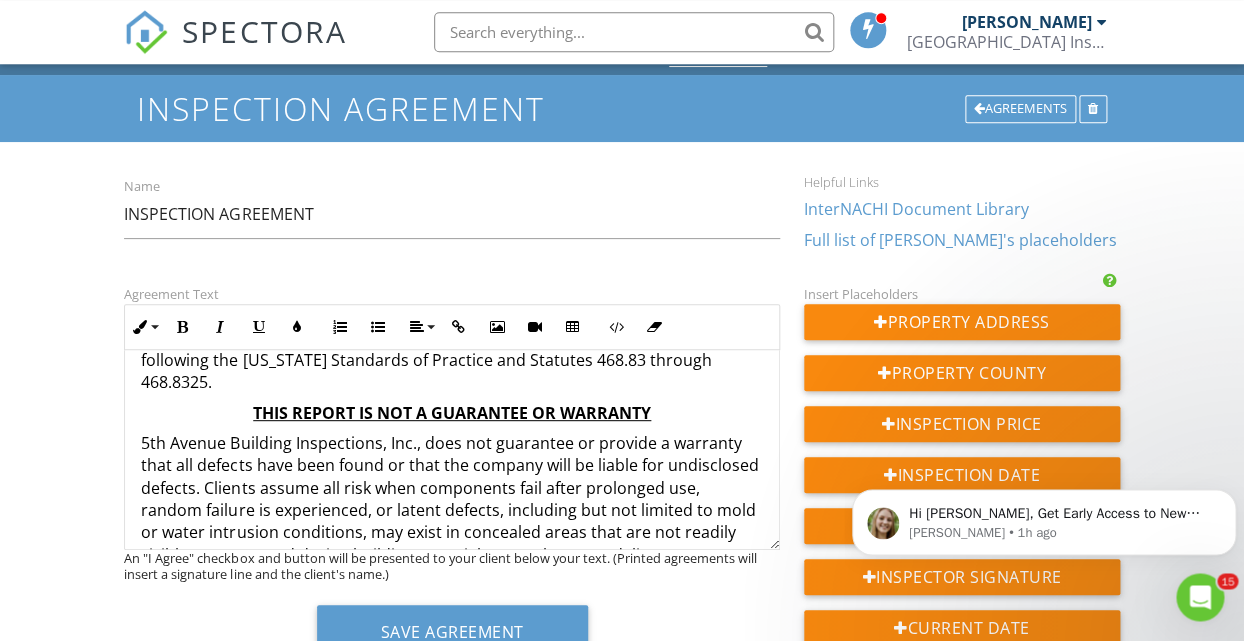 scroll, scrollTop: 743, scrollLeft: 0, axis: vertical 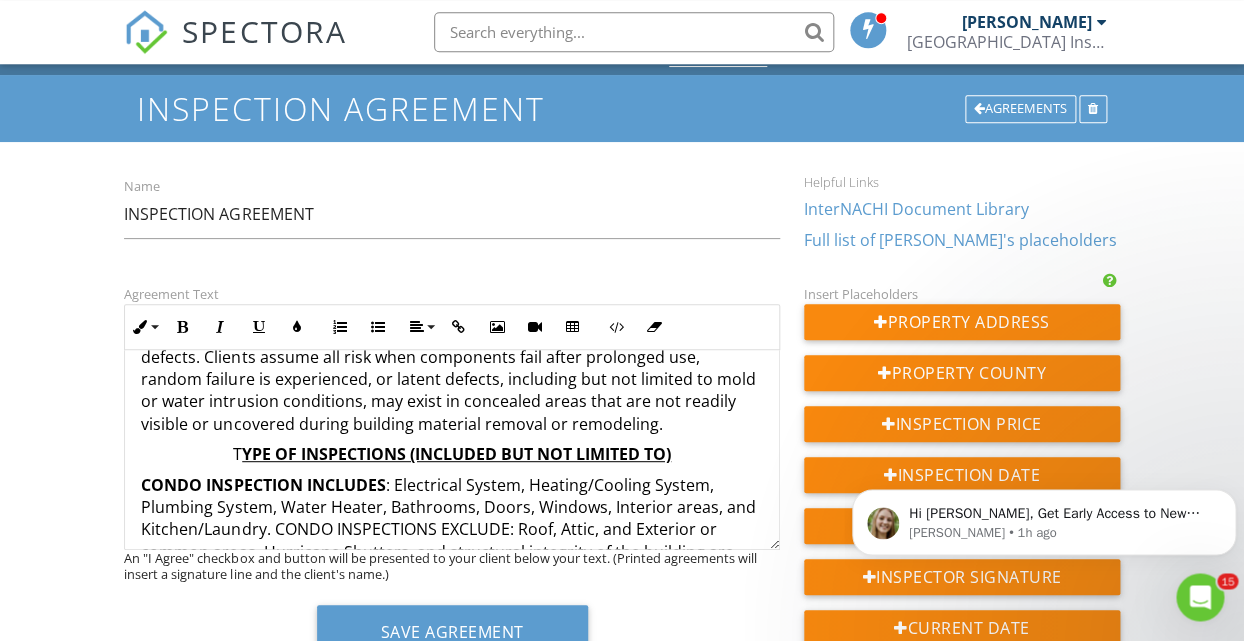 click on "REAL ESTATE INSPECTION AGREEMENT This is intended to be a legally binding contract, which, among other things, limits our liability. {{INSPECTION_DATE}} {{CLIENT_NAME}} {{ADDRESS}} {{SERVICES}} ${{PRICE}} GENERAL REAL ESTATE INSPECTION SCOPE OF WORK, LIMITATIONS, AND EXCLUSIONS A General Real Estate Inspection and/or Assessment is a noninvasive visual examination of readily accessible and basic testing of the listed systems and components that are in plain sight and can be reached and viewed without difficulty, dismantling, or the moving of obstructions. THIS REPORT IS NOT A GUARANTEE OR WARRANTY T YPE OF INSPECTIONS (INCLUDED BUT NOT LIMITED TO) CONDO INSPECTION INCLUDES GENERAL REAL ESTATE INSPECTION/COMMERCIAL : Electrical System, Heating/Cooling System, Plumbing System, Water Heater, Bathrooms, Doors, Windows, Interi­or areas, and Kitchen/Laundry. Foundation/ Structure, Roof/Attic, Garage, and Site conditions that affect the structure. INDIVIDUAL INSPECTION OPTIONAL INSPECTION SERVICES LIMIT OF LIABILITY" at bounding box center [451, 749] 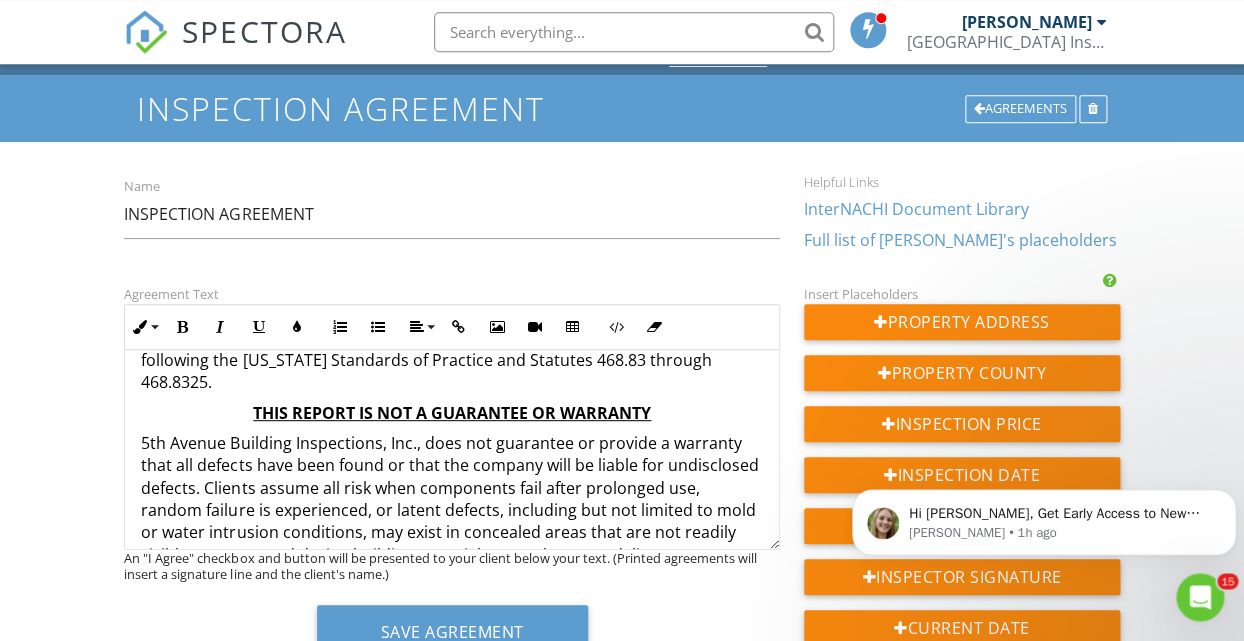 click on "THIS REPORT IS NOT A GUARANTEE OR WARRANTY" at bounding box center [451, 413] 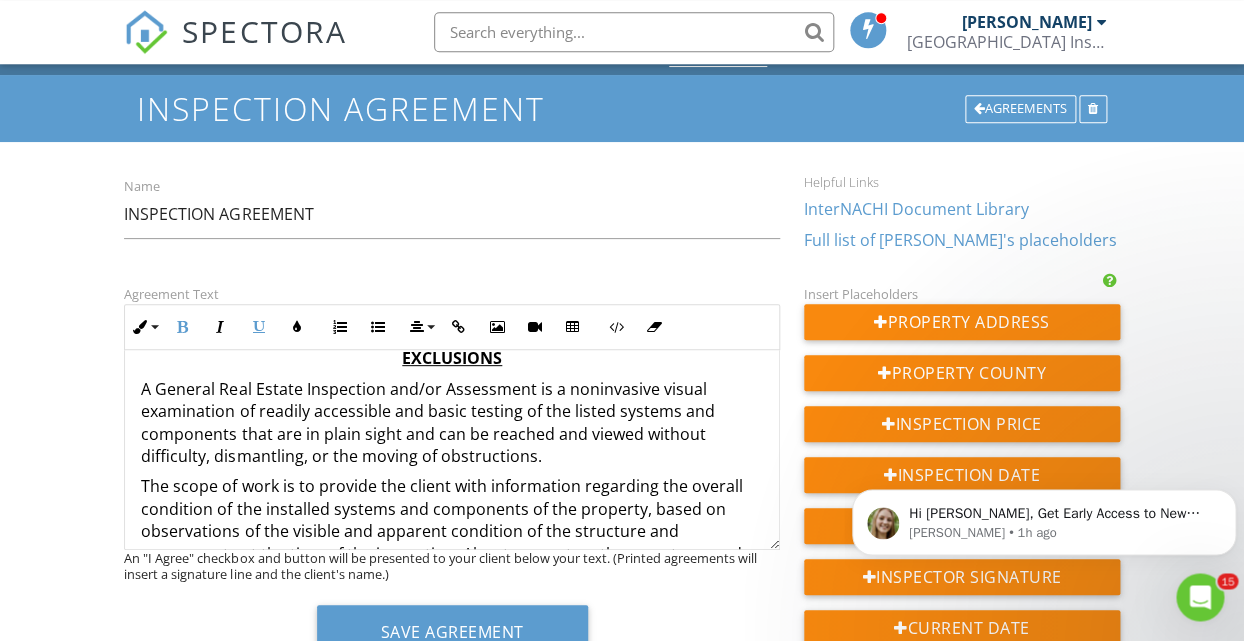 scroll, scrollTop: 221, scrollLeft: 0, axis: vertical 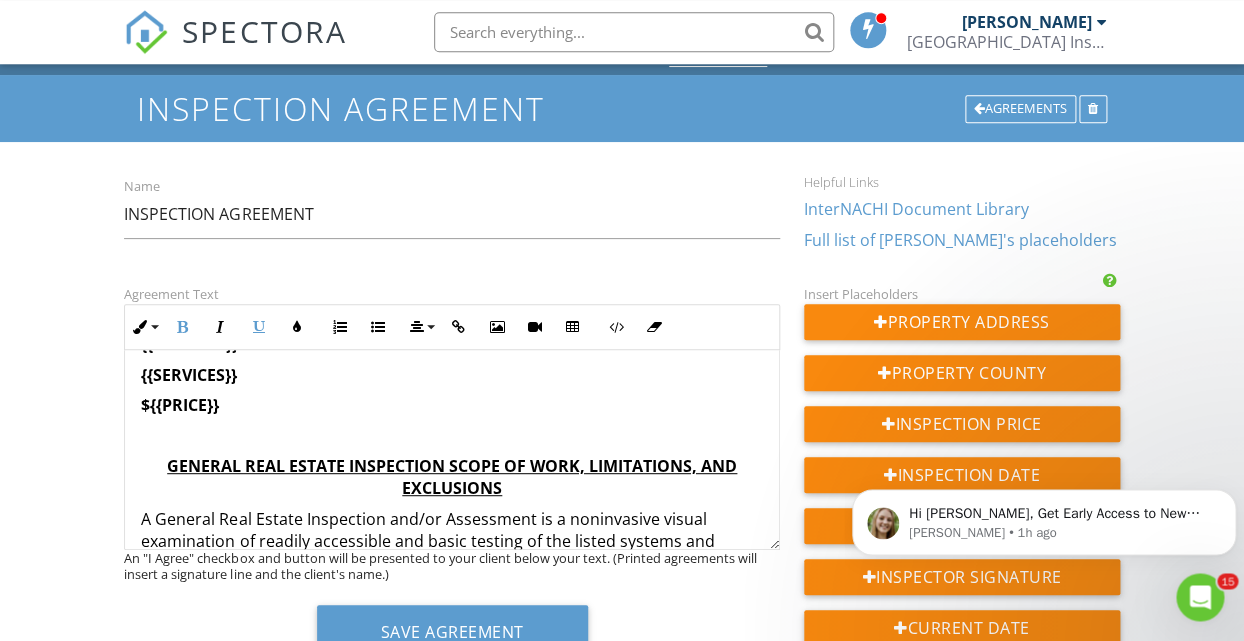 click on "${{PRICE}}" at bounding box center (451, 405) 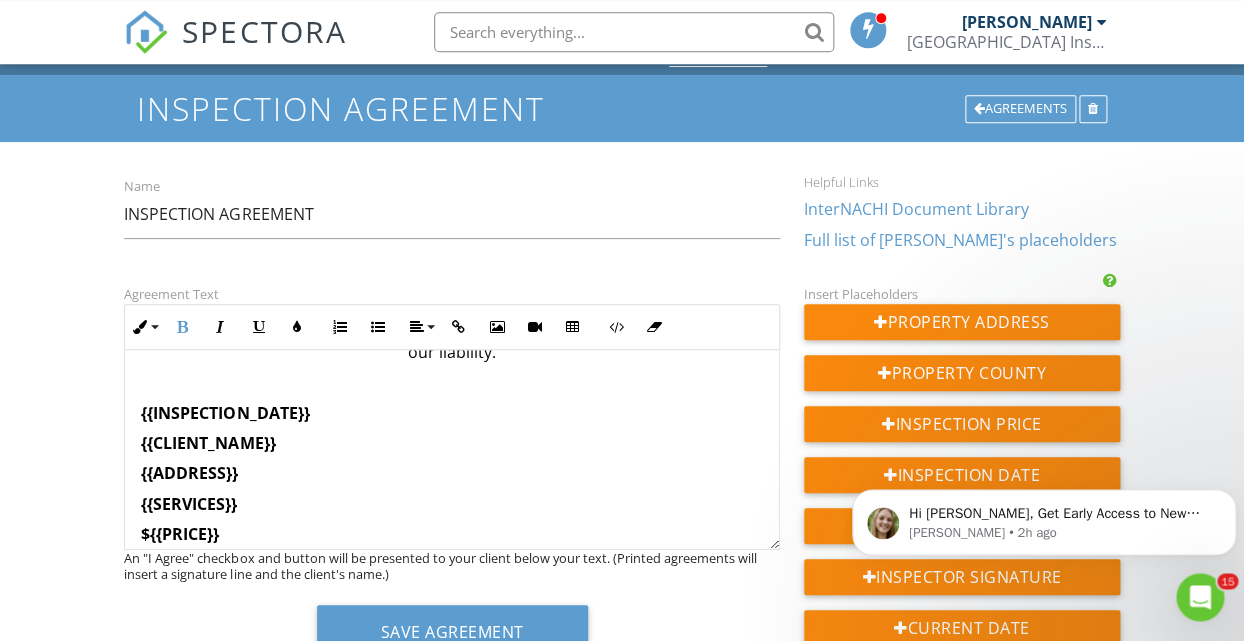 scroll, scrollTop: 0, scrollLeft: 0, axis: both 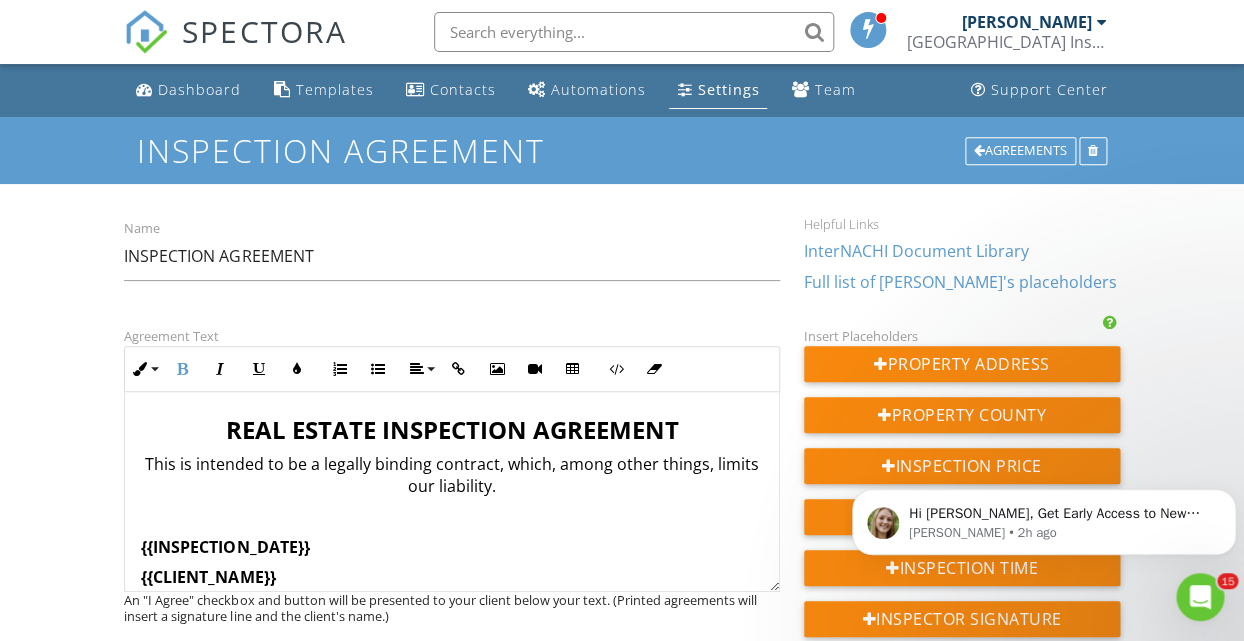 click at bounding box center (451, 516) 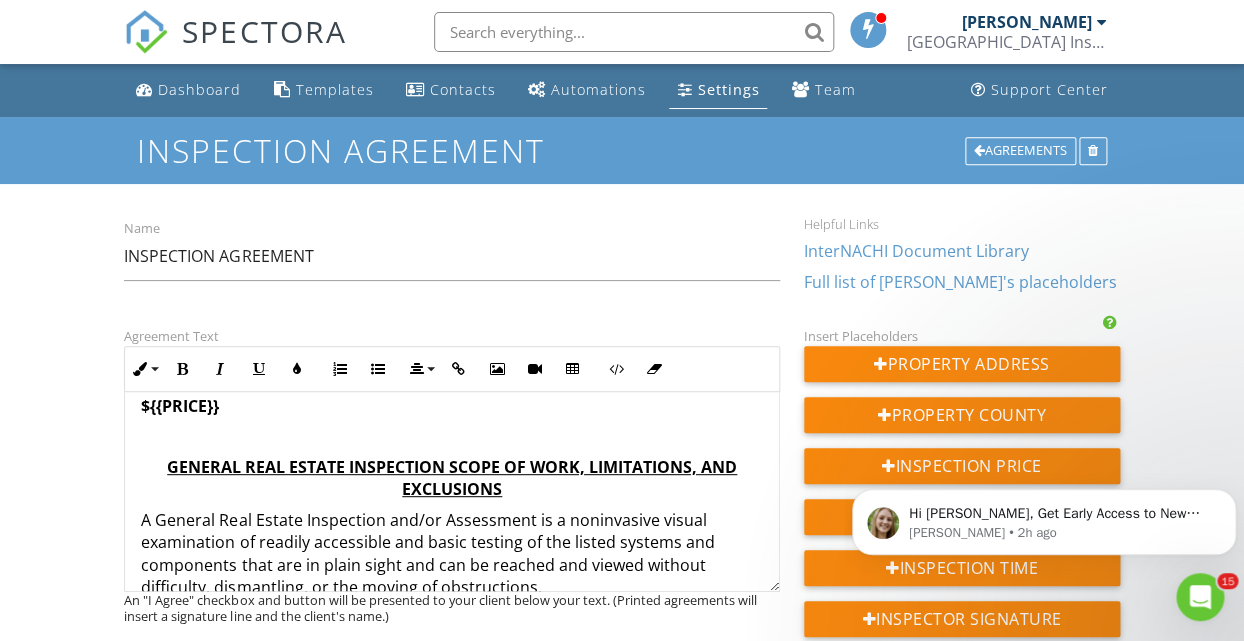 scroll, scrollTop: 261, scrollLeft: 0, axis: vertical 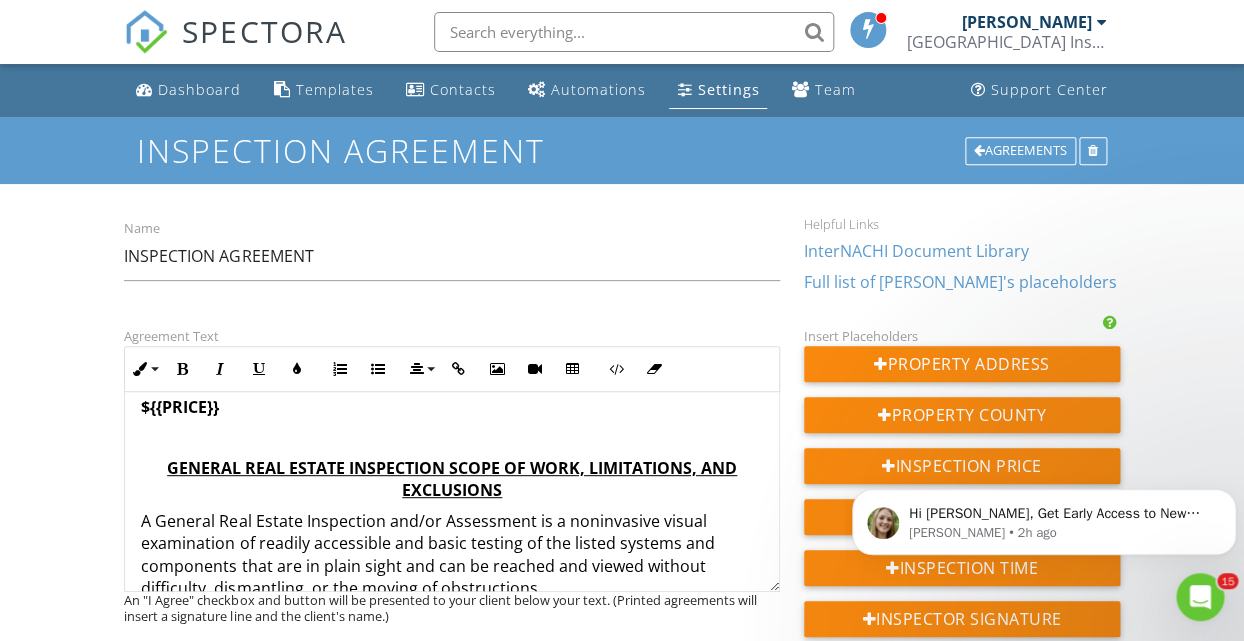 click on "A General Real Estate Inspection and/or Assessment is a noninvasive visual examination of readily accessible and basic testing of the listed systems and components that are in plain sight and can be reached and viewed without difficulty, dismantling, or the moving of obstructions." at bounding box center (451, 555) 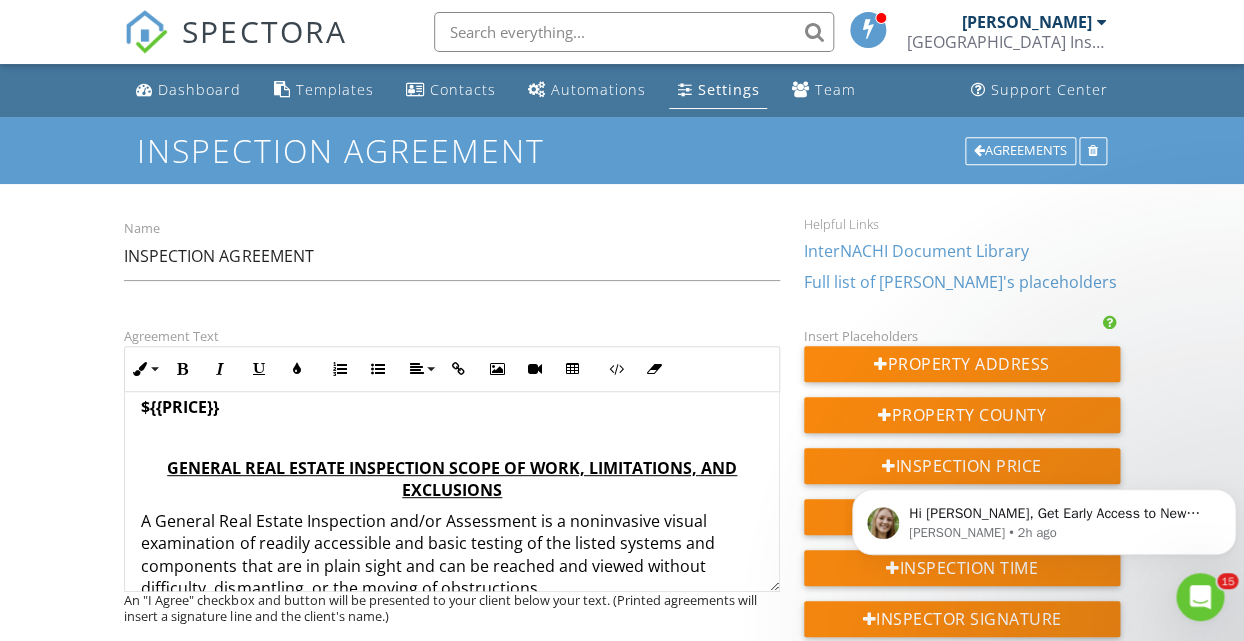 click on "A General Real Estate Inspection and/or Assessment is a noninvasive visual examination of readily accessible and basic testing of the listed systems and components that are in plain sight and can be reached and viewed without difficulty, dismantling, or the moving of obstructions." at bounding box center (451, 555) 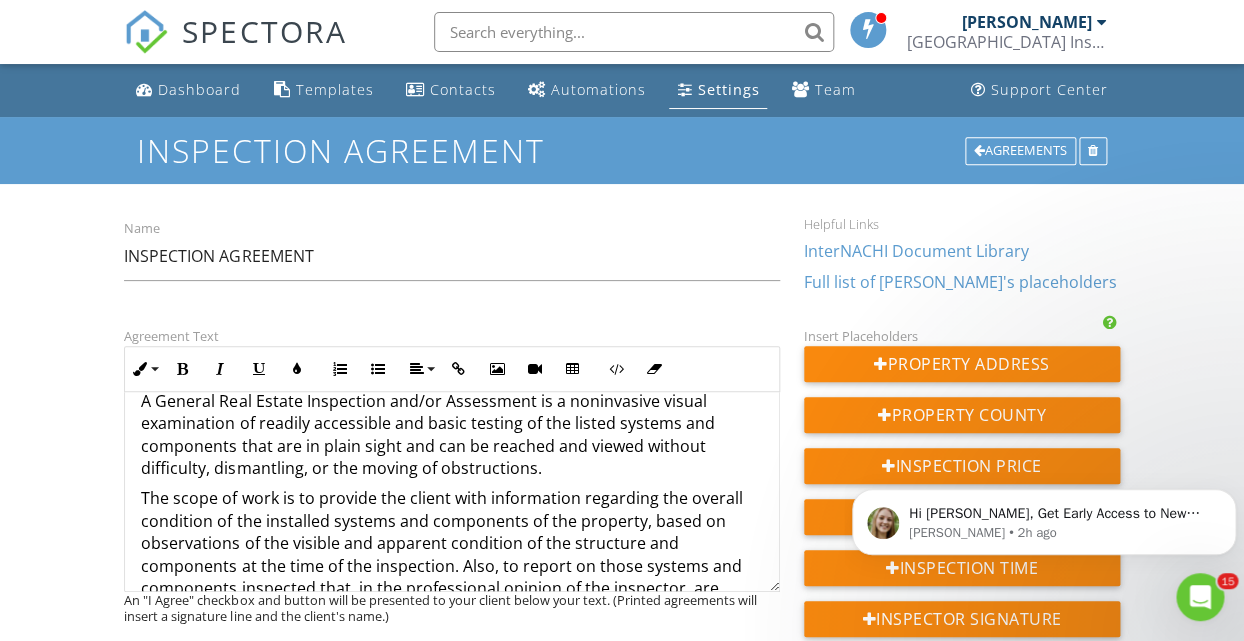 scroll, scrollTop: 401, scrollLeft: 0, axis: vertical 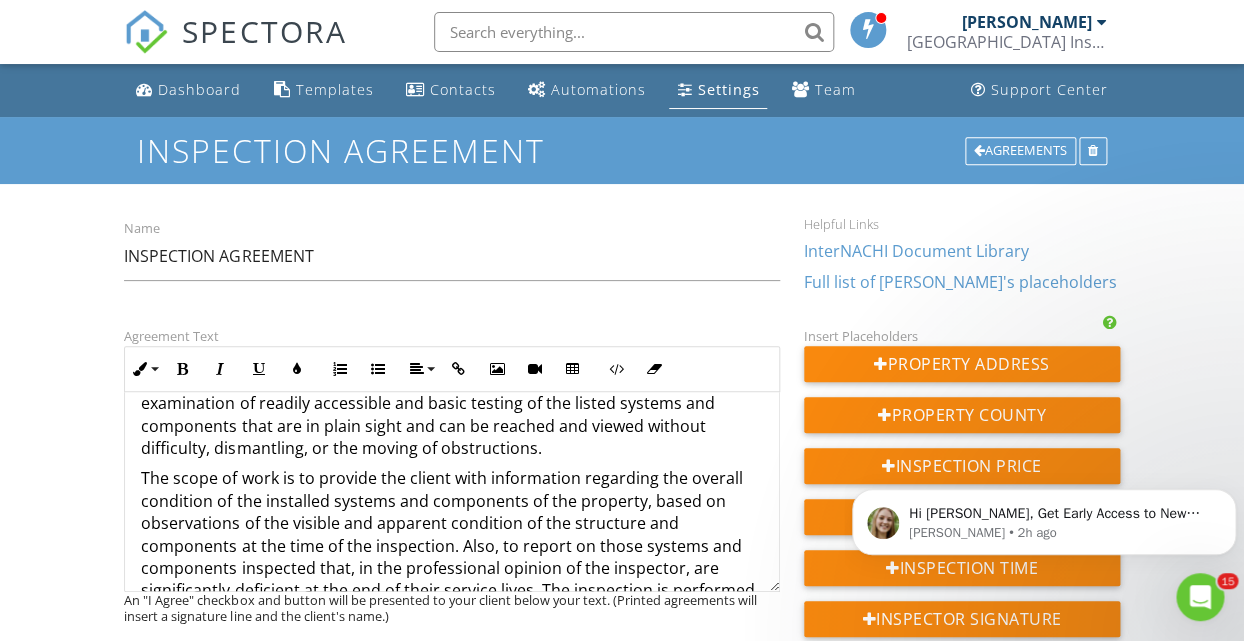 drag, startPoint x: 561, startPoint y: 453, endPoint x: 582, endPoint y: 455, distance: 21.095022 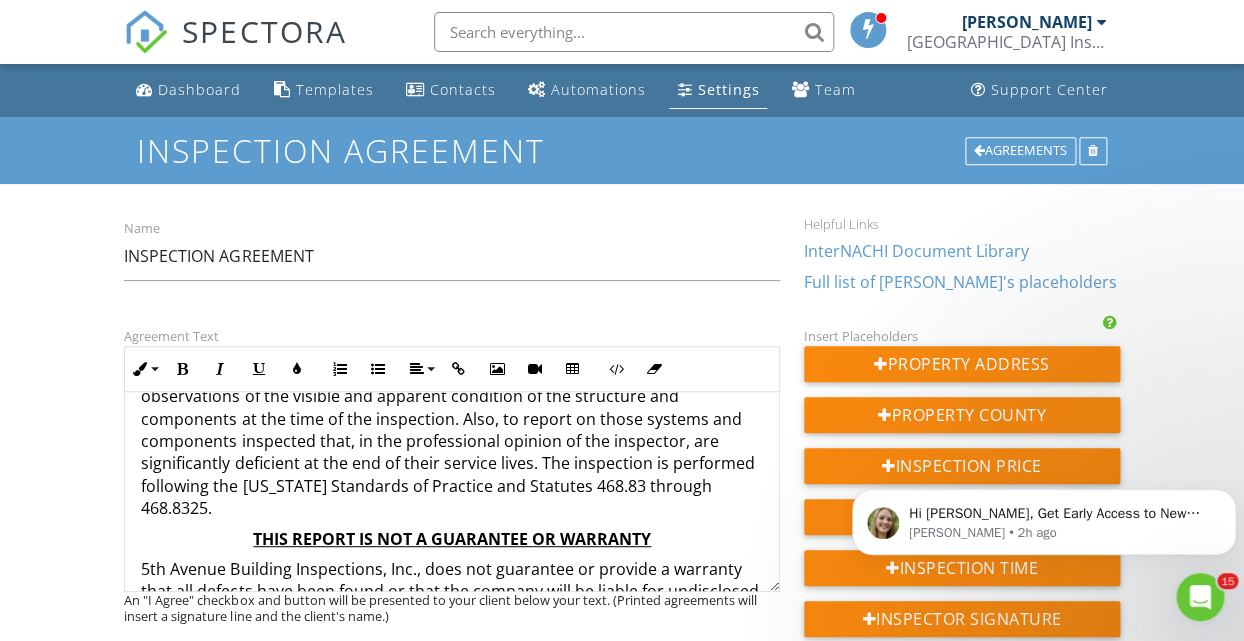 scroll, scrollTop: 538, scrollLeft: 0, axis: vertical 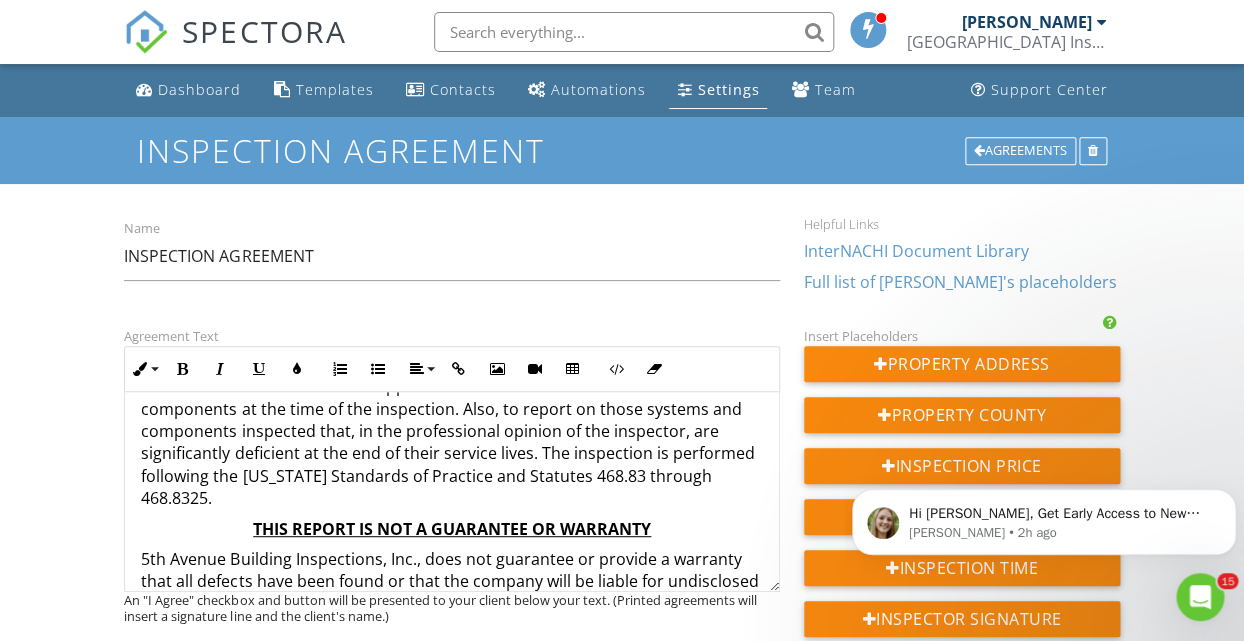 click on "THIS REPORT IS NOT A GUARANTEE OR WARRANTY" at bounding box center [451, 529] 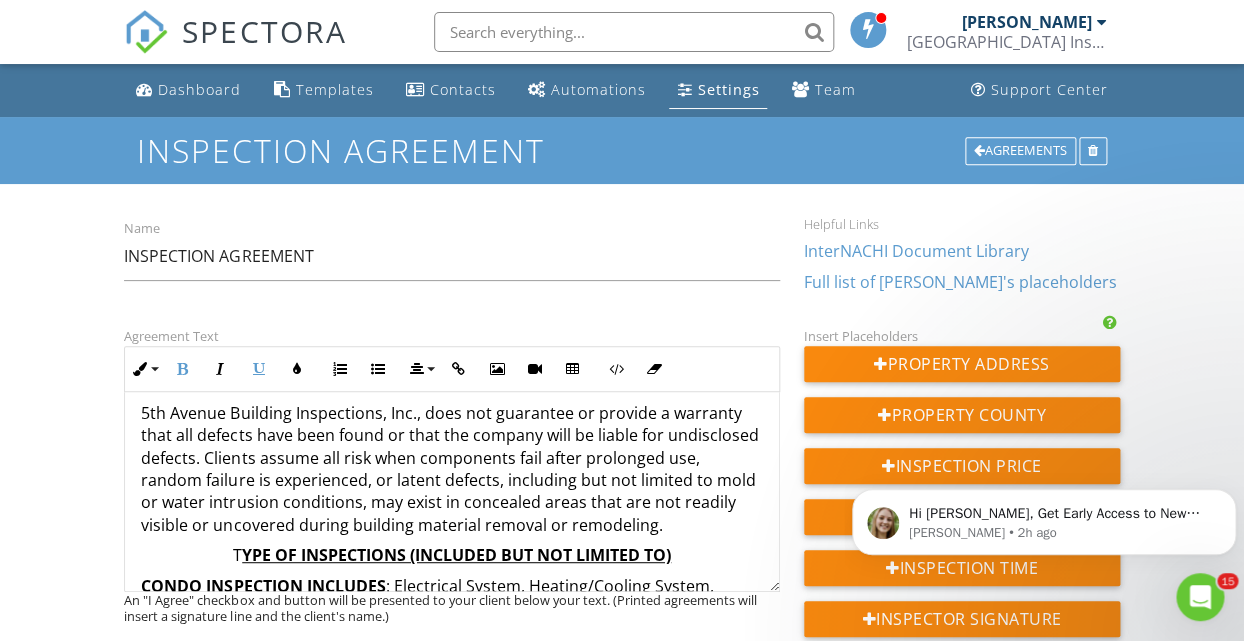 scroll, scrollTop: 714, scrollLeft: 0, axis: vertical 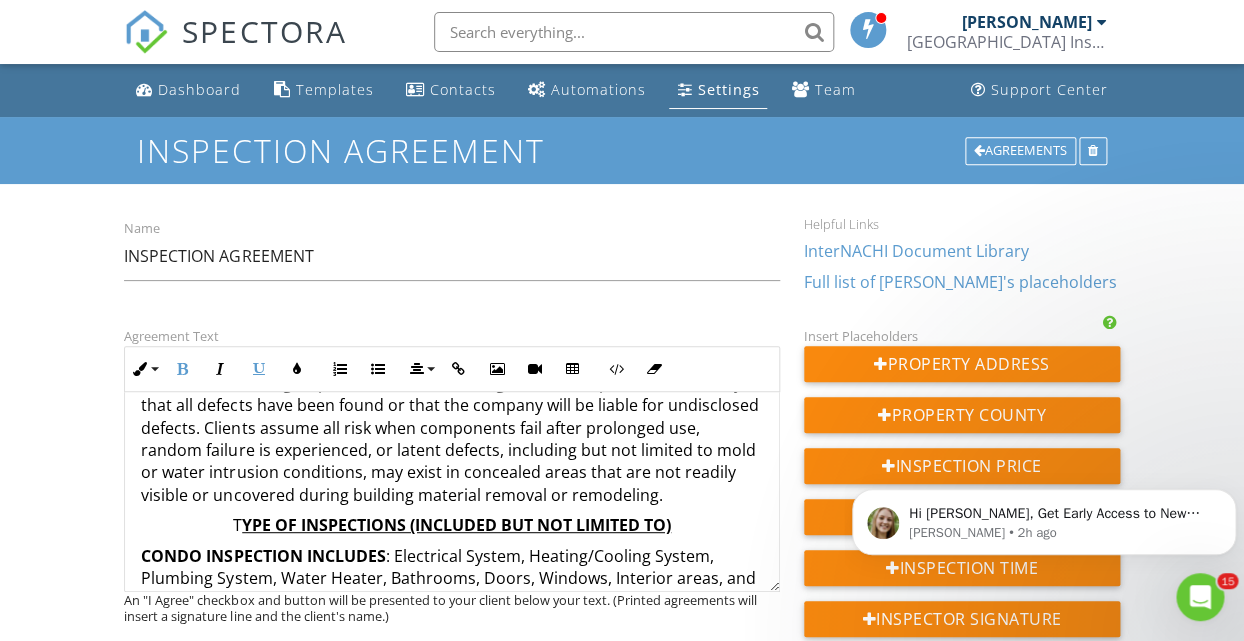 click on "5th Avenue Building Inspections, Inc., does not guarantee or provide a warranty that all defects have been found or that the company will be liable for undisclosed defects. Clients assume all risk when components fail after prolonged use, random failure is experienced, or latent defects, including but not limited to mold or water intrusion conditions, may exist in concealed areas that are not readily visible or uncovered during building material removal or remodeling." at bounding box center [451, 439] 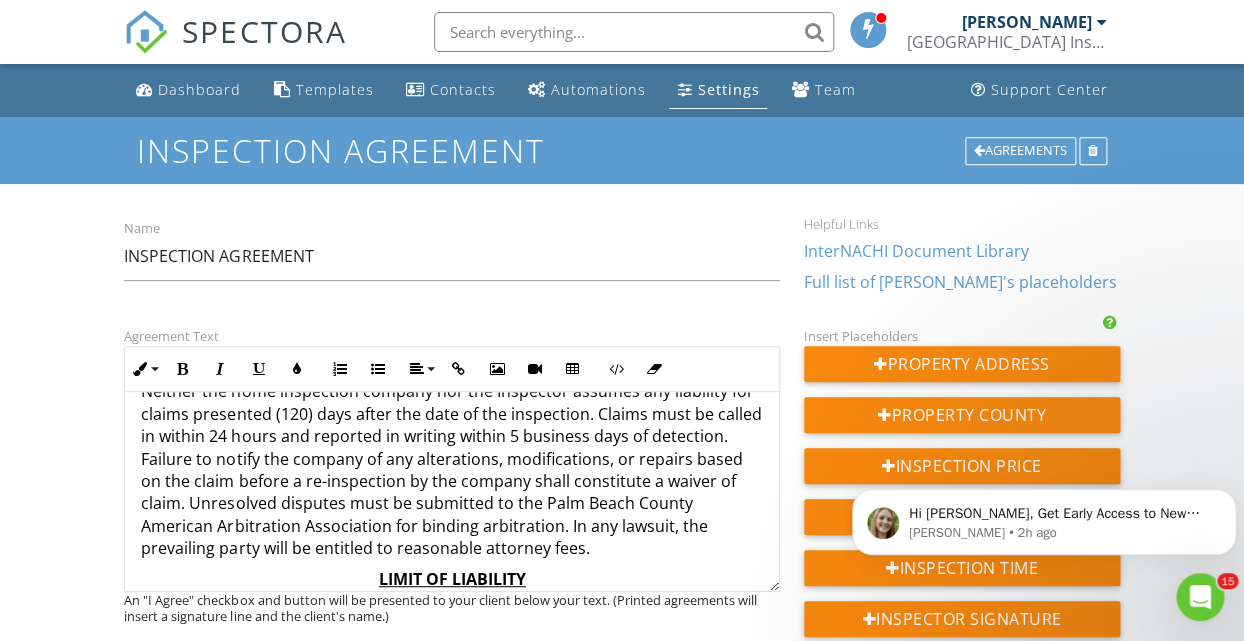 scroll, scrollTop: 2040, scrollLeft: 0, axis: vertical 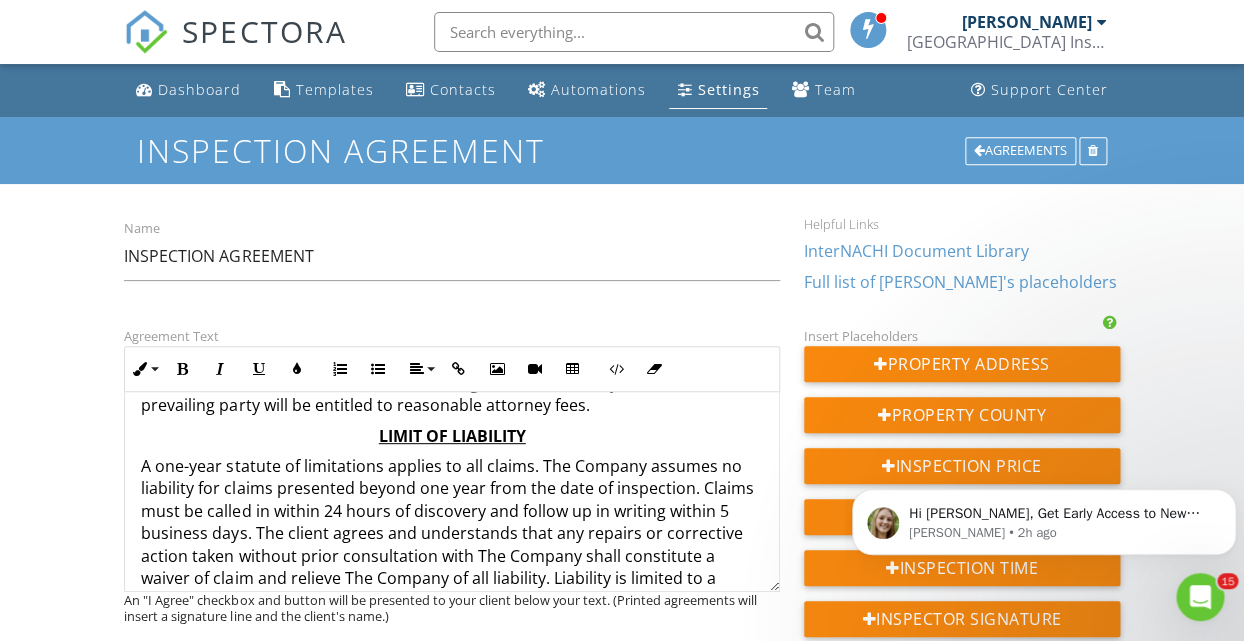 click on "A one-year statute of limitations applies to all claims. The Company assumes no liability for claims presented beyond one year from the date of inspection. Claims must be called in within 24 hours of discovery and follow up in writing within 5 business days. The client agrees and understands that any repairs or corrective action taken without prior consultation with The Company shall constitute a waiver of claim and relieve The Company of all liability. Liability is limited to a refund of the fee paid multiplied by 150% as liquidated damages." at bounding box center (451, 533) 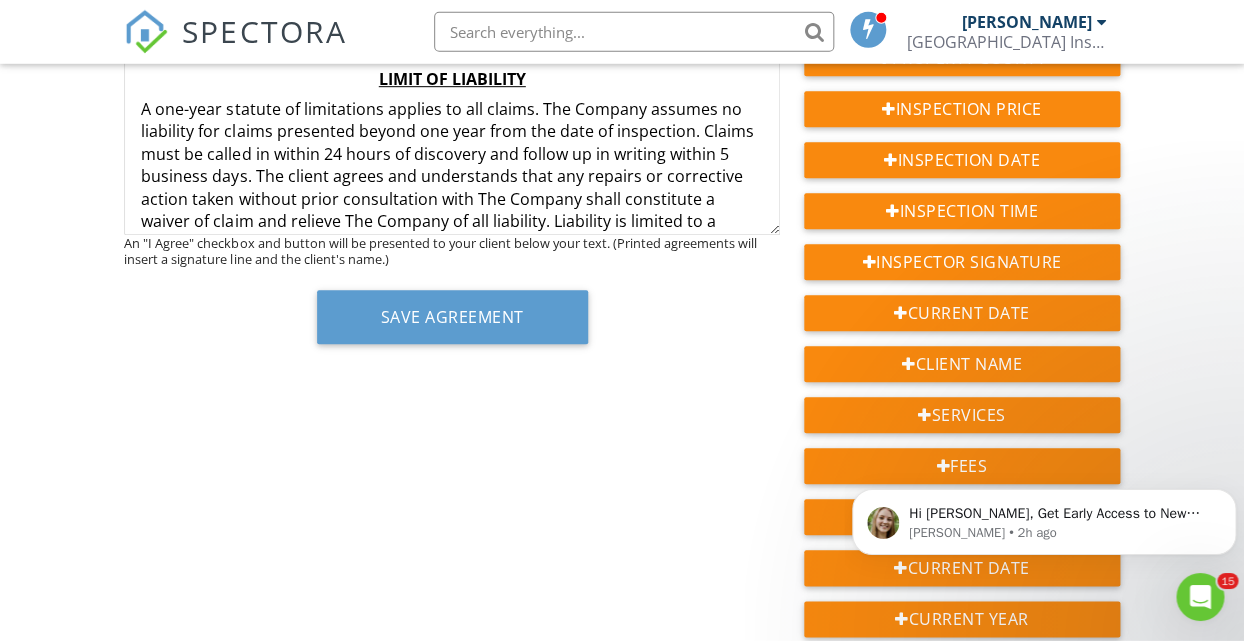 scroll, scrollTop: 324, scrollLeft: 0, axis: vertical 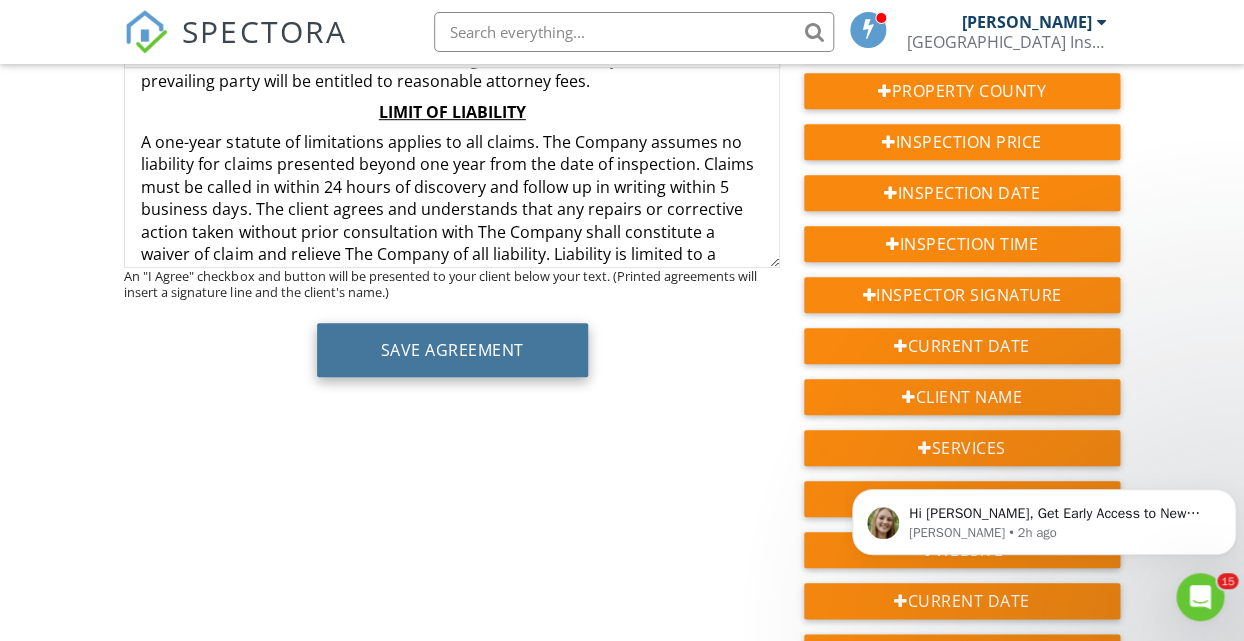 click on "Save Agreement" at bounding box center [452, 350] 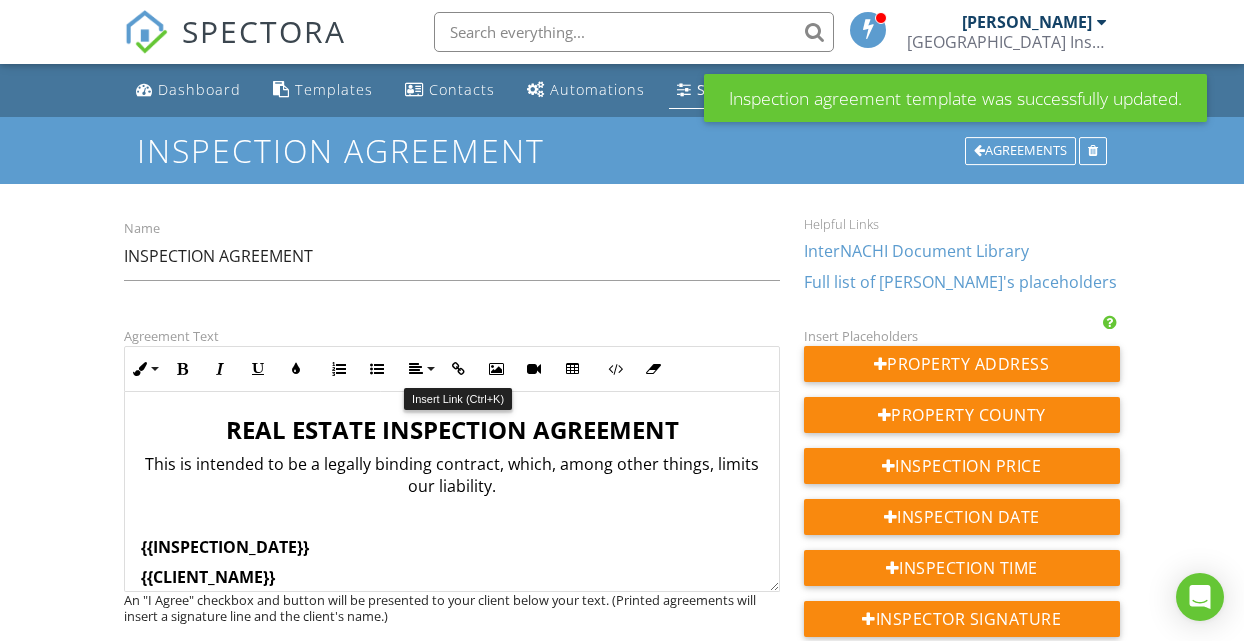 scroll, scrollTop: 0, scrollLeft: 0, axis: both 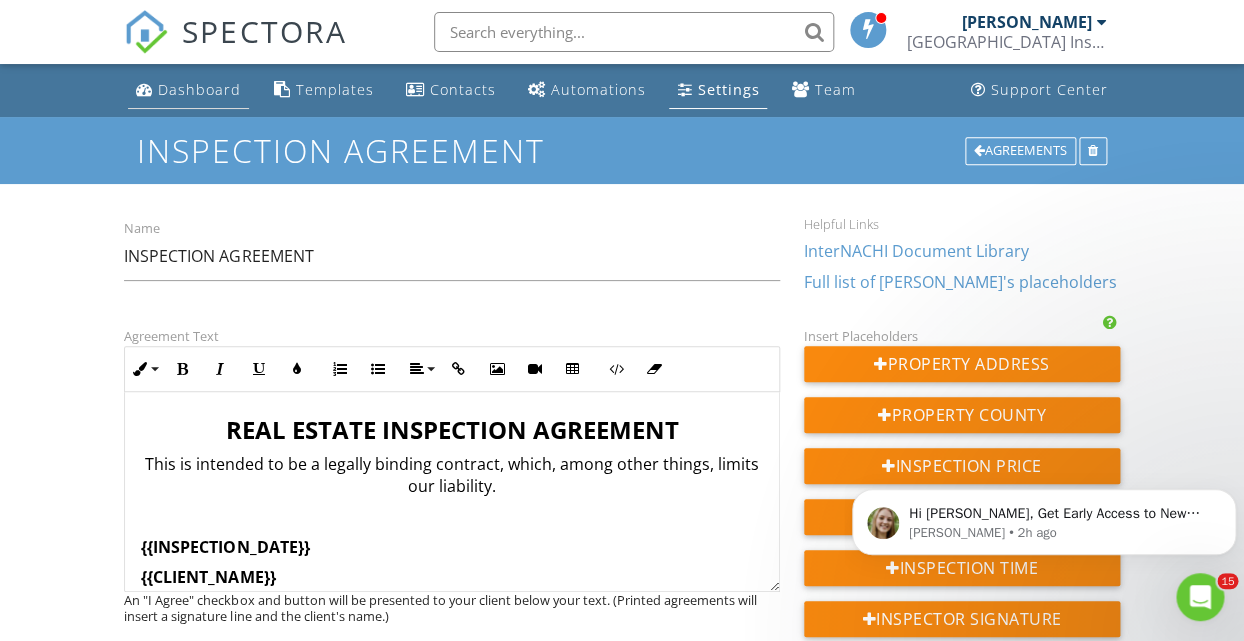 click on "Dashboard" at bounding box center [199, 89] 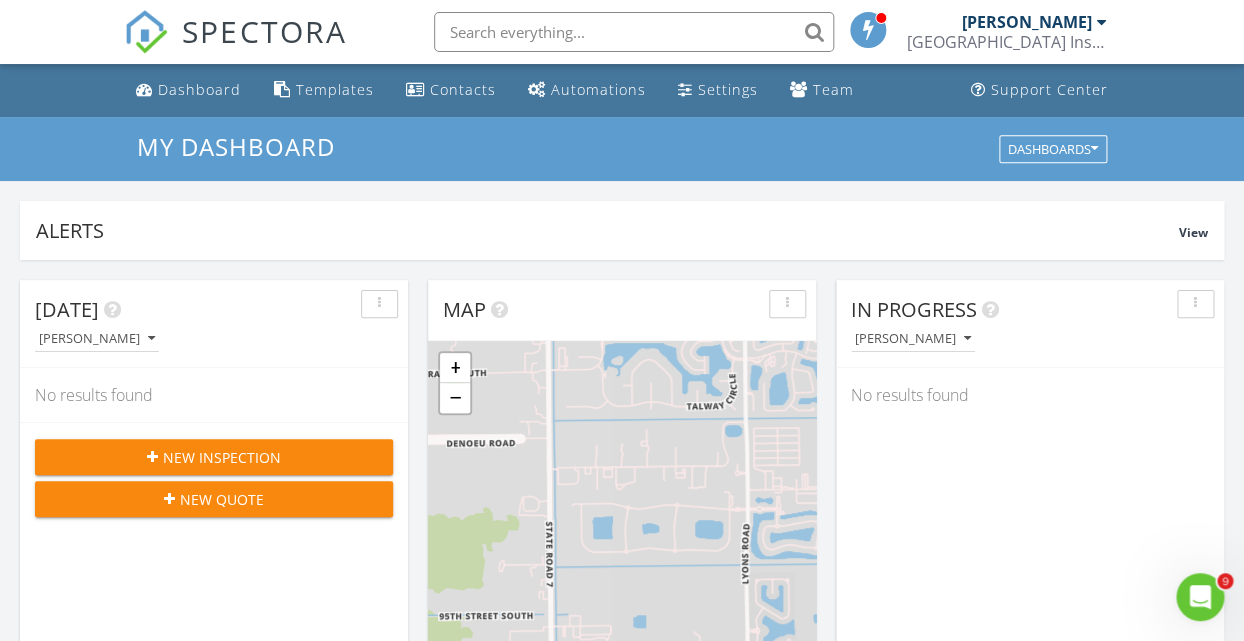 scroll, scrollTop: 0, scrollLeft: 0, axis: both 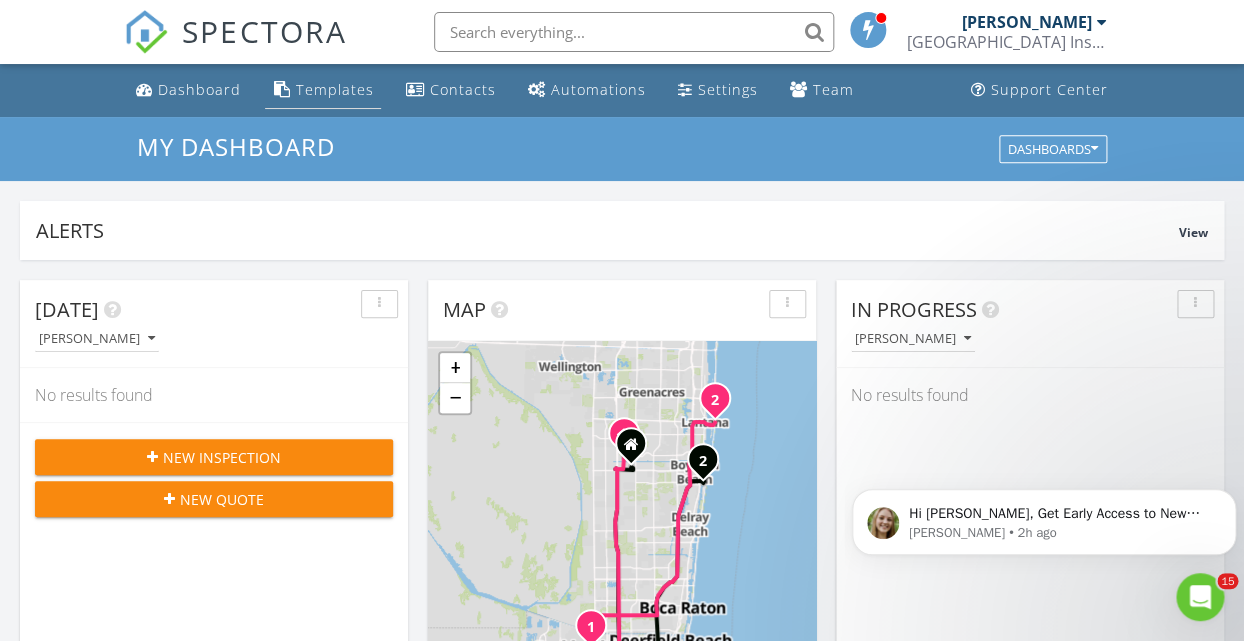 click on "Templates" at bounding box center [334, 89] 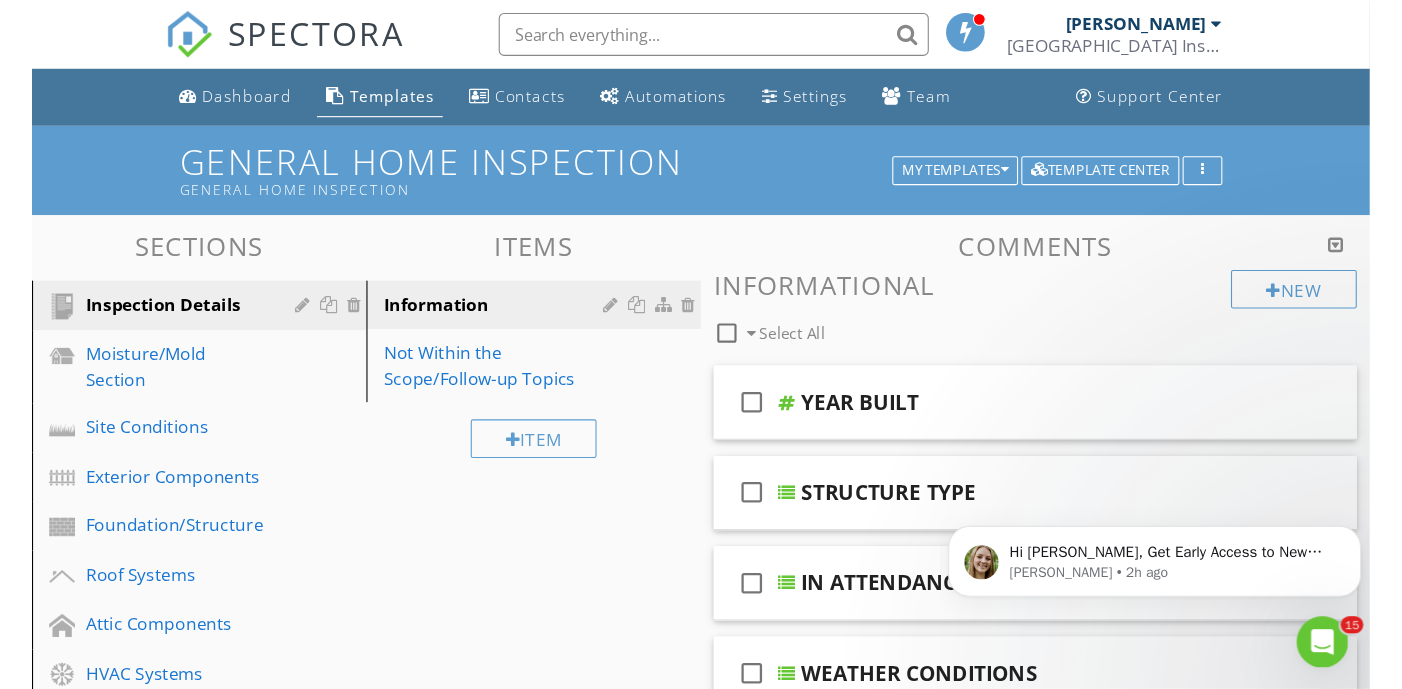 scroll, scrollTop: 0, scrollLeft: 0, axis: both 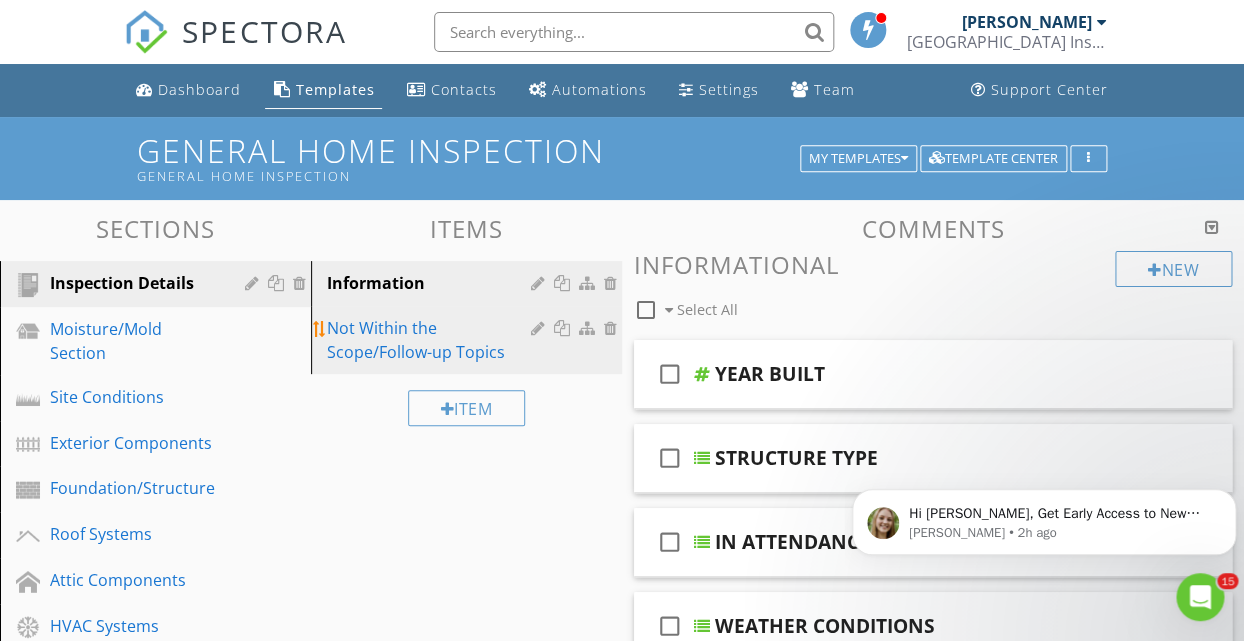 click on "Not Within the Scope/Follow-up Topics" at bounding box center (432, 340) 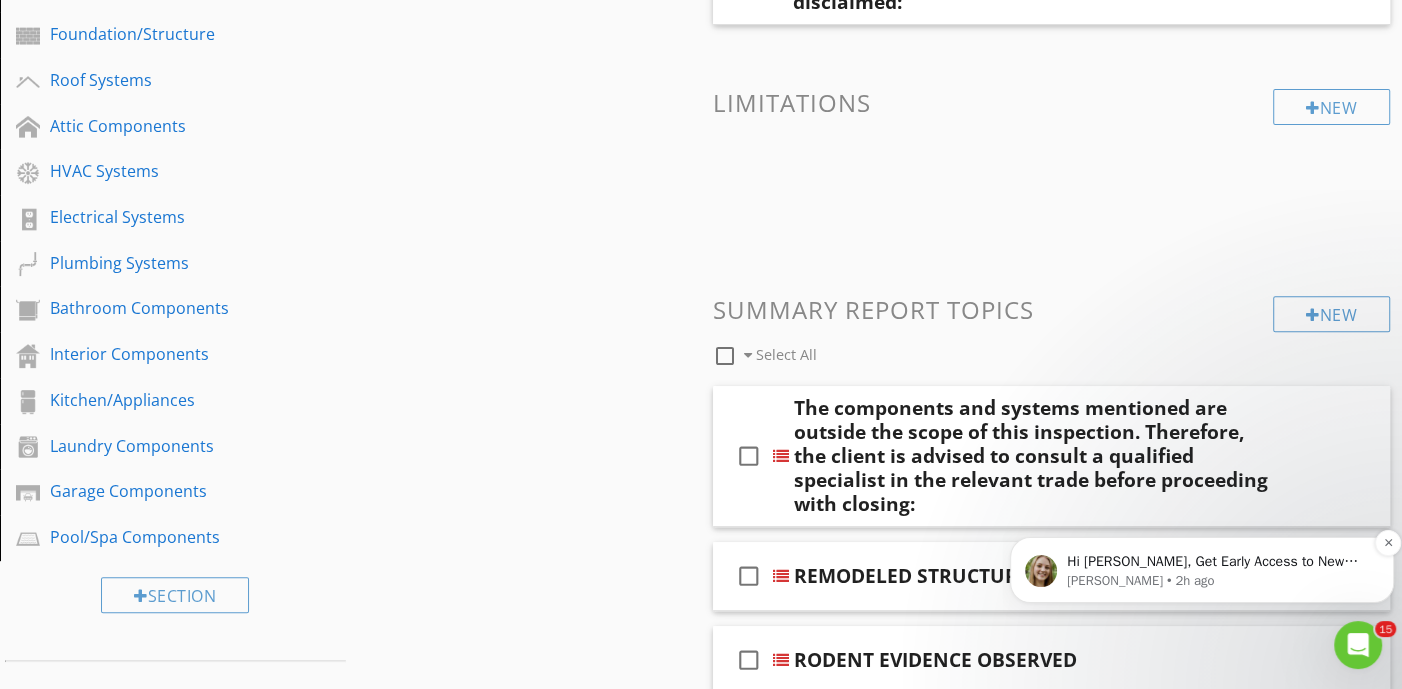 click on "Hi Joey, Get Early Access to New Report Writing Features &amp; Updates Want to be the first to try Spectora’s latest updates? Join our early access group and be the first to use new features before they’re released. Features and updates coming soon that you will get early access to include: Update: The upgraded Rapid Fire Camera, New: Photo preview before adding images to a report, New: The .5 camera lens" at bounding box center [1218, 562] 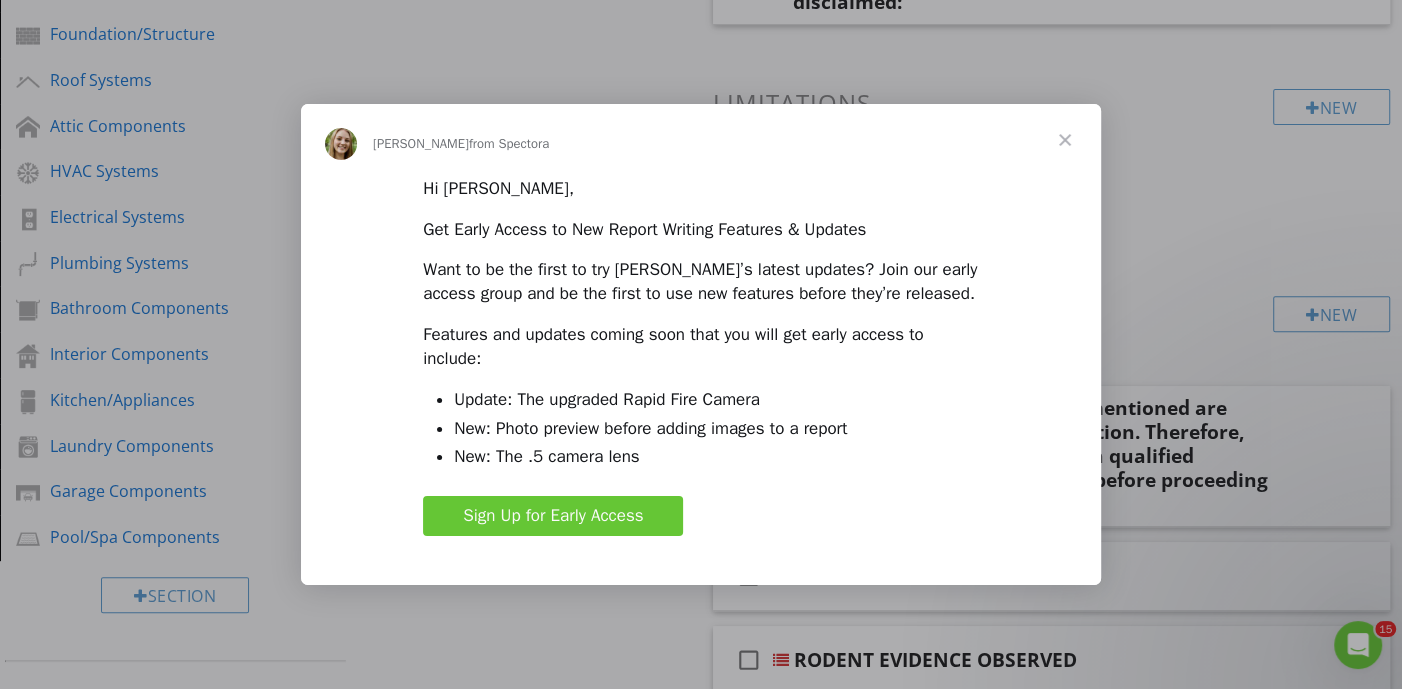 scroll, scrollTop: 0, scrollLeft: 0, axis: both 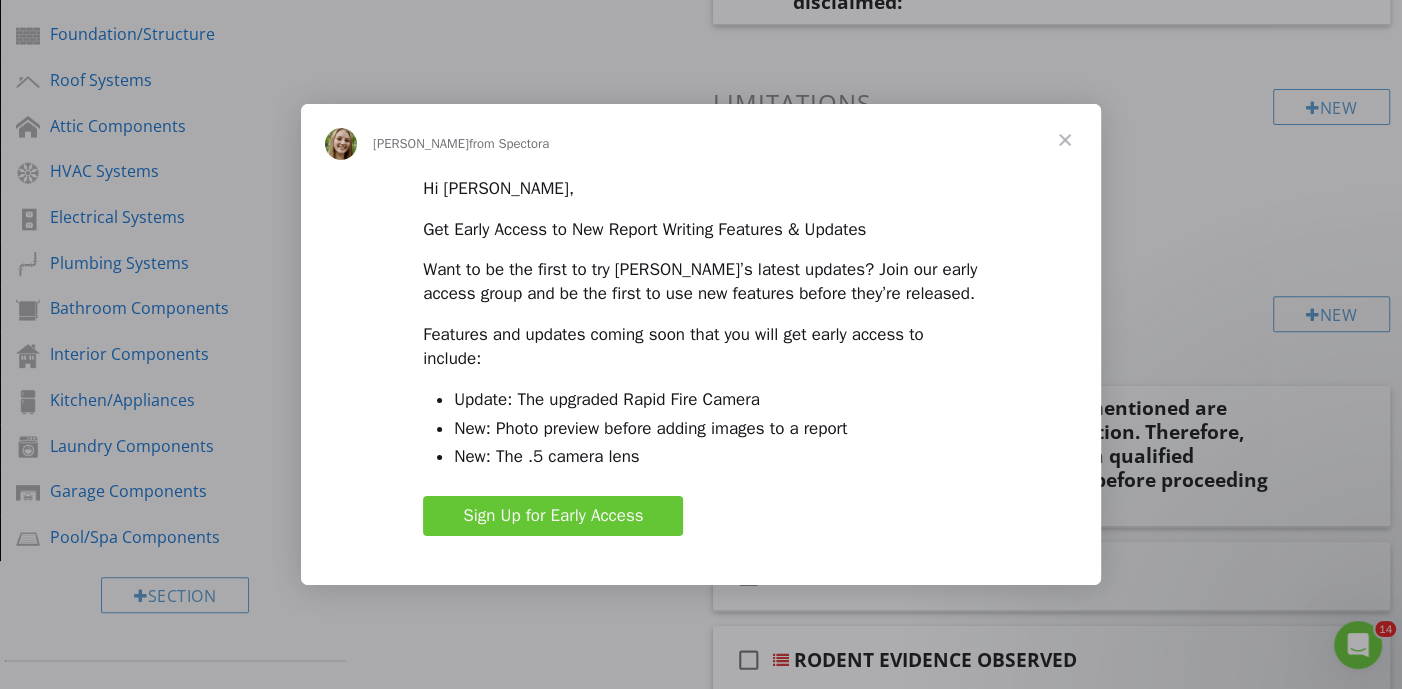 click at bounding box center [1065, 140] 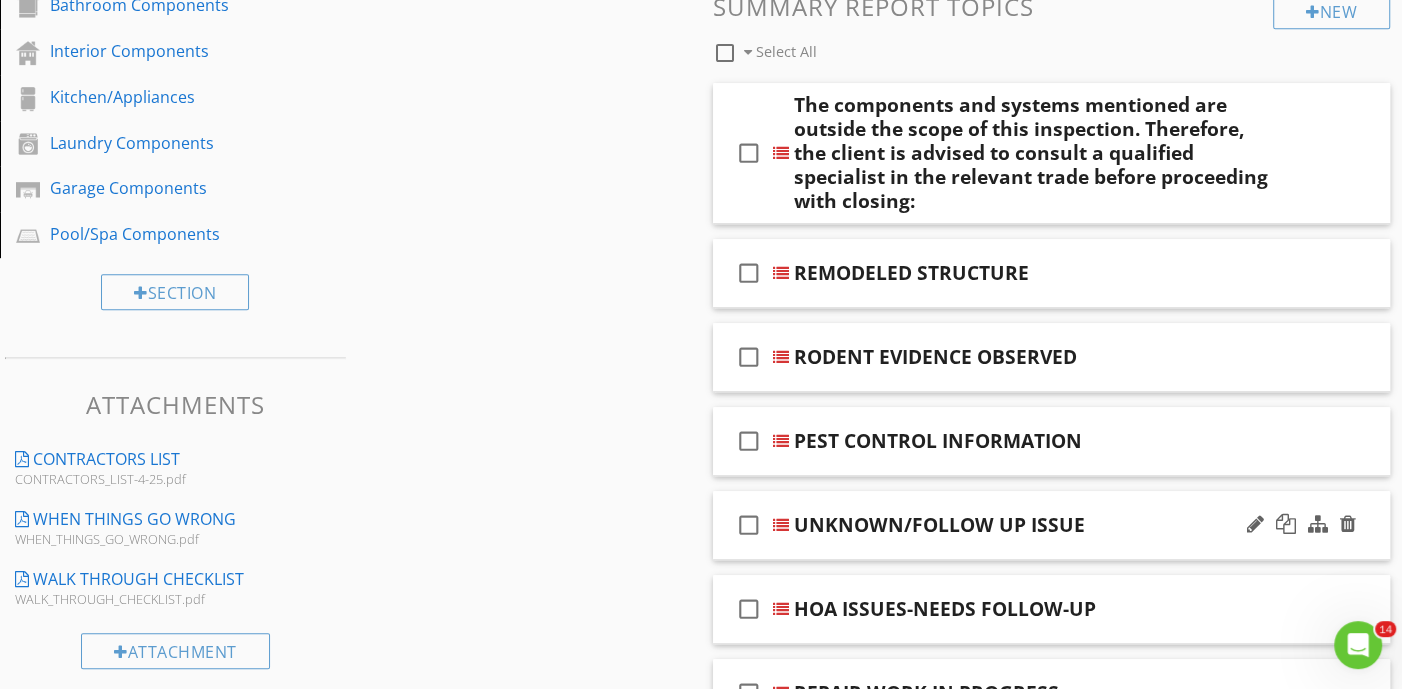 scroll, scrollTop: 939, scrollLeft: 0, axis: vertical 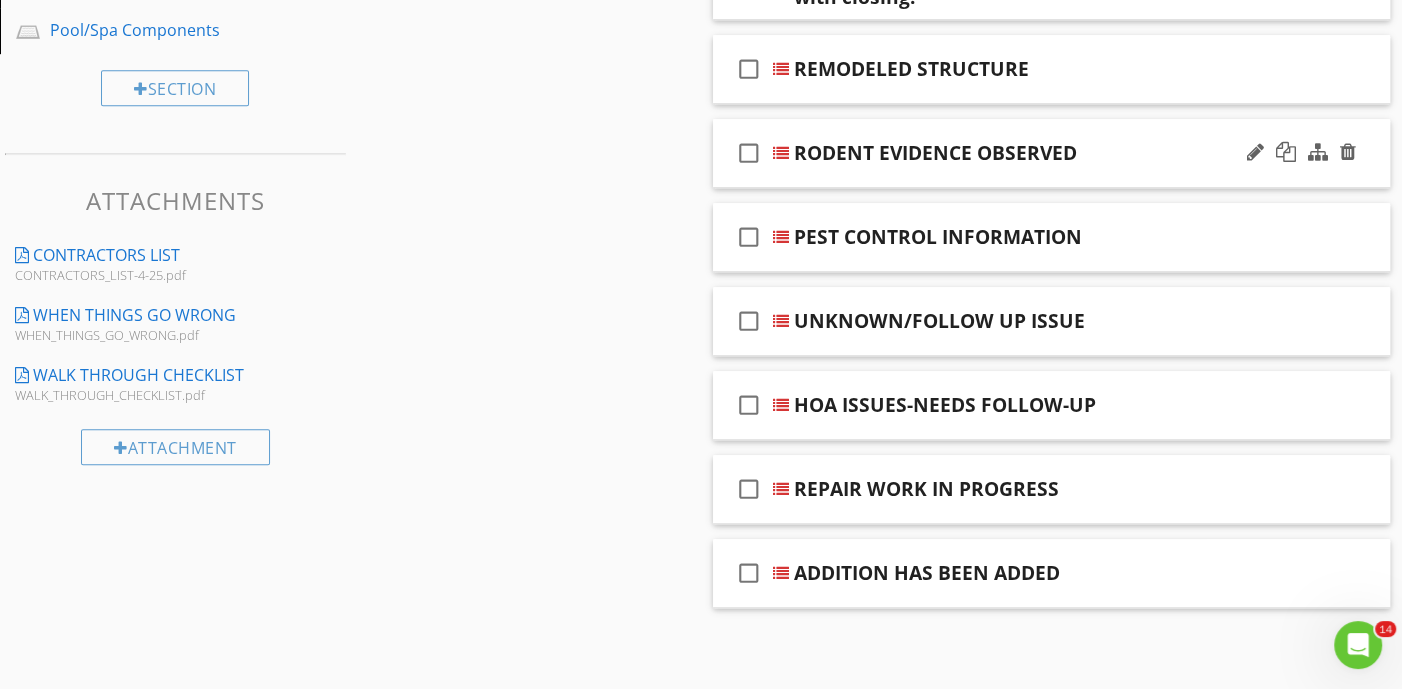 click on "check_box_outline_blank
RODENT EVIDENCE OBSERVED" at bounding box center (1051, 153) 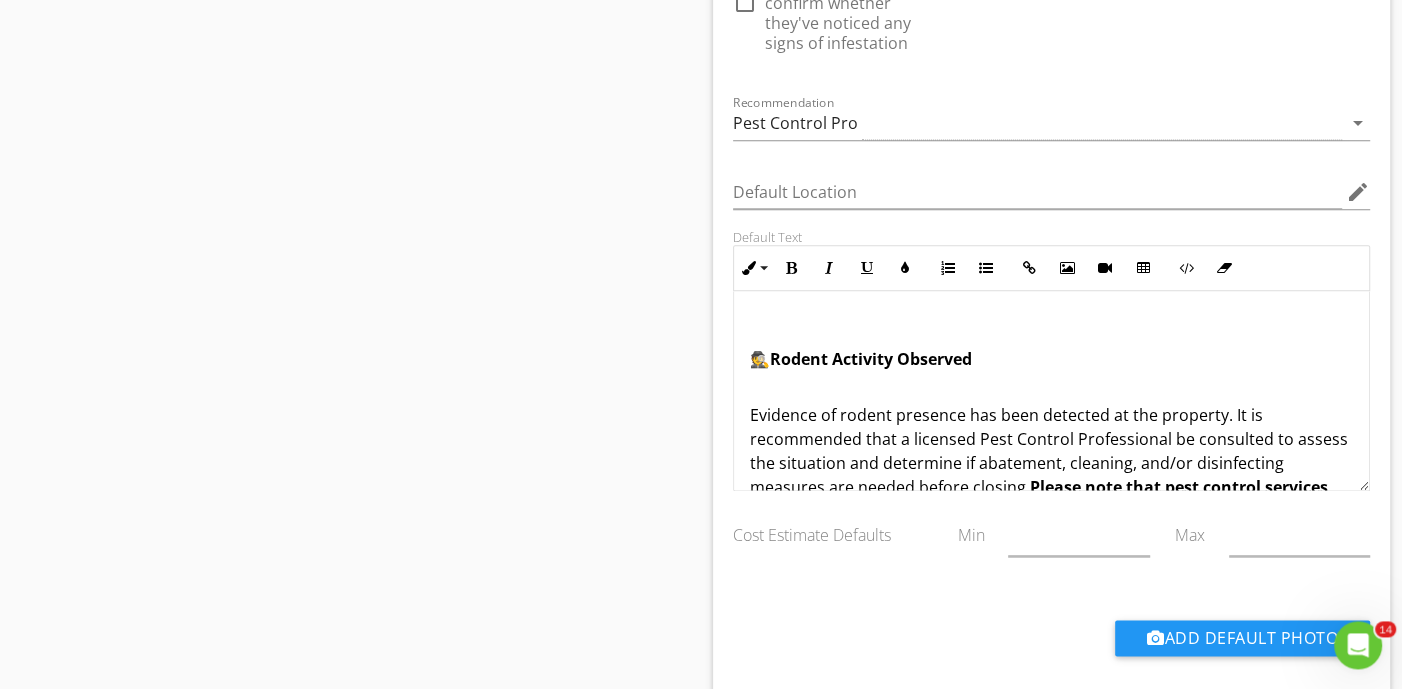 scroll, scrollTop: 1587, scrollLeft: 0, axis: vertical 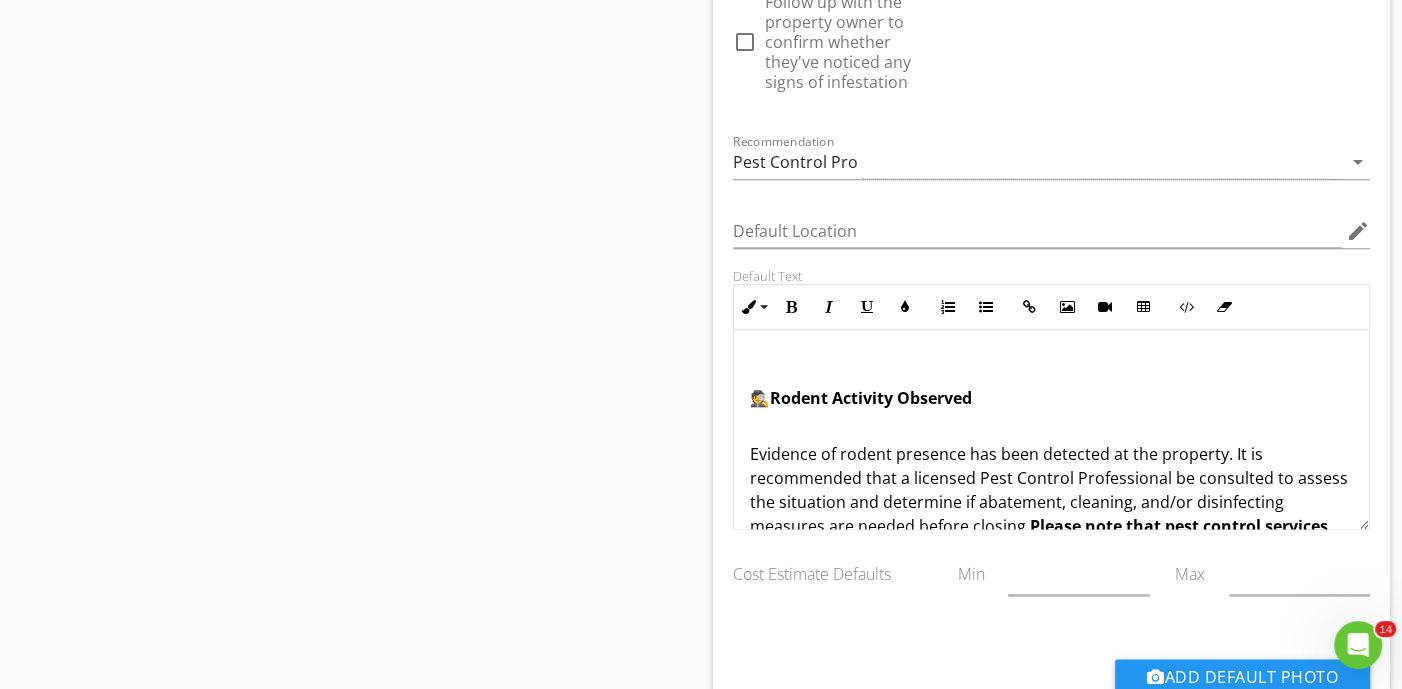 click at bounding box center [1051, 366] 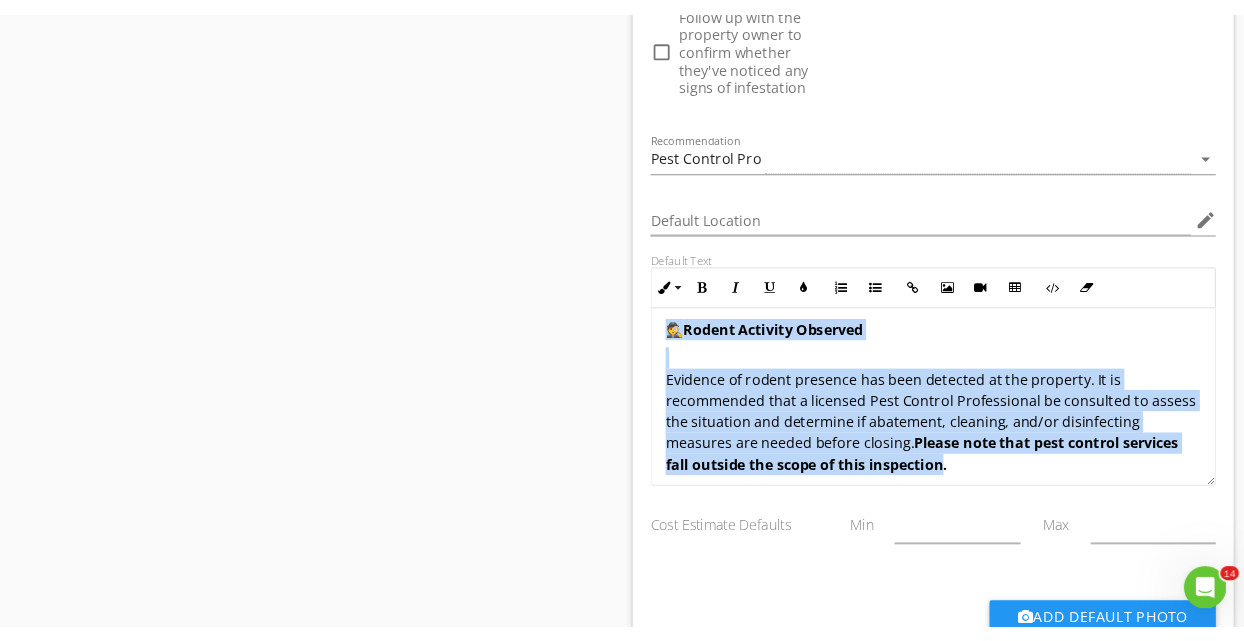 scroll, scrollTop: 57, scrollLeft: 0, axis: vertical 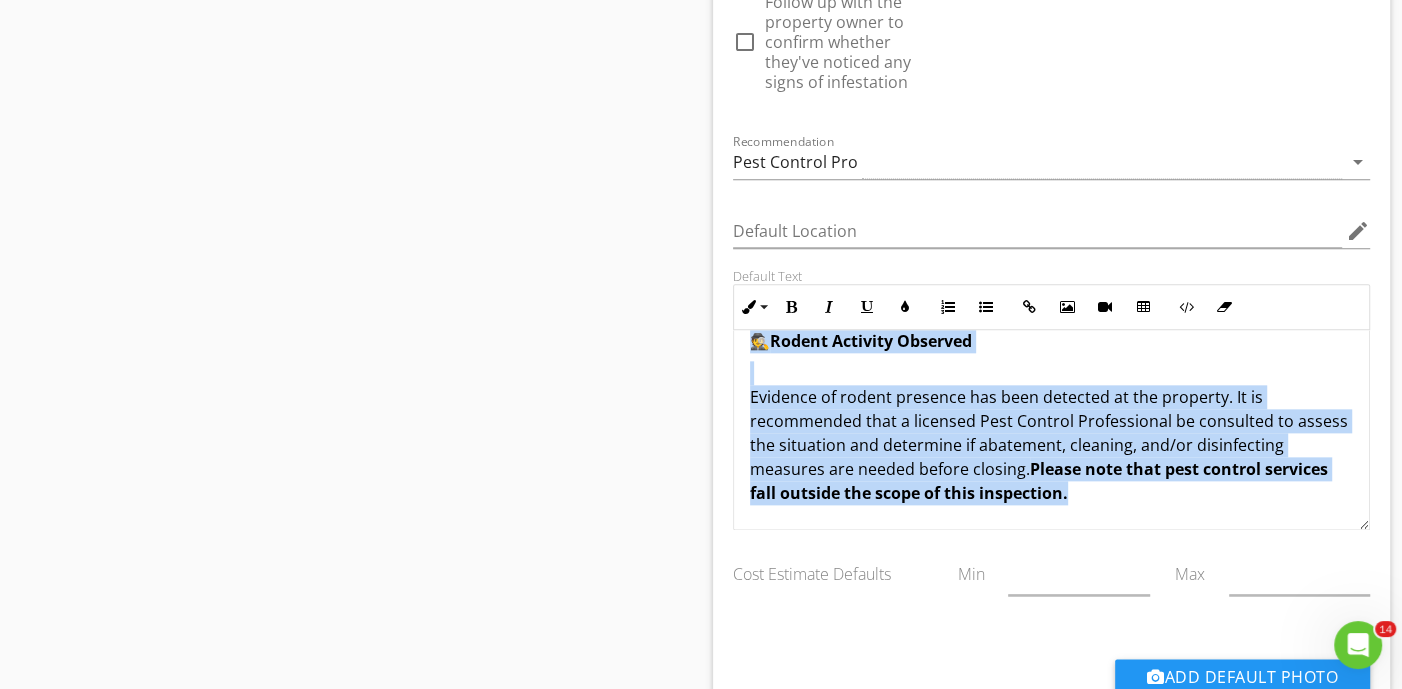 drag, startPoint x: 745, startPoint y: 390, endPoint x: 1110, endPoint y: 496, distance: 380.08026 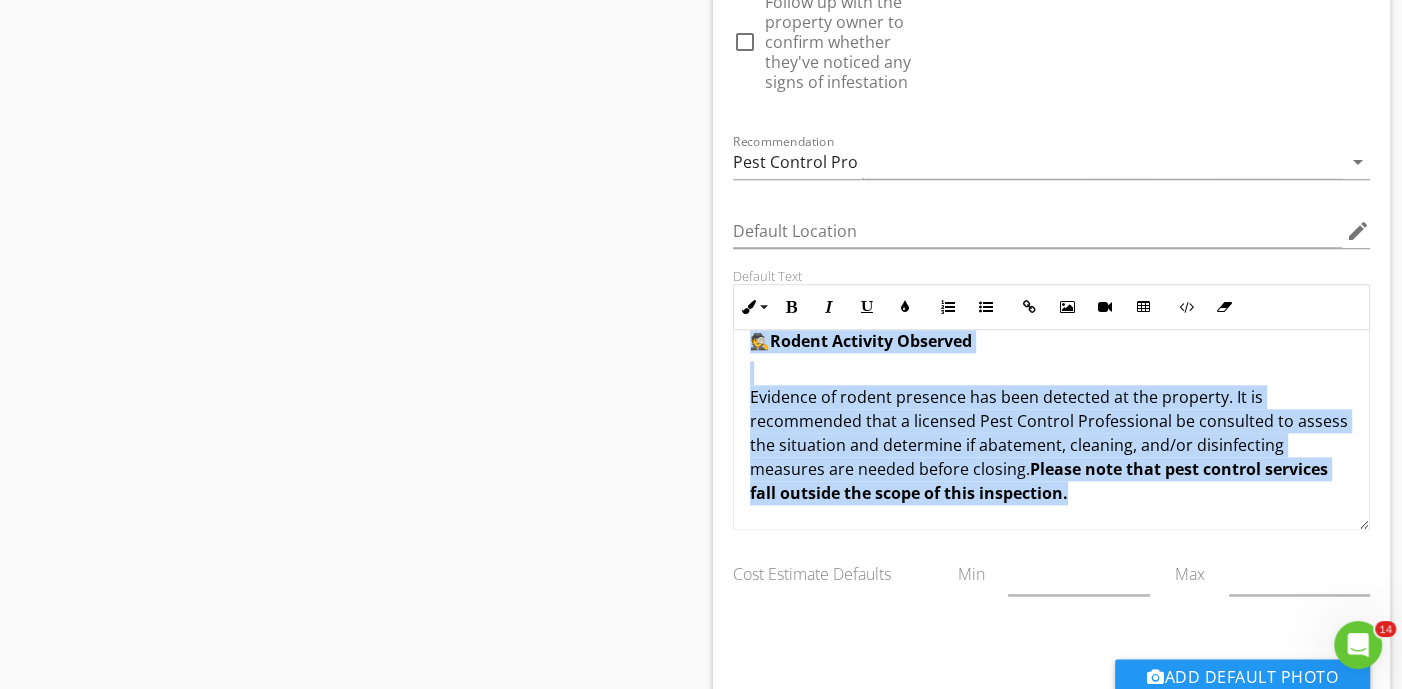copy on "🕵️  Rodent Activity Observed Evidence of rodent presence has been detected at the property. It is recommended that a licensed Pest Control Professional be consulted to assess the situation and determine if abatement, cleaning, and/or disinfecting measures are needed before closing.  Please note that pest control services fall outside the scope of this inspection." 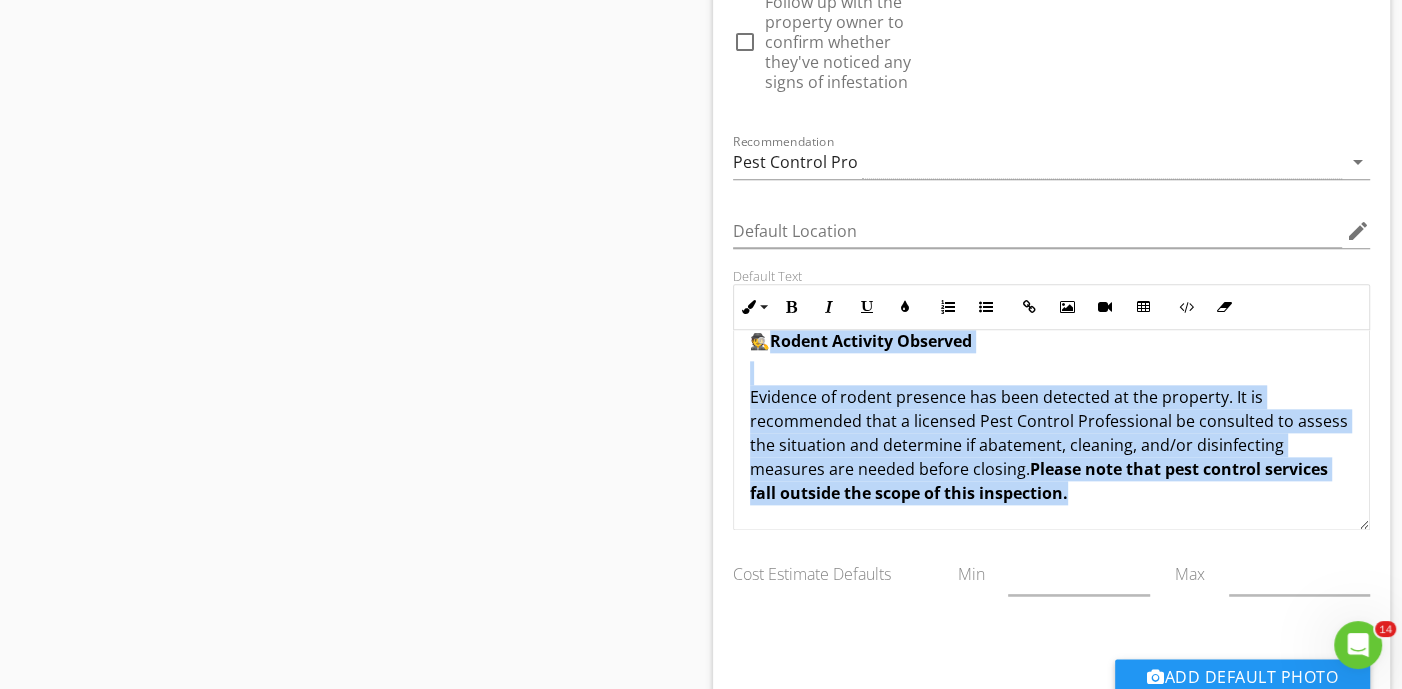 click on "🕵️  Rodent Activity Observed Evidence of rodent presence has been detected at the property. It is recommended that a licensed Pest Control Professional be consulted to assess the situation and determine if abatement, cleaning, and/or disinfecting measures are needed before closing.  Please note that pest control services fall outside the scope of this inspection." at bounding box center (1051, 401) 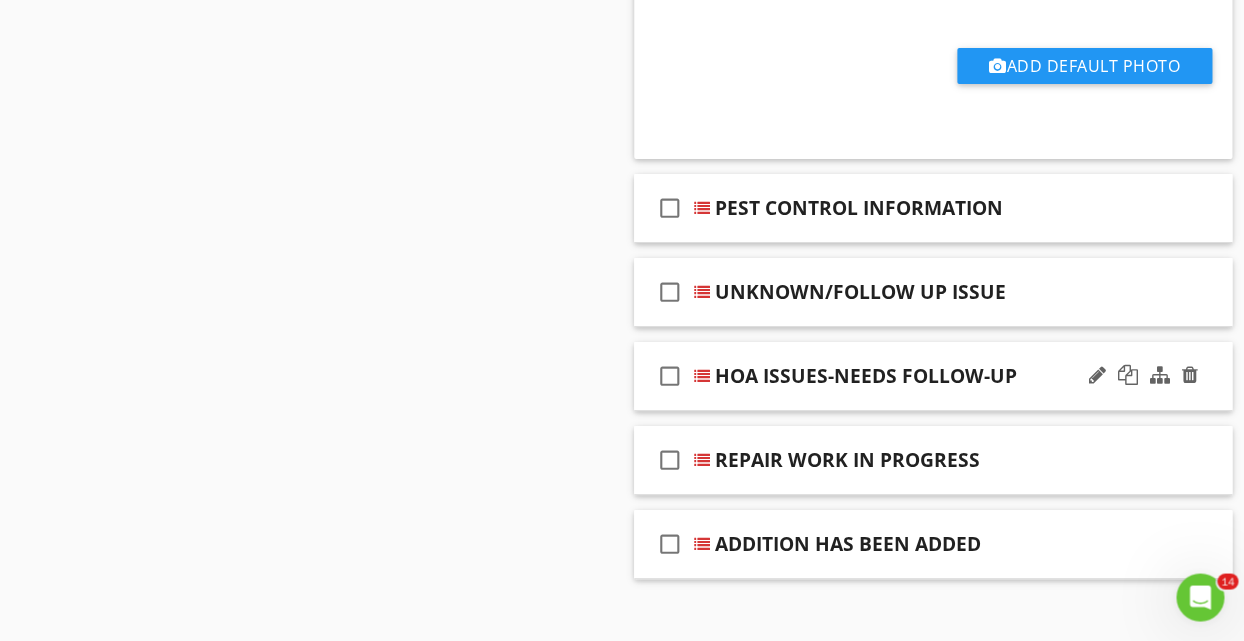 scroll, scrollTop: 2276, scrollLeft: 0, axis: vertical 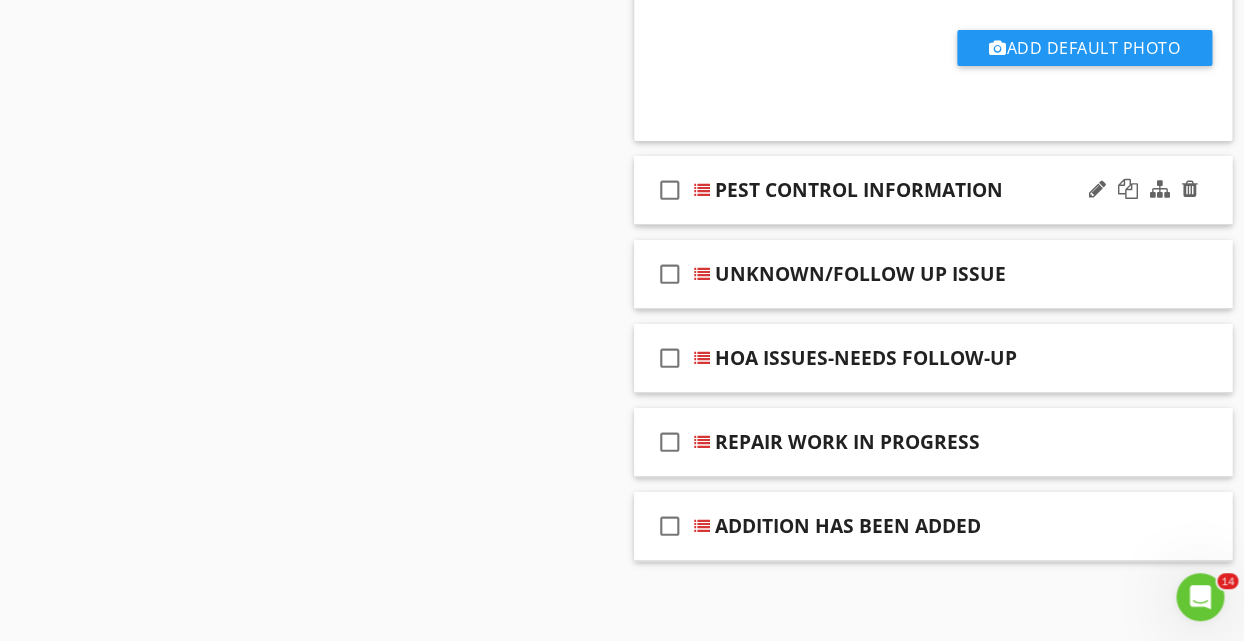 click on "check_box_outline_blank
PEST CONTROL INFORMATION" at bounding box center [933, 190] 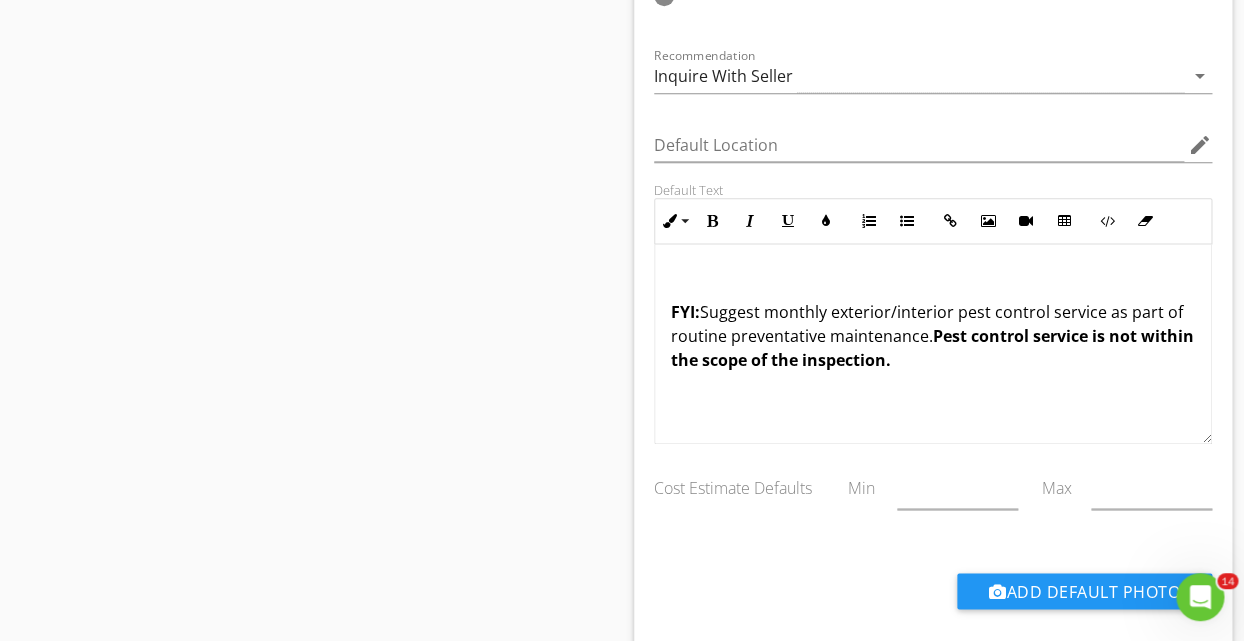 scroll, scrollTop: 3140, scrollLeft: 0, axis: vertical 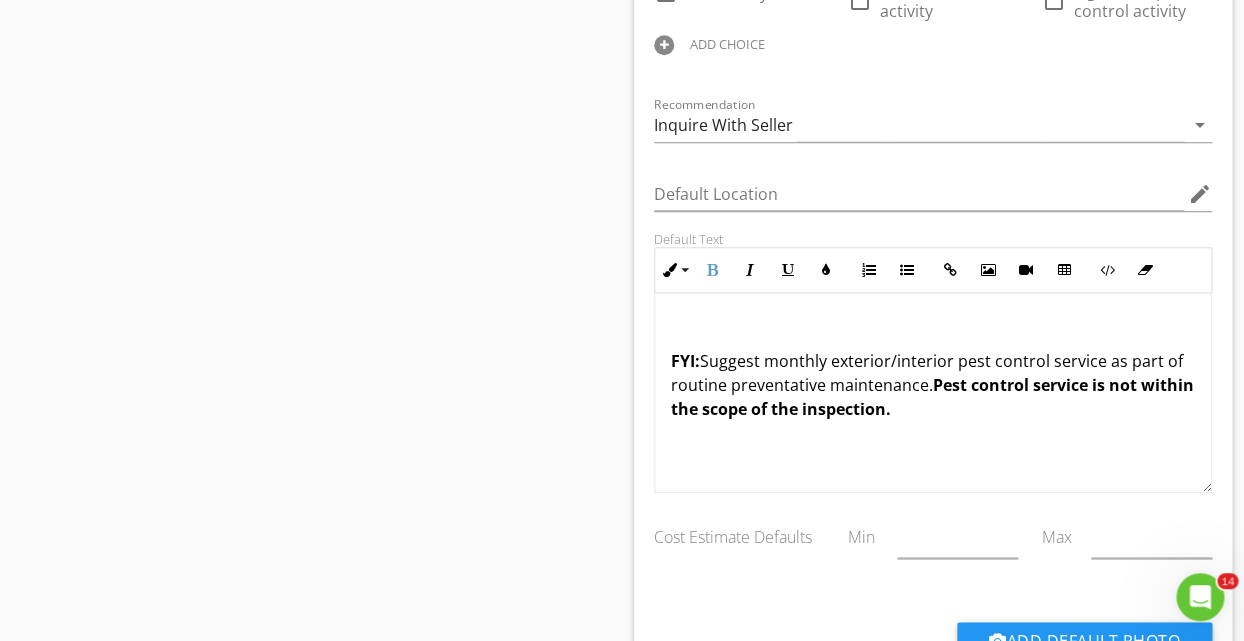 click on "FYI:  Suggest monthly exterior/interior pest control service as part of routine preventative maintenance.  Pest control service is not within the scope of the inspection." at bounding box center [933, 393] 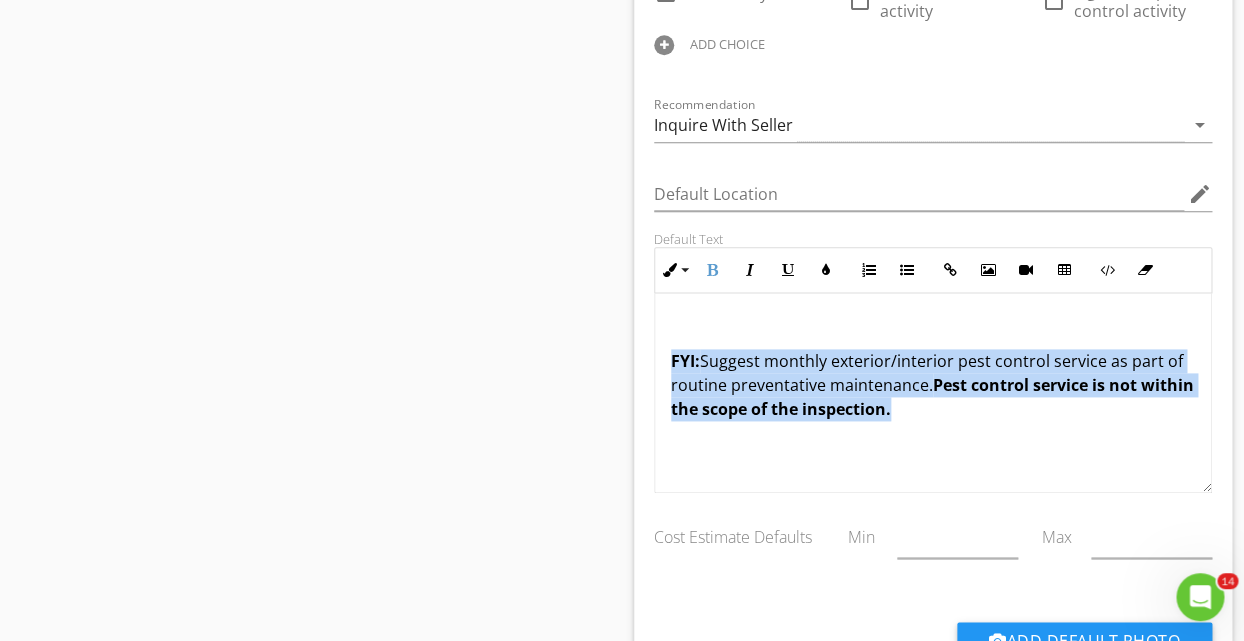 drag, startPoint x: 910, startPoint y: 392, endPoint x: 622, endPoint y: 329, distance: 294.81012 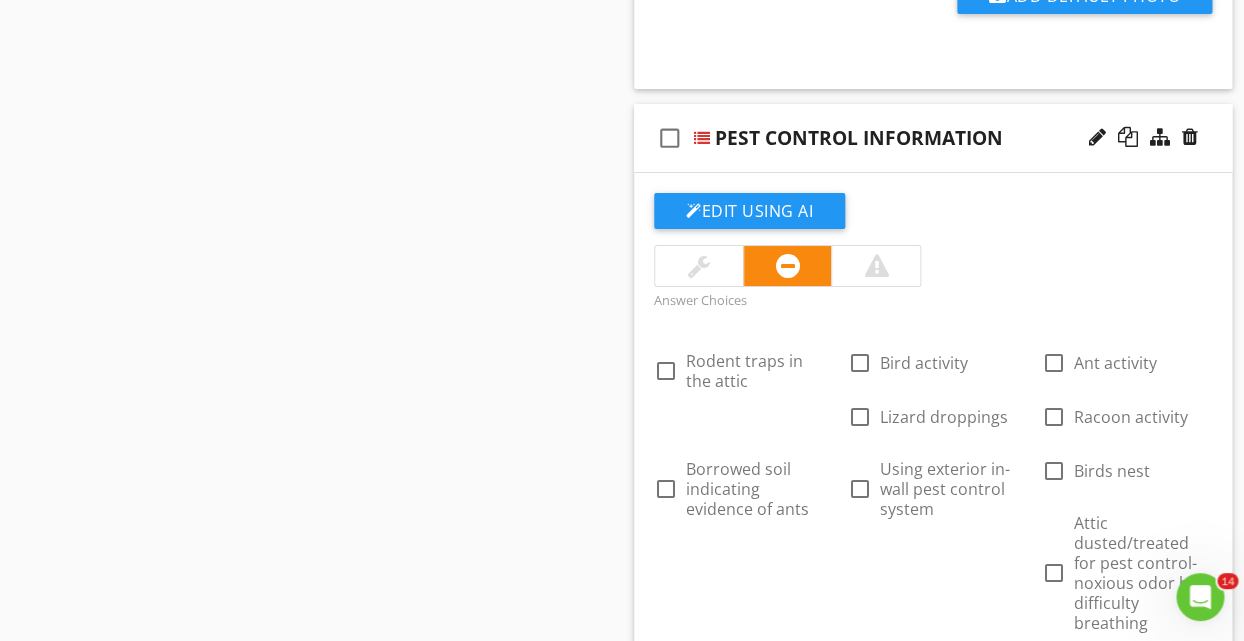 scroll, scrollTop: 2276, scrollLeft: 0, axis: vertical 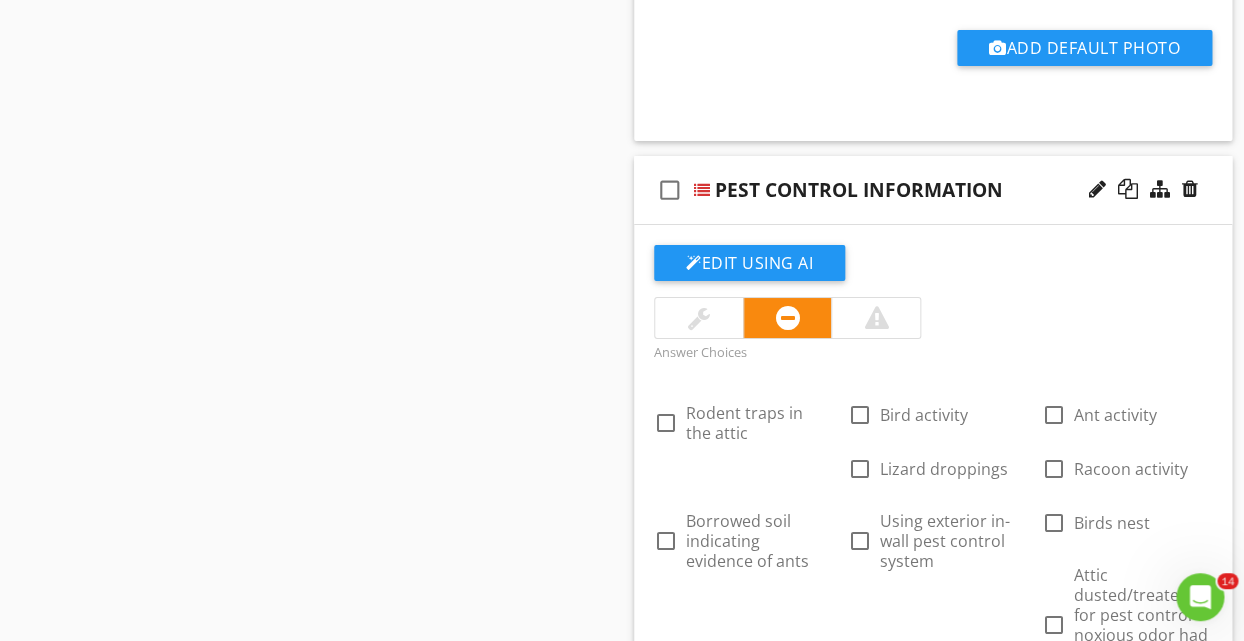 click on "check_box_outline_blank
PEST CONTROL INFORMATION" at bounding box center [933, 190] 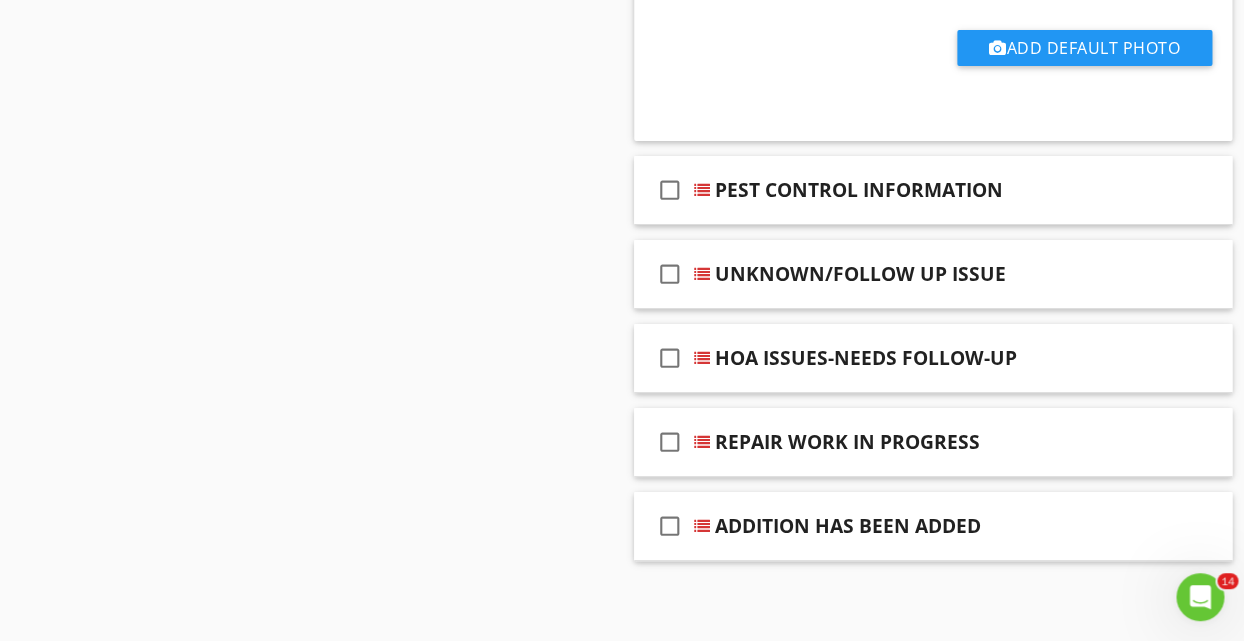 scroll, scrollTop: 1844, scrollLeft: 0, axis: vertical 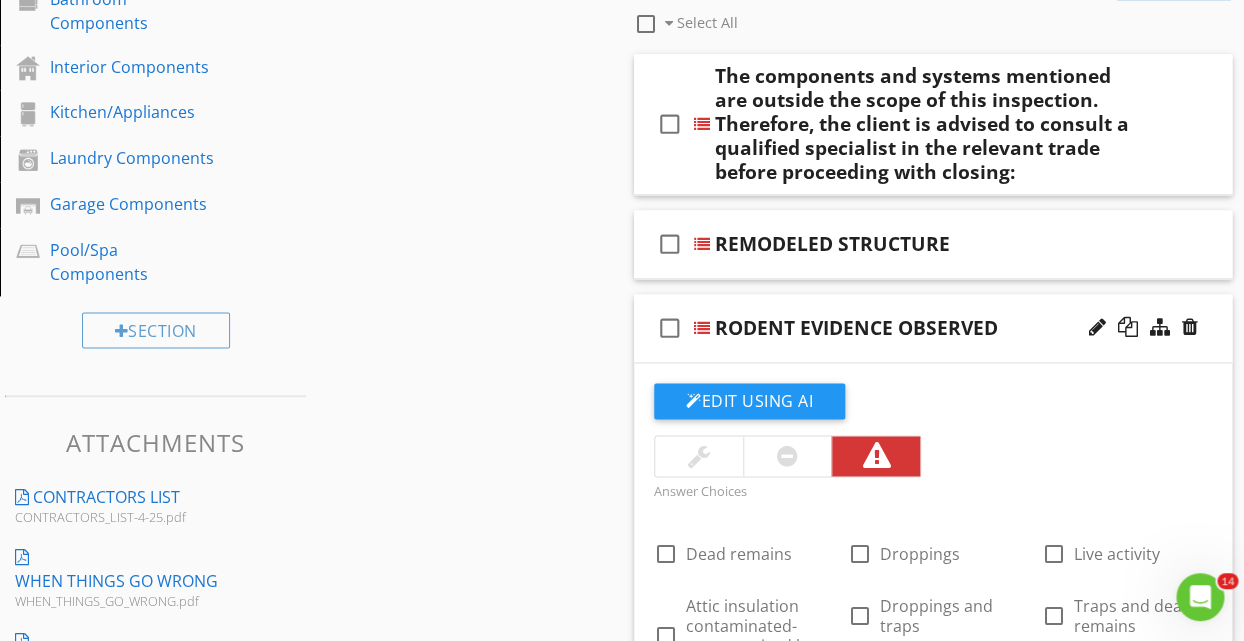 click on "check_box_outline_blank
RODENT EVIDENCE OBSERVED" at bounding box center [933, 328] 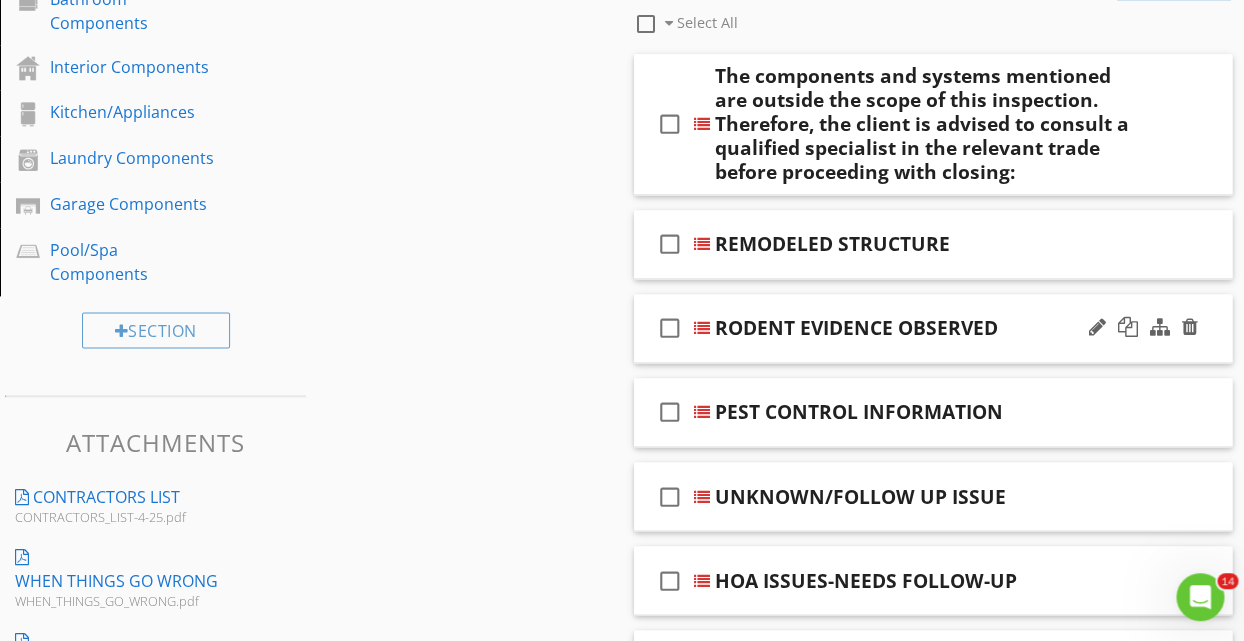 scroll, scrollTop: 980, scrollLeft: 0, axis: vertical 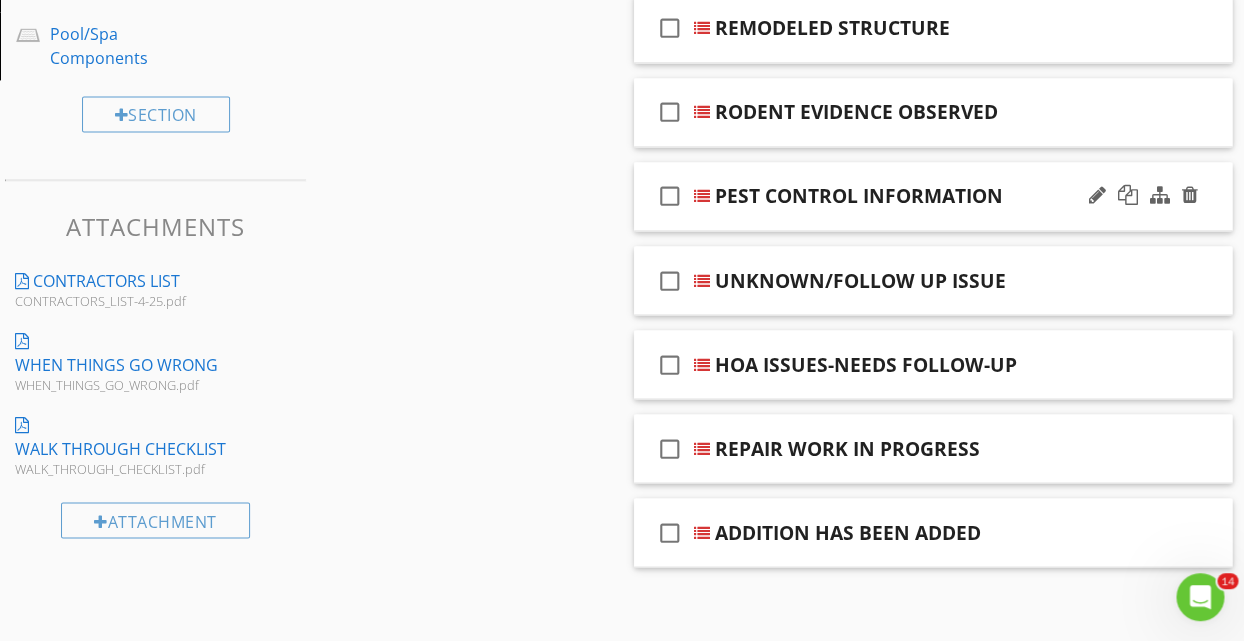 click on "check_box_outline_blank
PEST CONTROL INFORMATION" at bounding box center [933, 196] 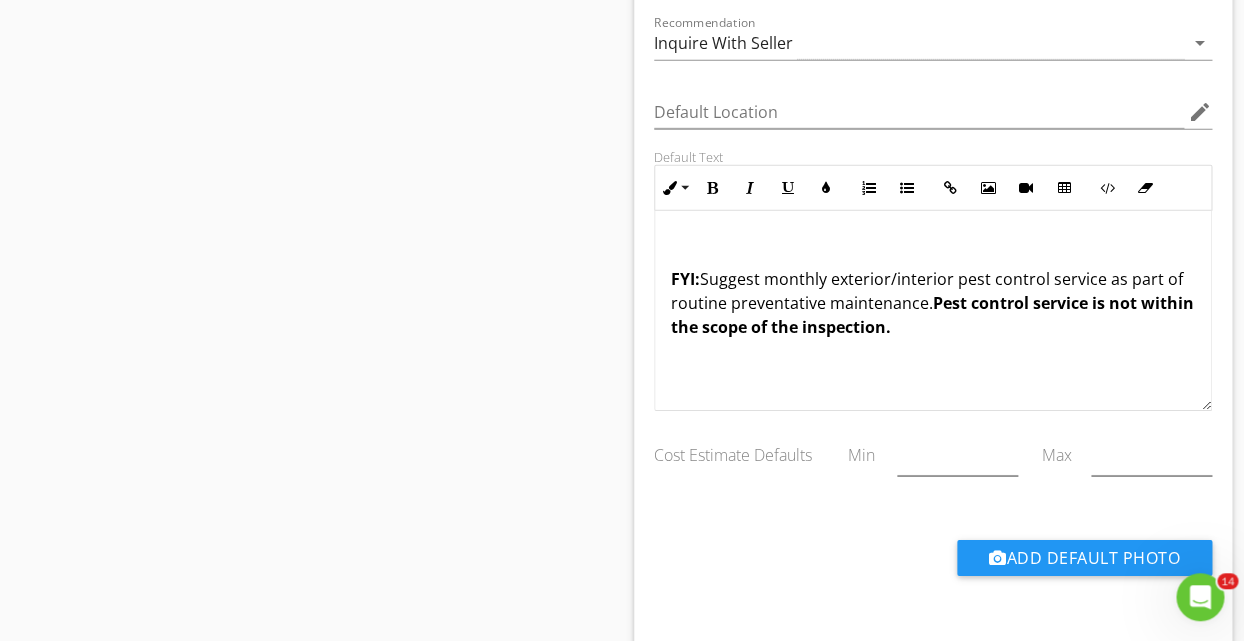 scroll, scrollTop: 1952, scrollLeft: 0, axis: vertical 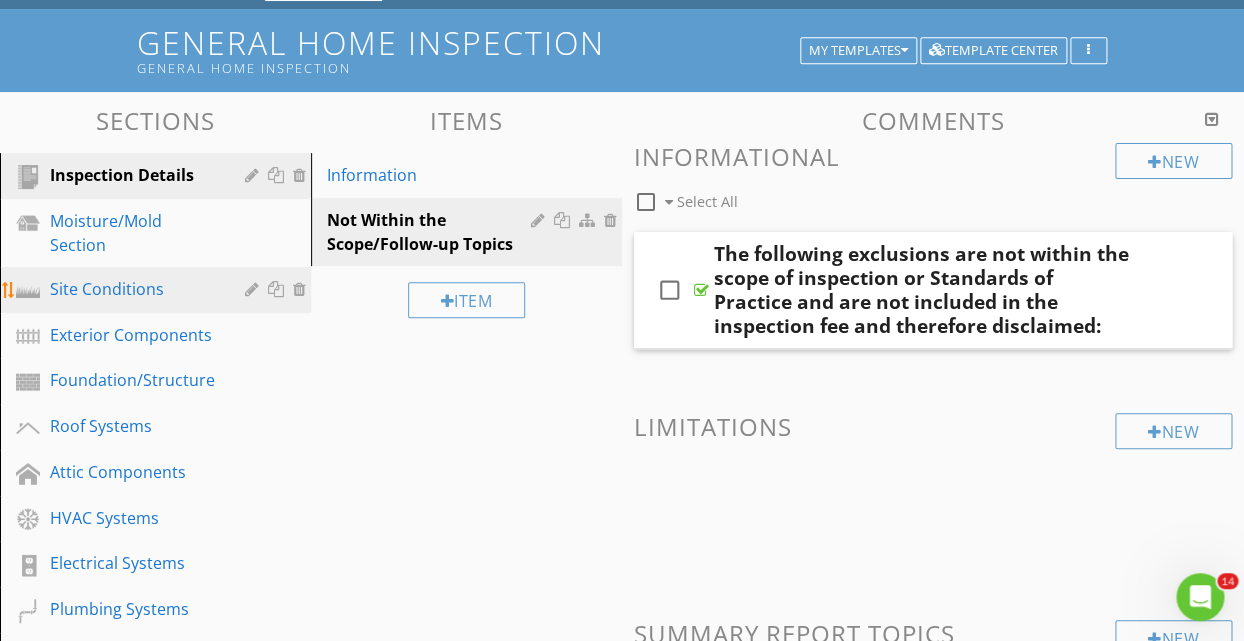 click on "Site Conditions" at bounding box center (133, 289) 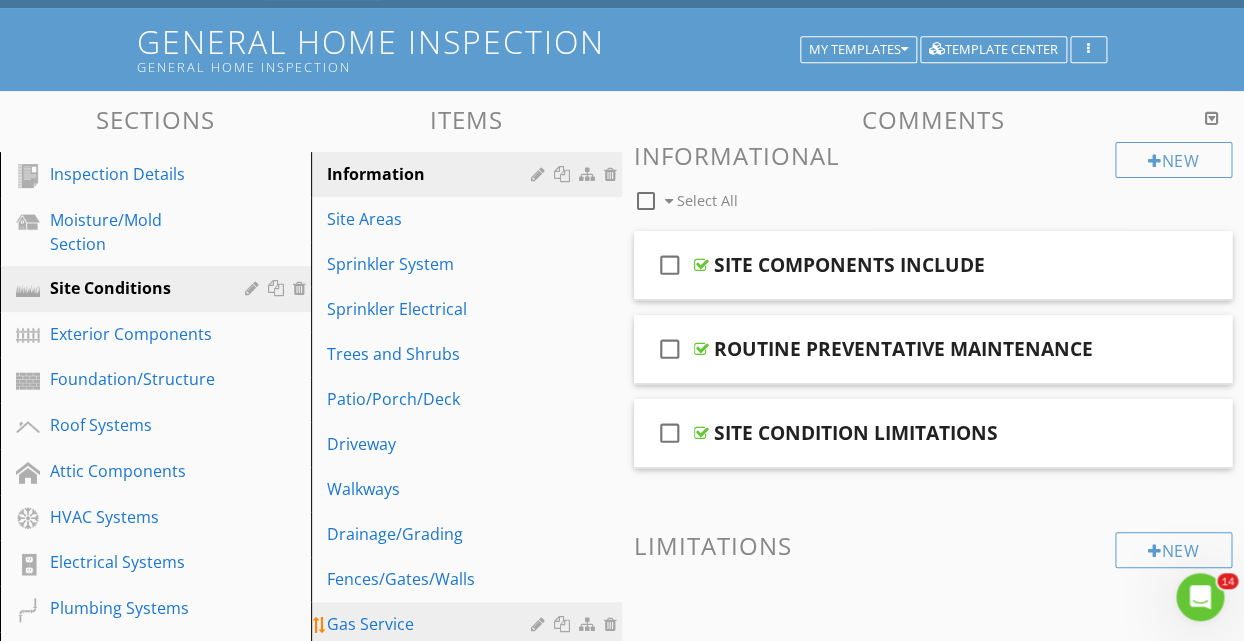 scroll, scrollTop: 108, scrollLeft: 0, axis: vertical 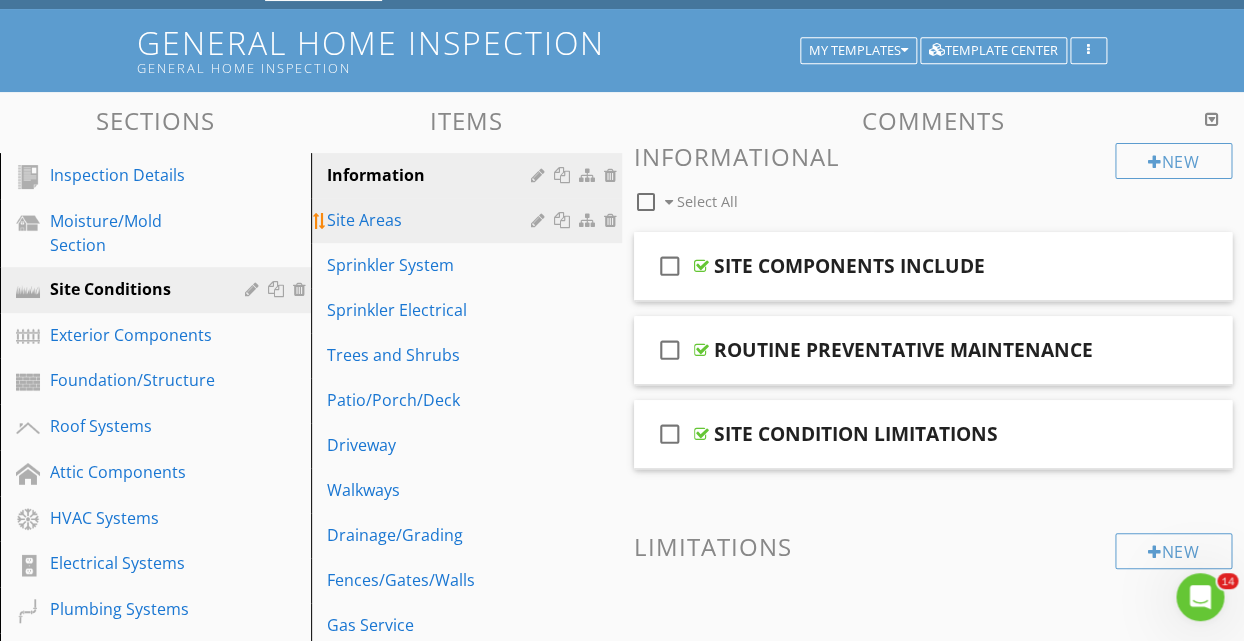 click on "Site Areas" at bounding box center (432, 220) 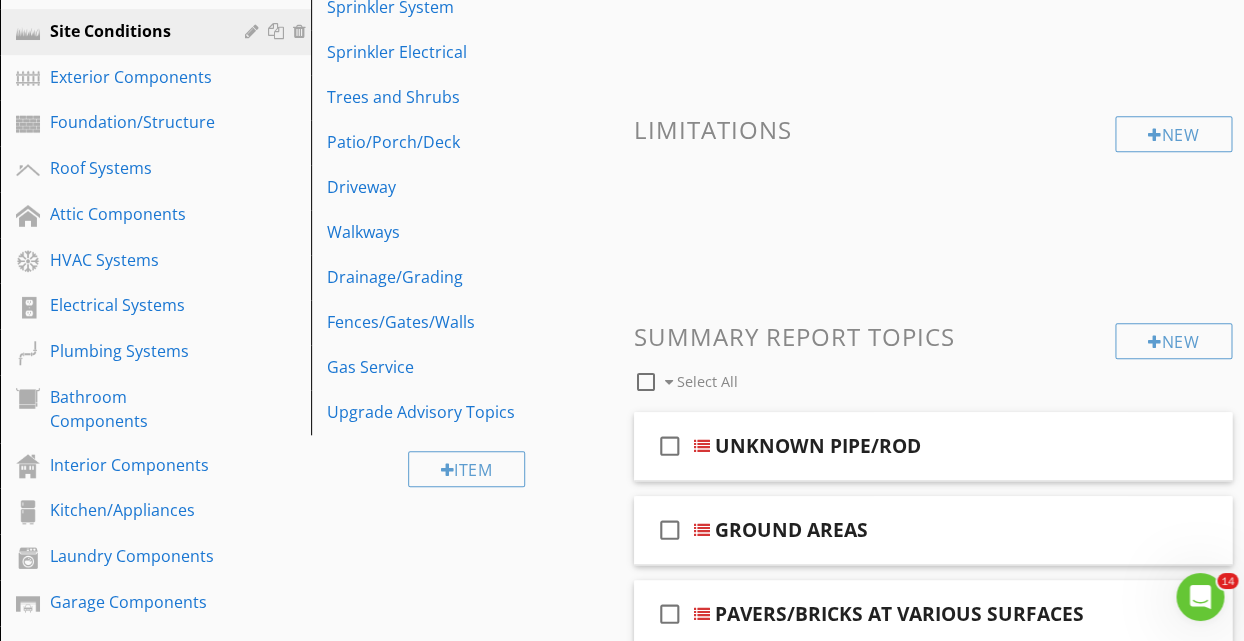 scroll, scrollTop: 216, scrollLeft: 0, axis: vertical 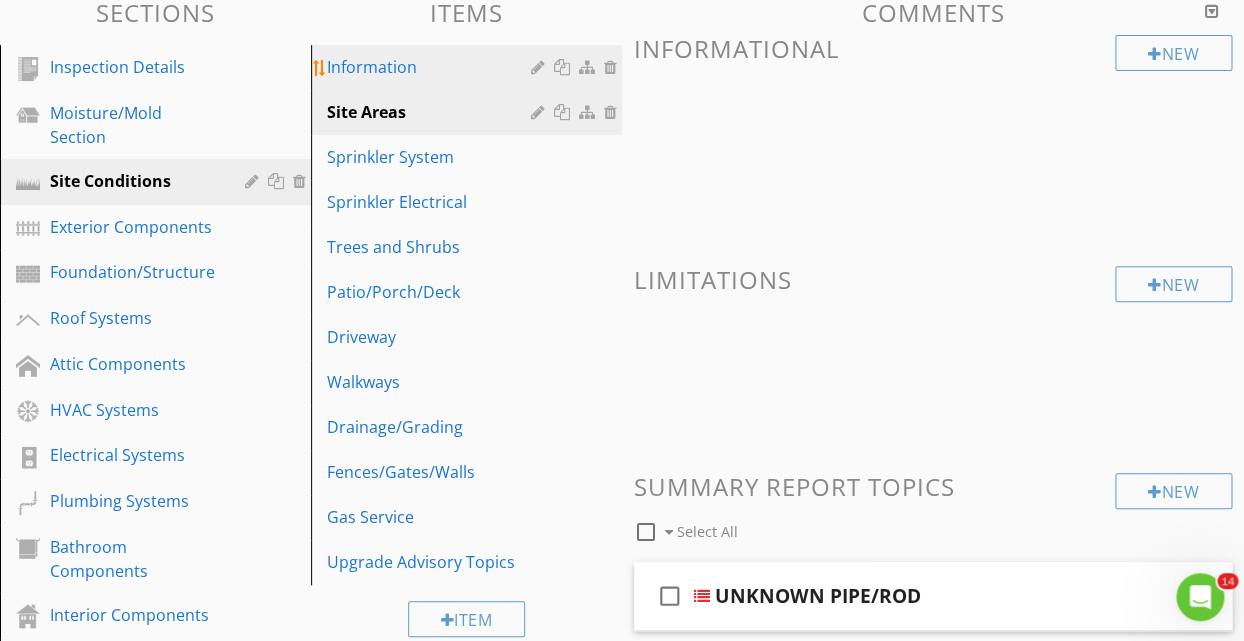 click on "Information" at bounding box center (432, 67) 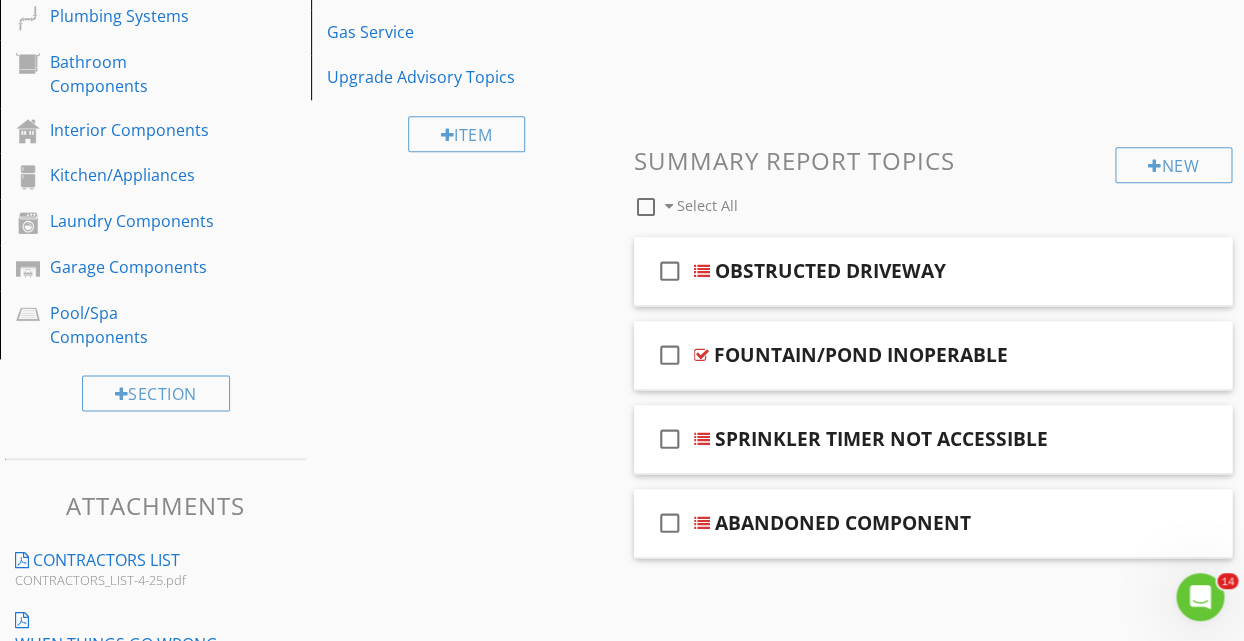 scroll, scrollTop: 917, scrollLeft: 0, axis: vertical 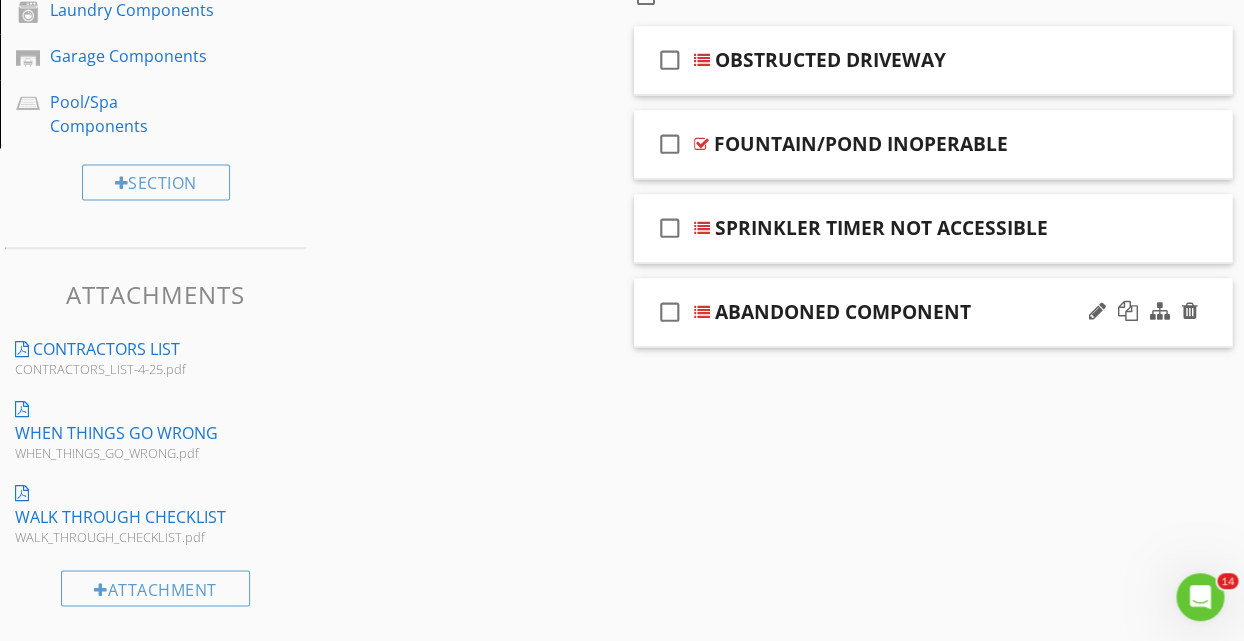 click on "check_box_outline_blank
ABANDONED COMPONENT" at bounding box center (933, 312) 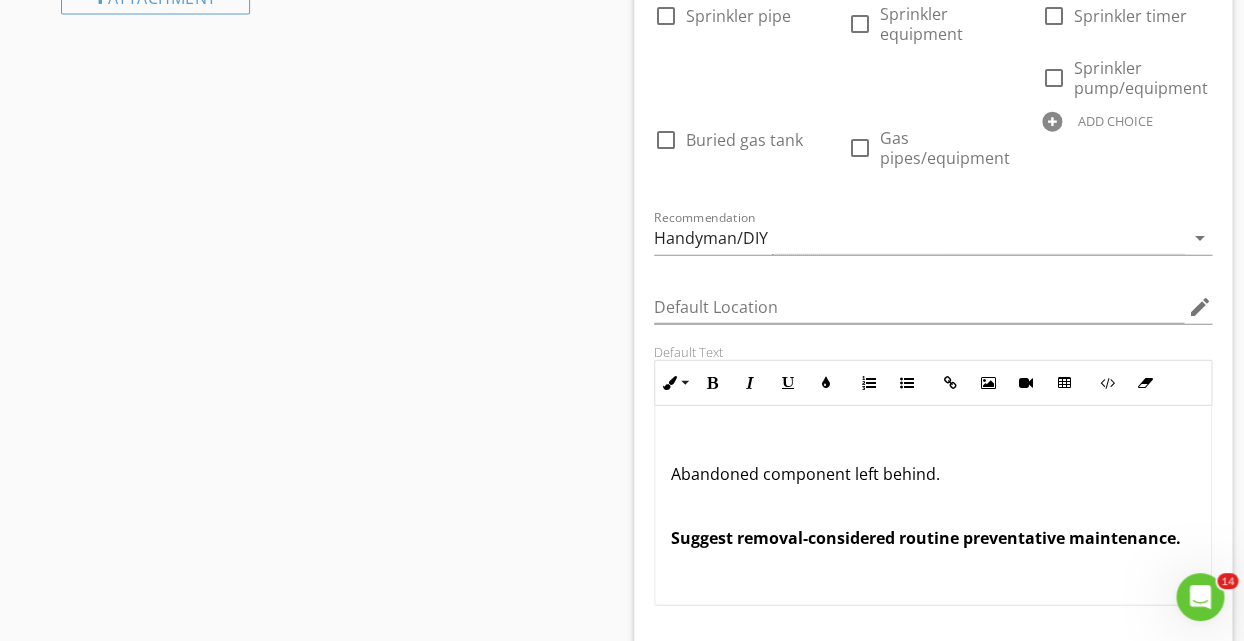 scroll, scrollTop: 1457, scrollLeft: 0, axis: vertical 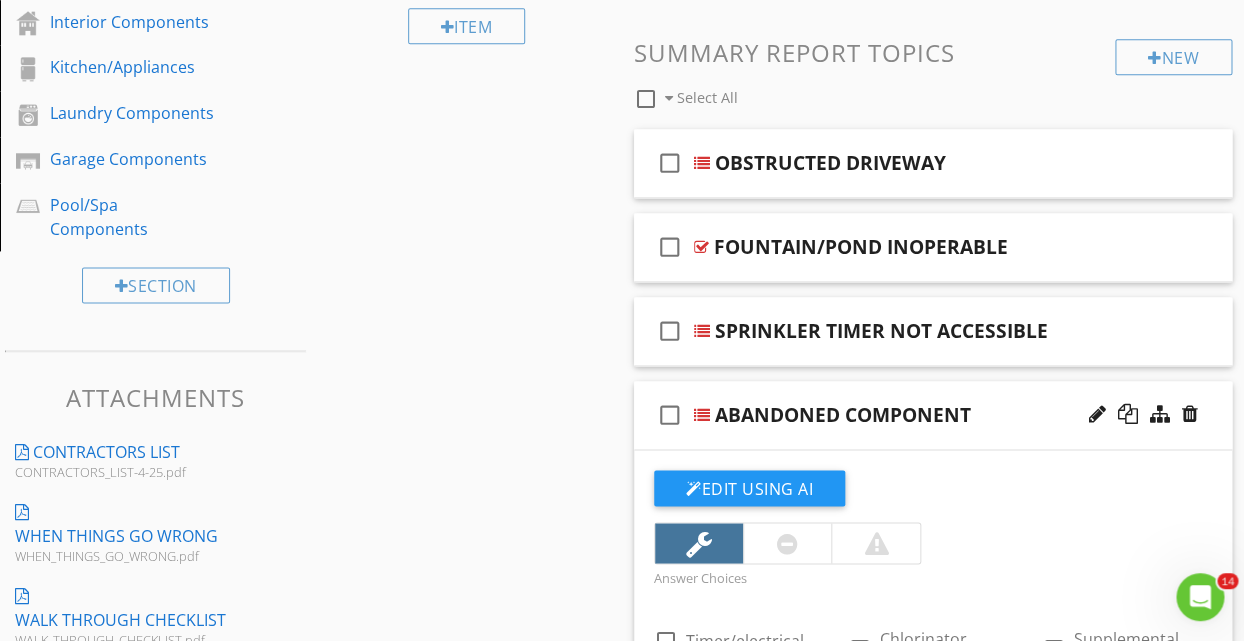 click on "check_box_outline_blank
ABANDONED COMPONENT" at bounding box center [933, 415] 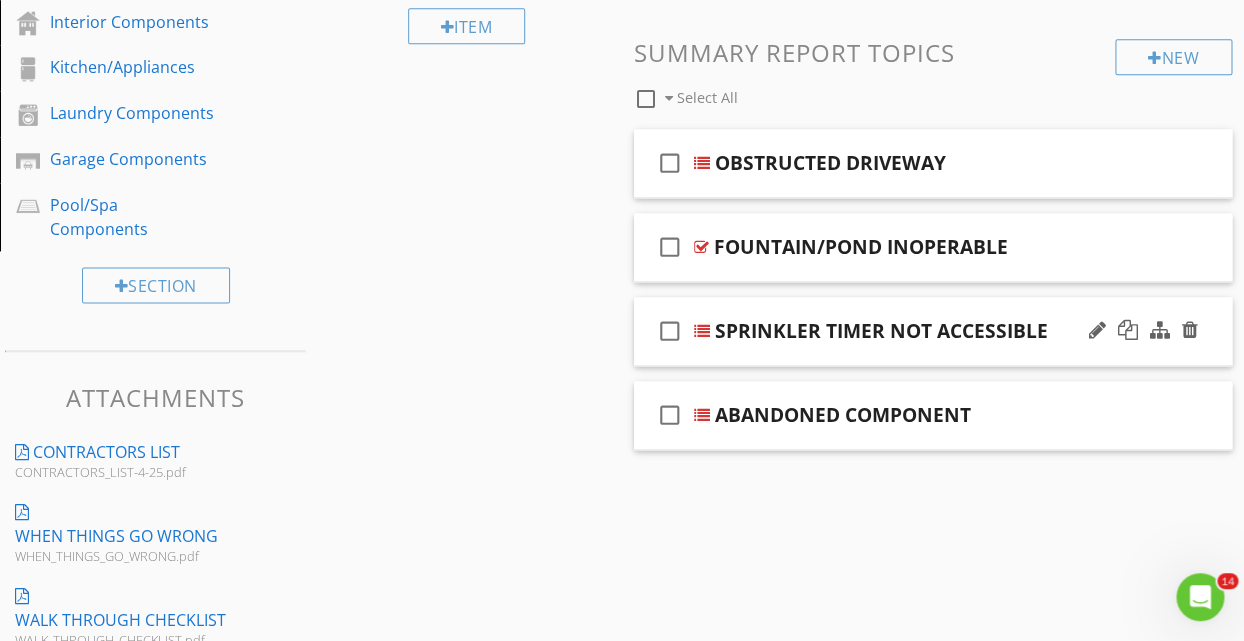 click on "check_box_outline_blank
SPRINKLER TIMER NOT ACCESSIBLE" at bounding box center (933, 331) 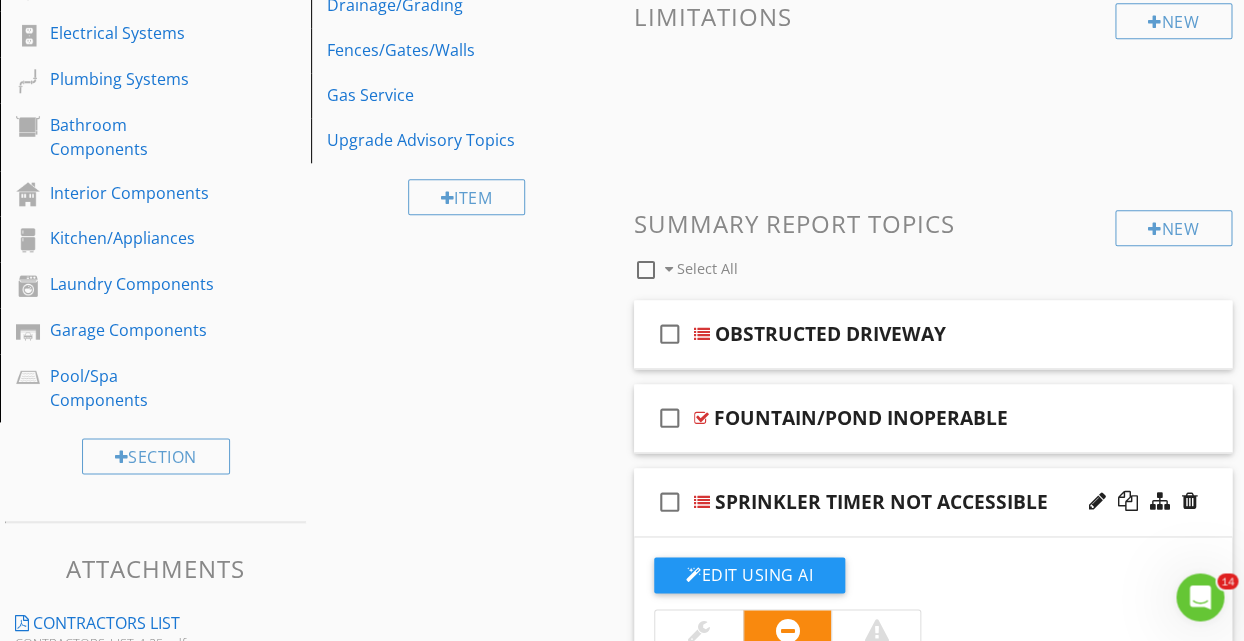 scroll, scrollTop: 593, scrollLeft: 0, axis: vertical 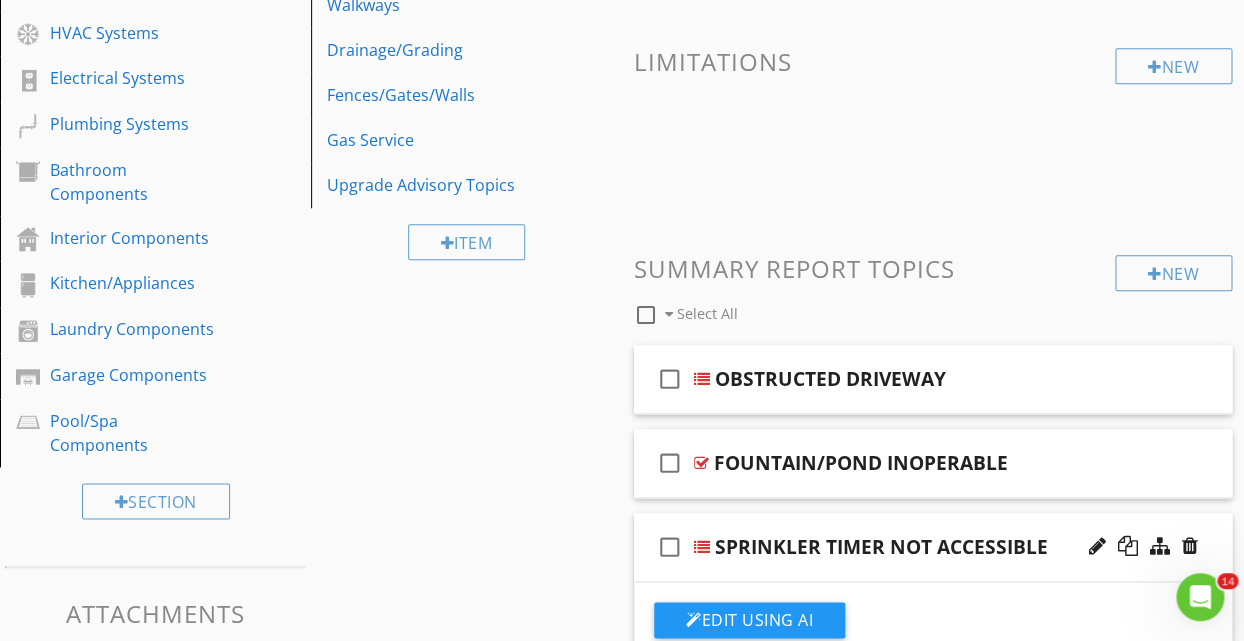 click on "check_box_outline_blank
SPRINKLER TIMER NOT ACCESSIBLE" at bounding box center (933, 547) 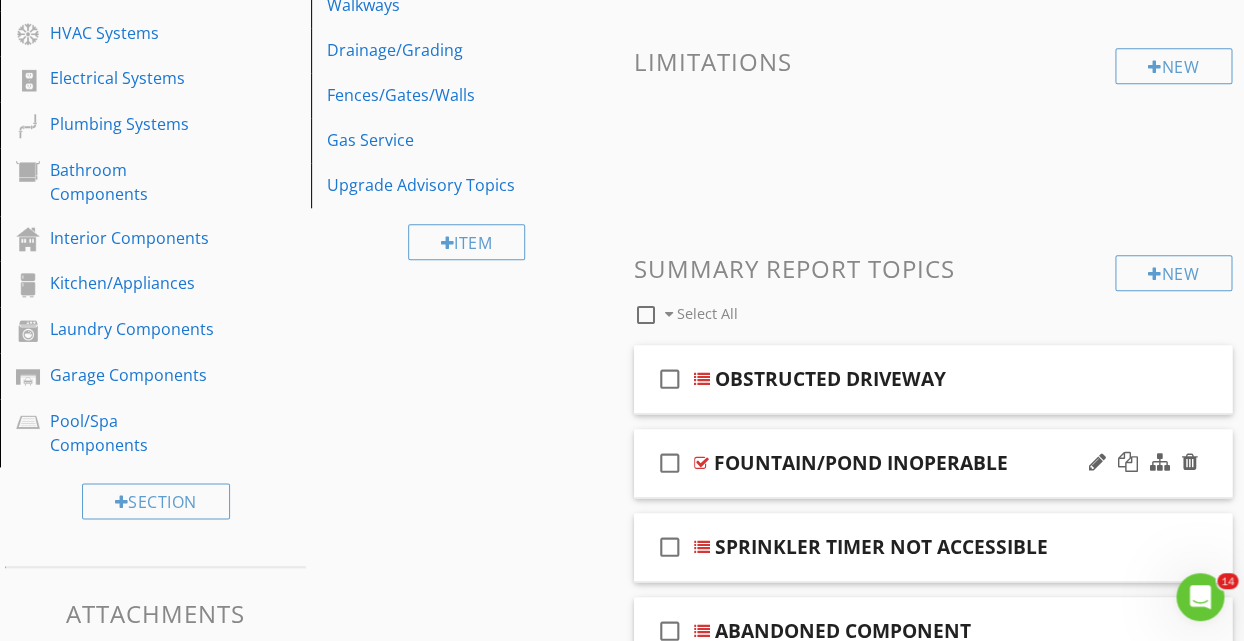 click on "check_box_outline_blank
FOUNTAIN/POND INOPERABLE" at bounding box center [933, 463] 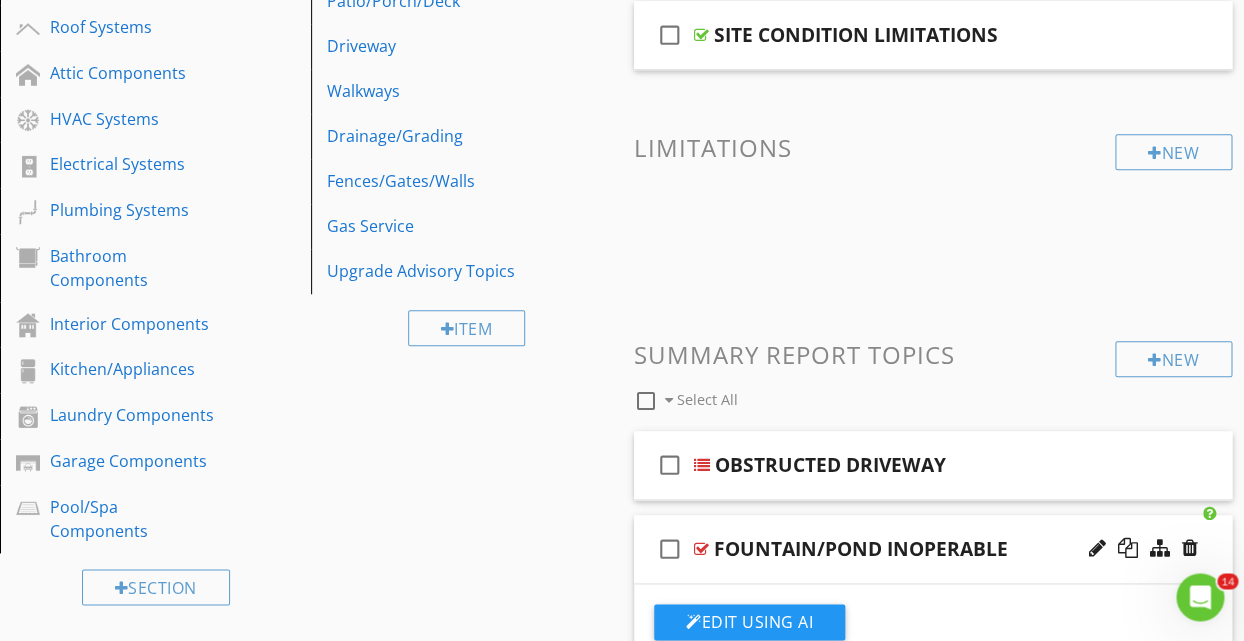 scroll, scrollTop: 593, scrollLeft: 0, axis: vertical 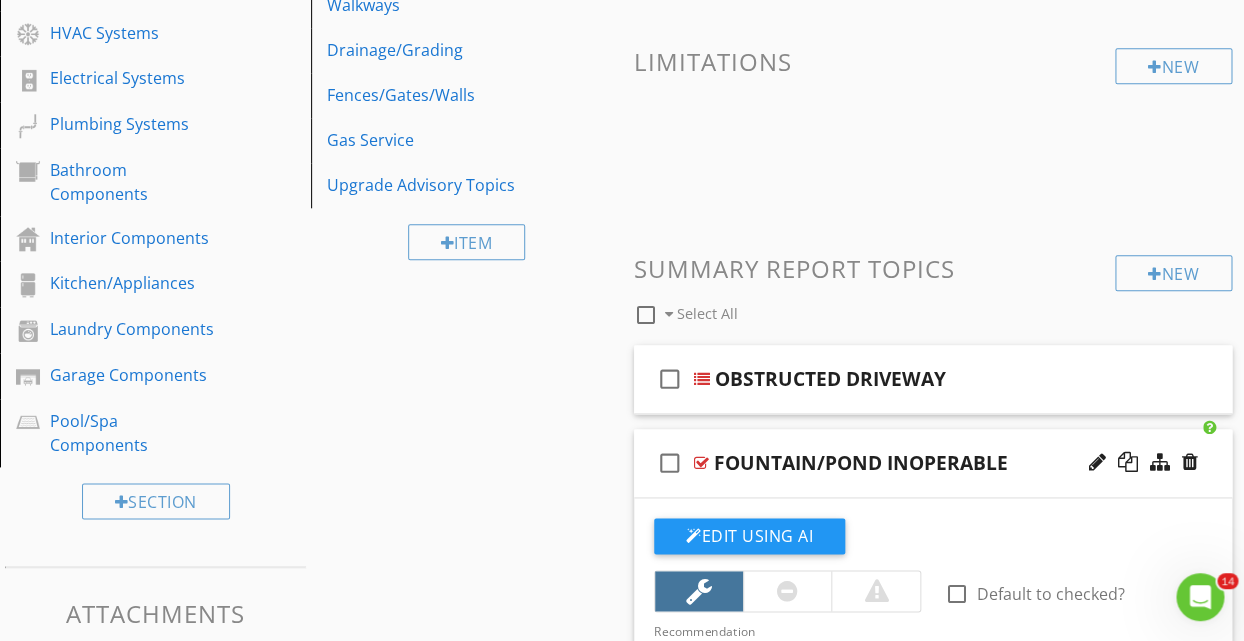 click on "check_box_outline_blank
FOUNTAIN/POND INOPERABLE" at bounding box center [933, 463] 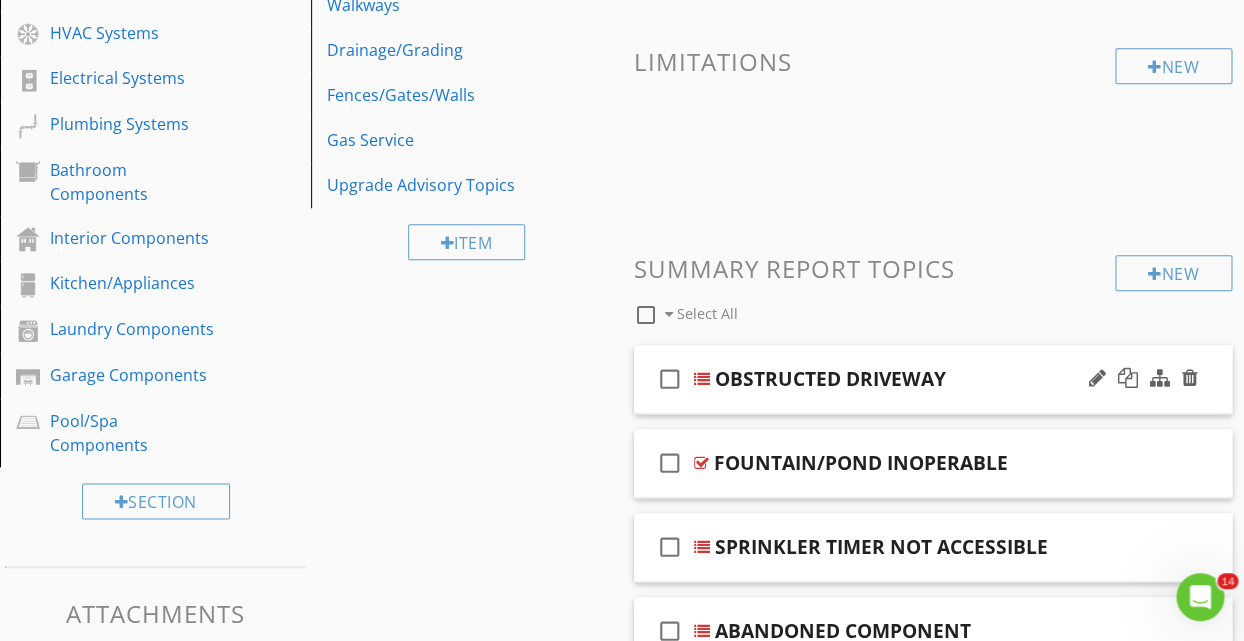 click on "check_box_outline_blank
OBSTRUCTED DRIVEWAY" at bounding box center (933, 379) 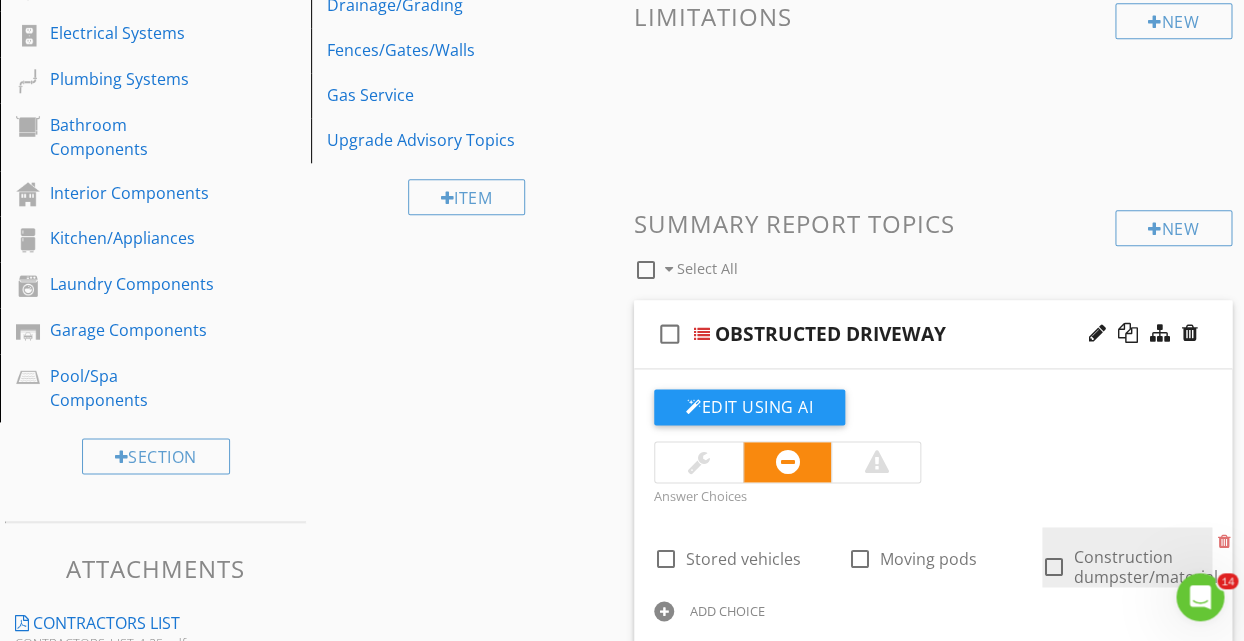 scroll, scrollTop: 593, scrollLeft: 0, axis: vertical 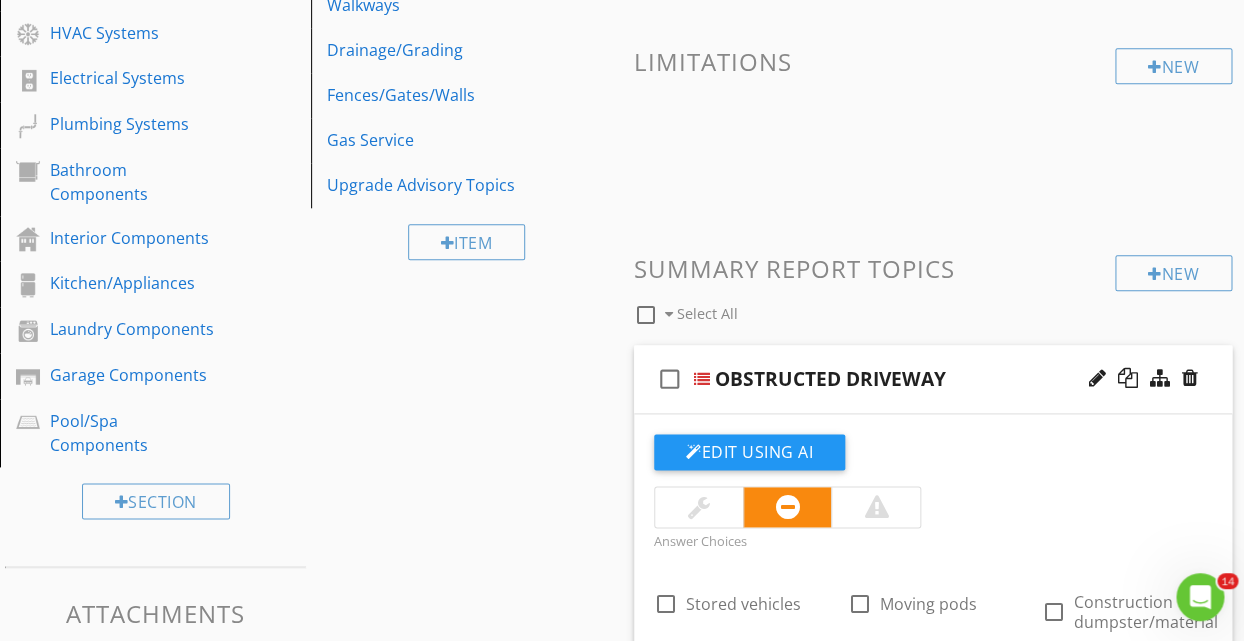 click on "check_box_outline_blank
OBSTRUCTED DRIVEWAY" at bounding box center [933, 379] 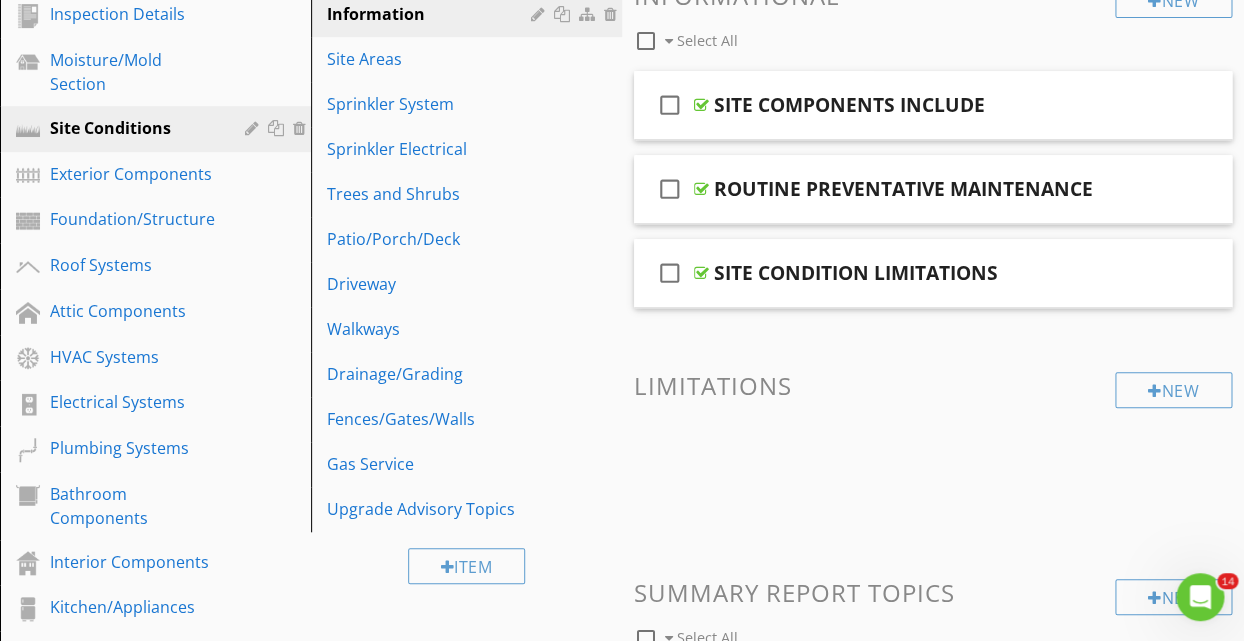 scroll, scrollTop: 0, scrollLeft: 0, axis: both 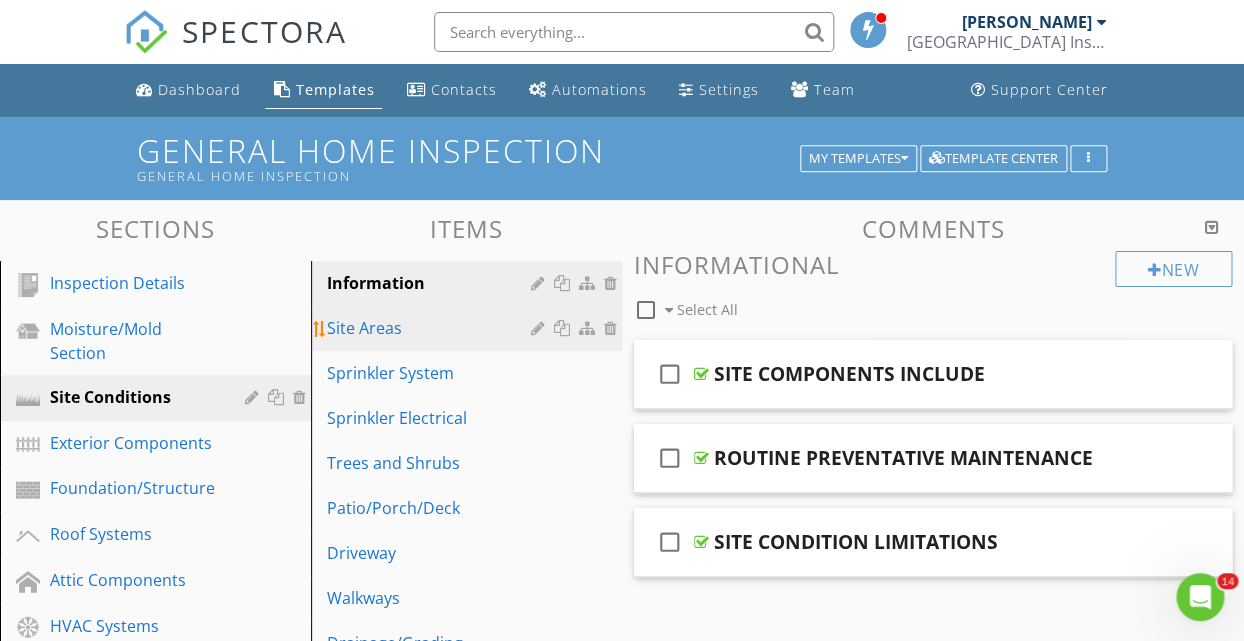 click on "Site Areas" at bounding box center [432, 328] 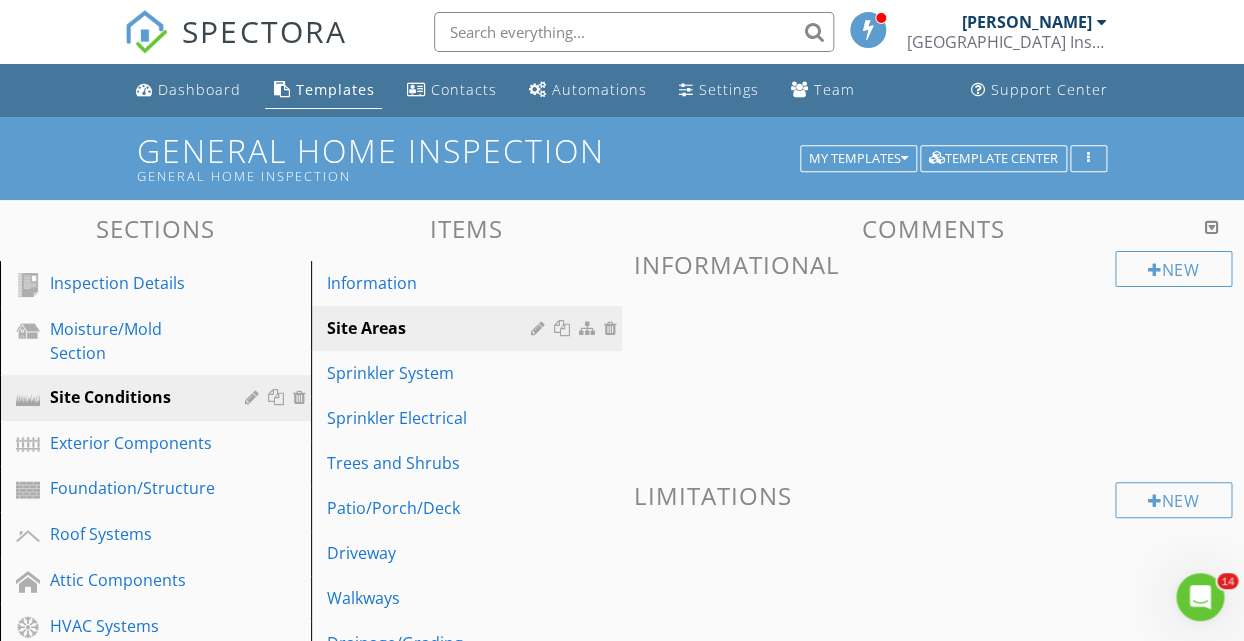 click at bounding box center (1212, 227) 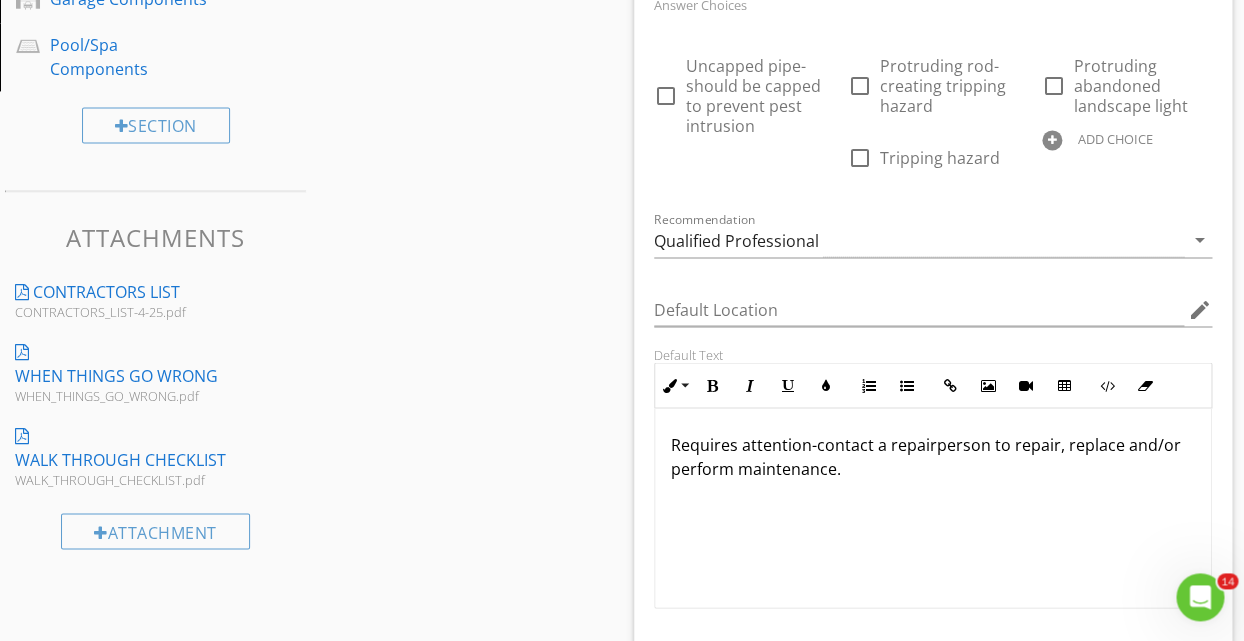 scroll, scrollTop: 972, scrollLeft: 0, axis: vertical 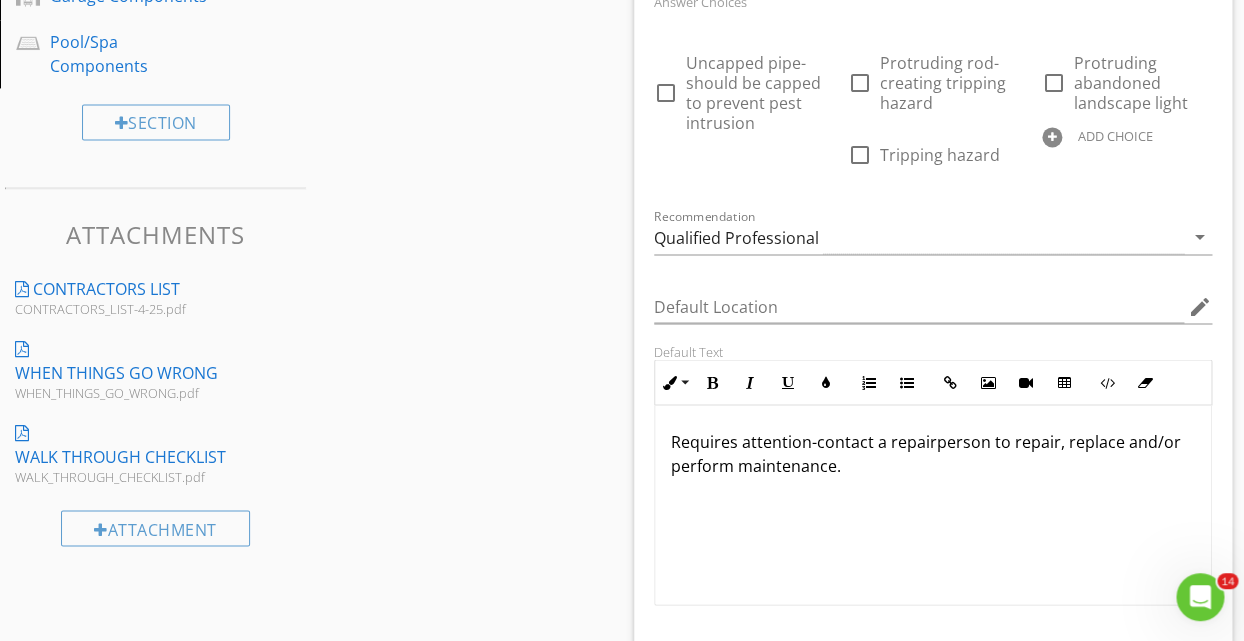 drag, startPoint x: 671, startPoint y: 439, endPoint x: 671, endPoint y: 480, distance: 41 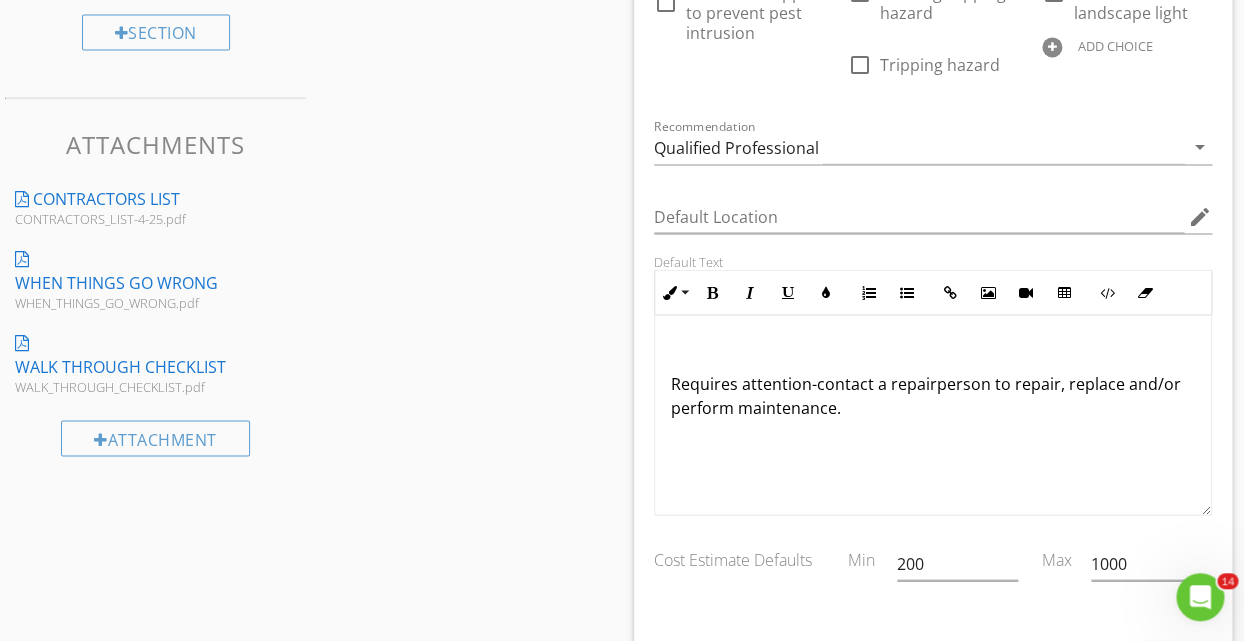 scroll, scrollTop: 1080, scrollLeft: 0, axis: vertical 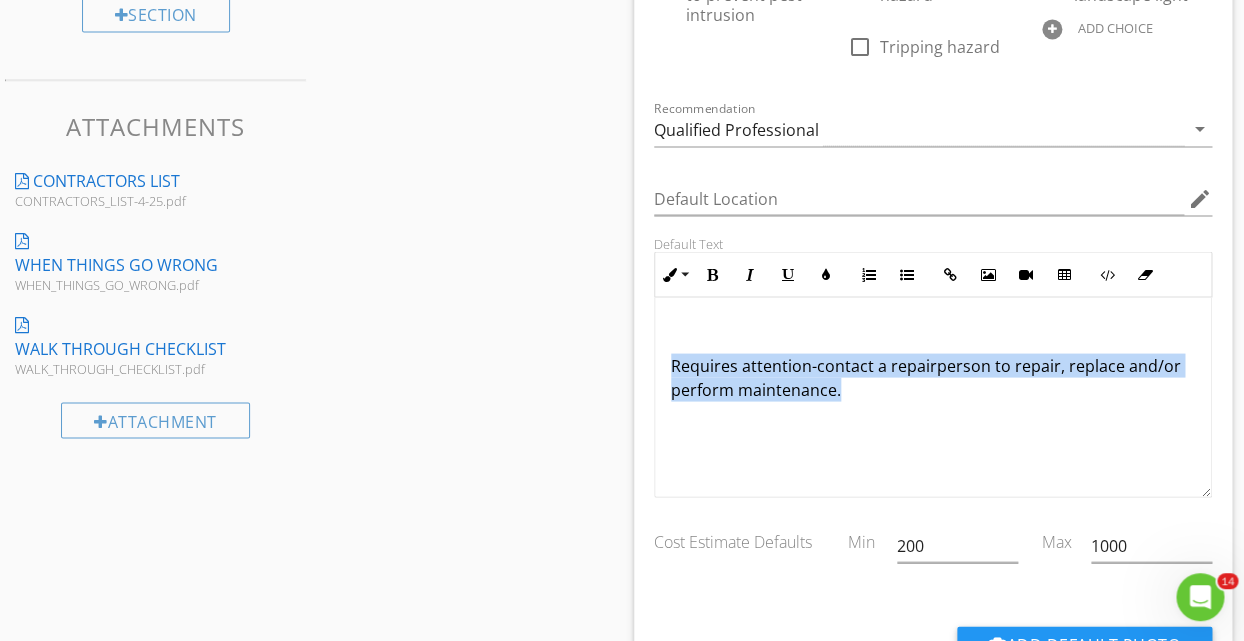 drag, startPoint x: 847, startPoint y: 393, endPoint x: 649, endPoint y: 368, distance: 199.57204 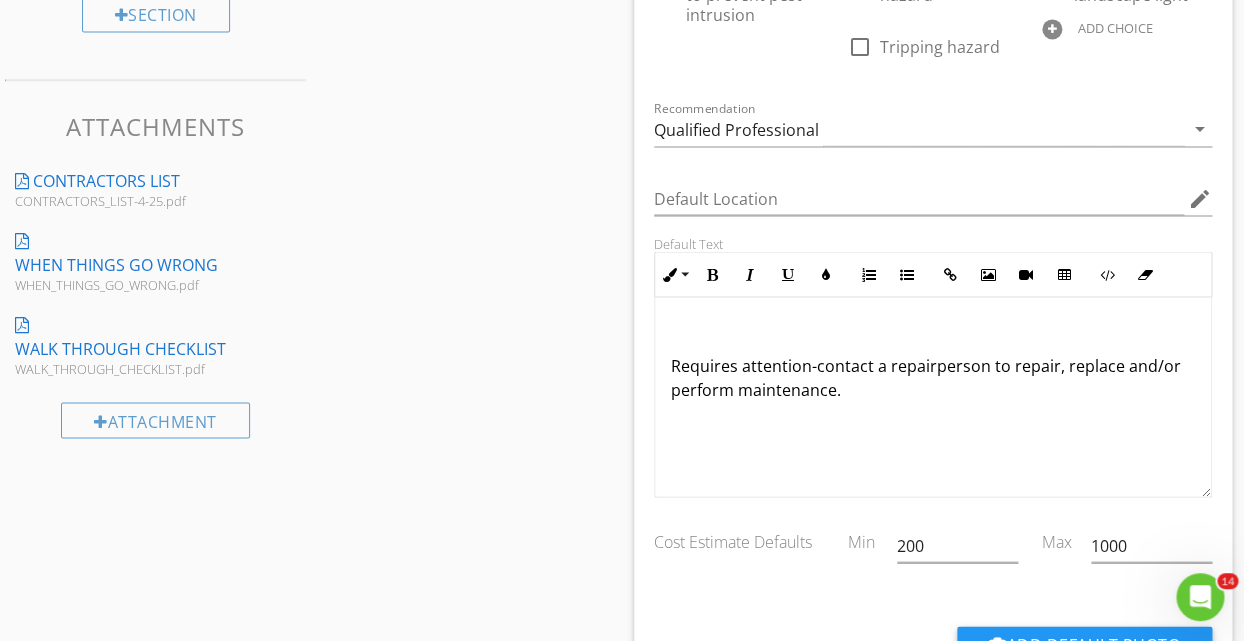click on "Requires attention-contact a repairperson to repair, replace and/or perform maintenance." at bounding box center (933, 377) 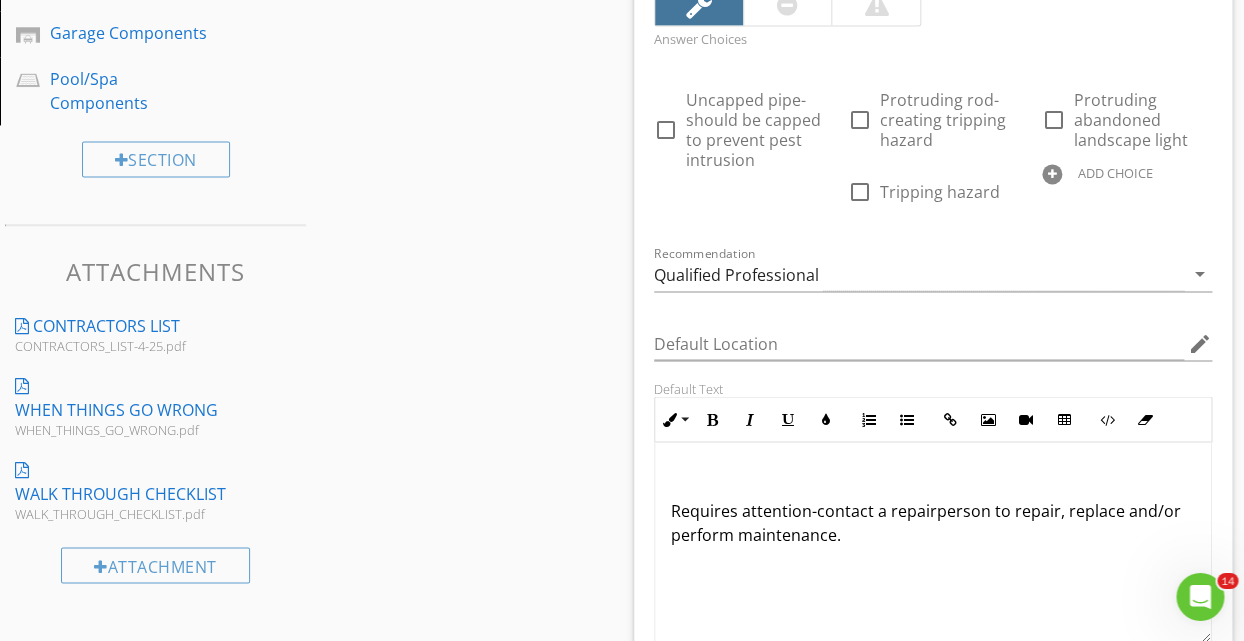 scroll, scrollTop: 972, scrollLeft: 0, axis: vertical 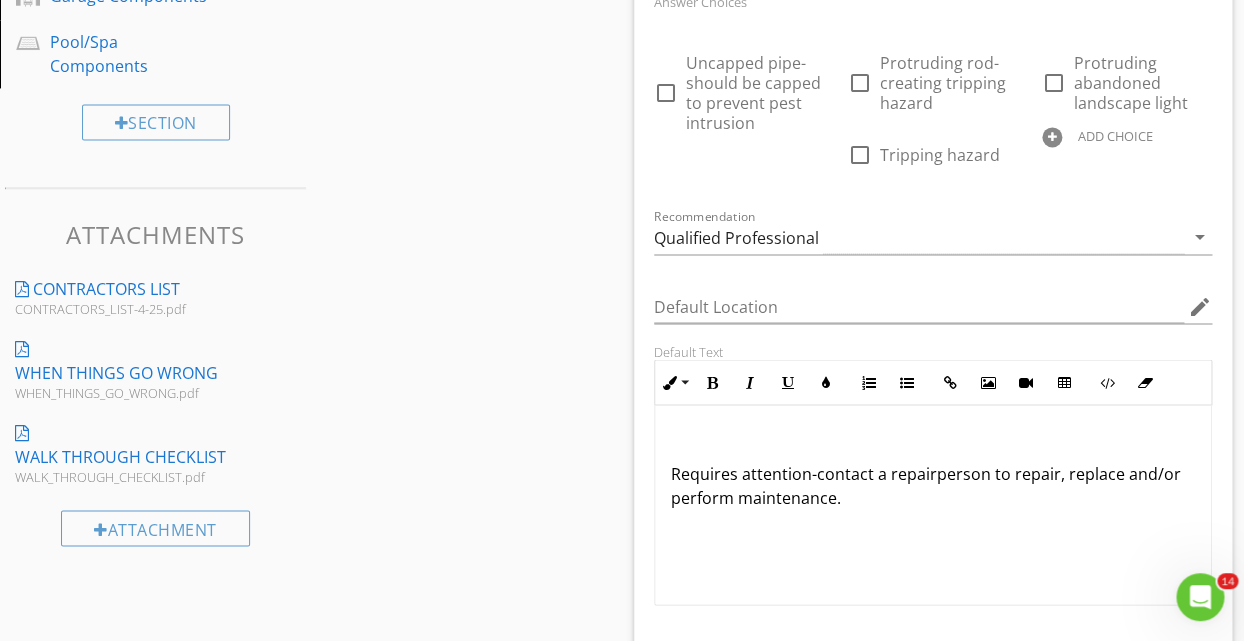 type 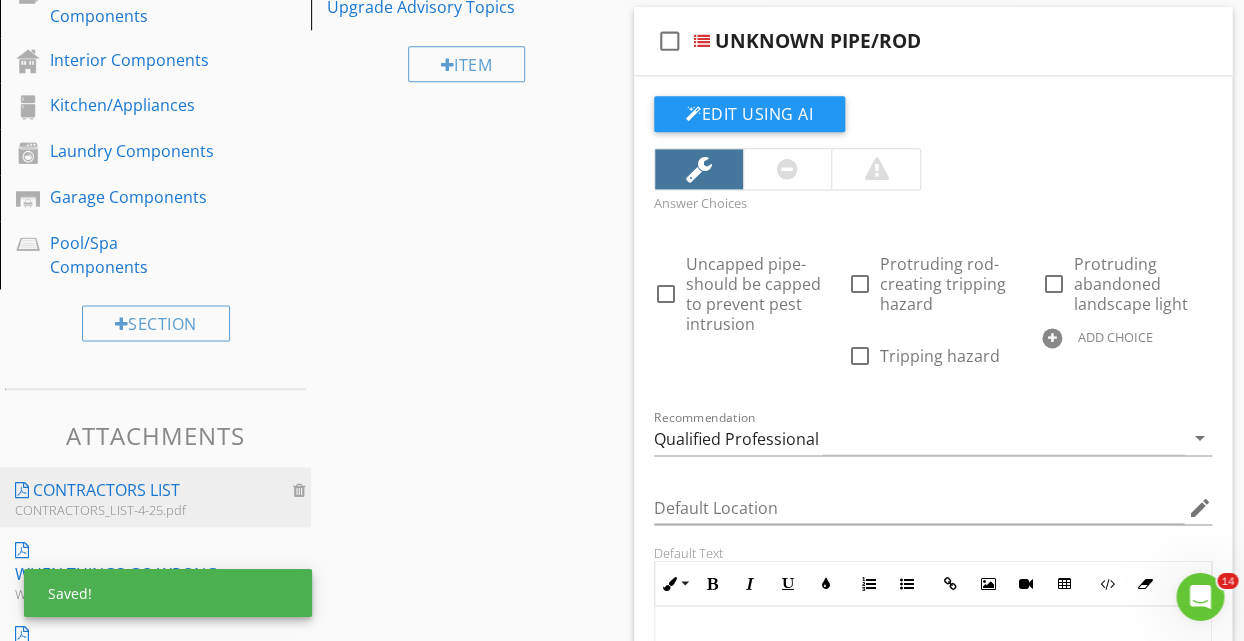 scroll, scrollTop: 756, scrollLeft: 0, axis: vertical 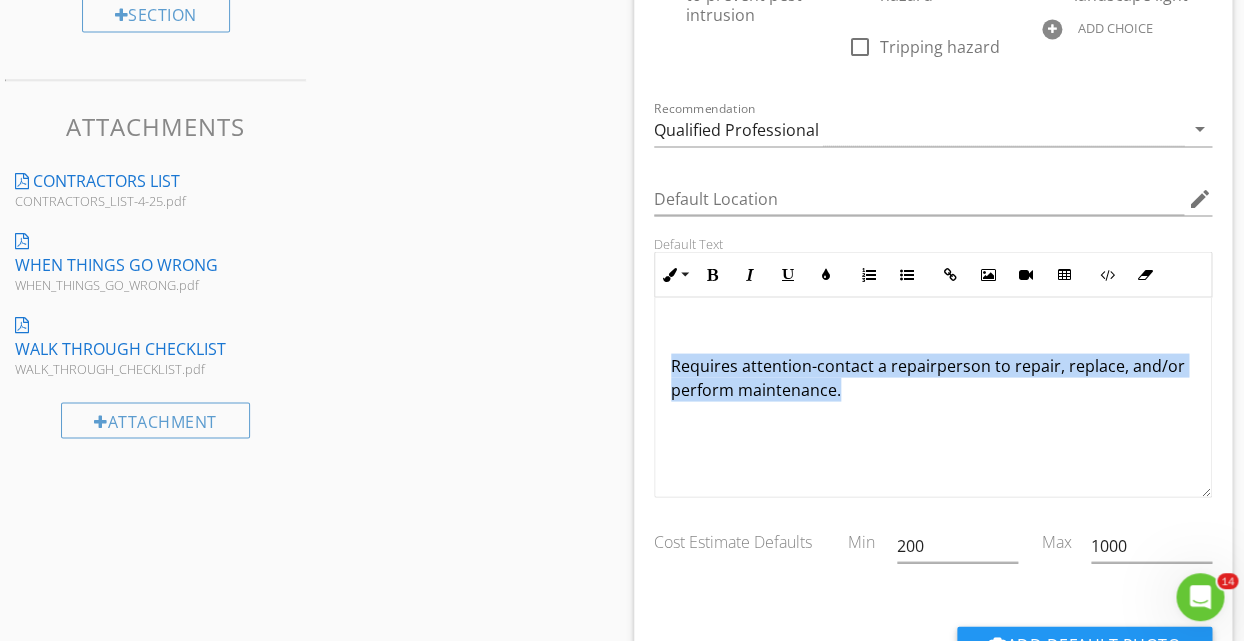 drag, startPoint x: 885, startPoint y: 414, endPoint x: 621, endPoint y: 352, distance: 271.1826 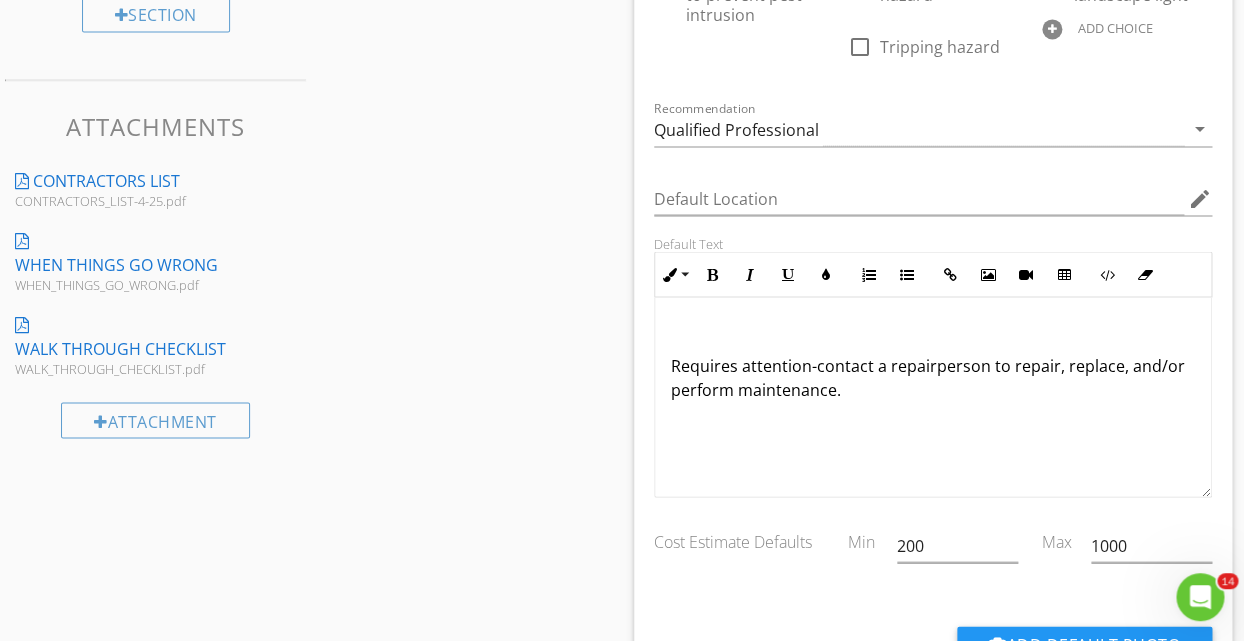 click on "Requires attention-contact a repairperson to repair, replace, and/or perform maintenance." at bounding box center [933, 397] 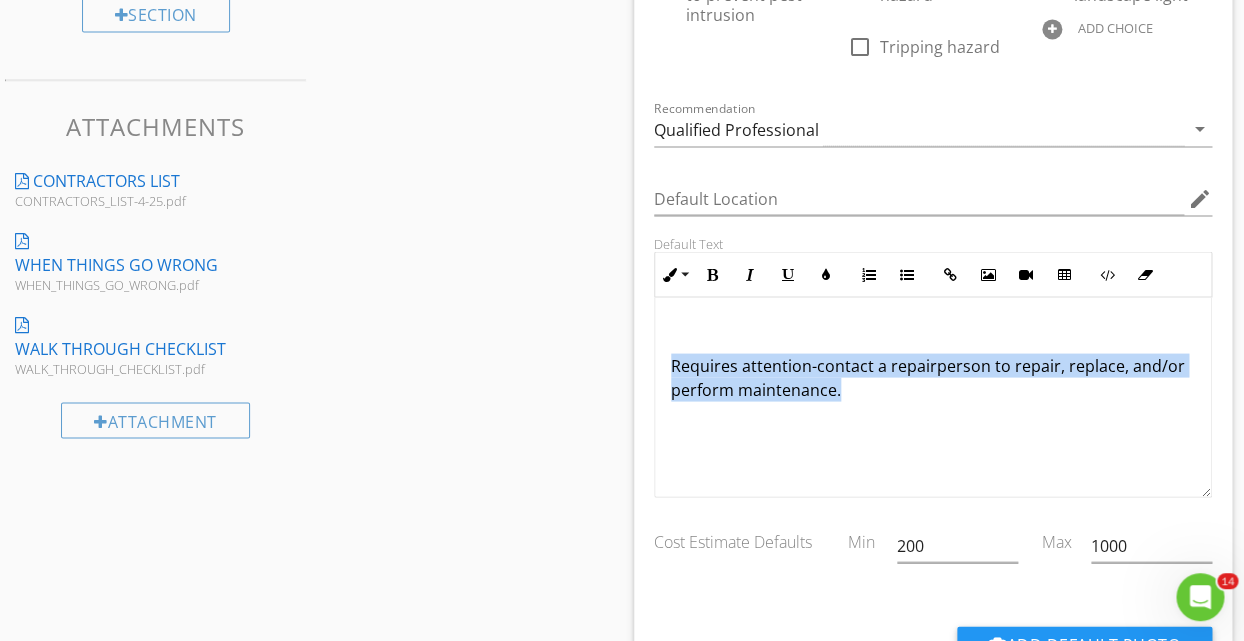 drag, startPoint x: 857, startPoint y: 385, endPoint x: 667, endPoint y: 359, distance: 191.77069 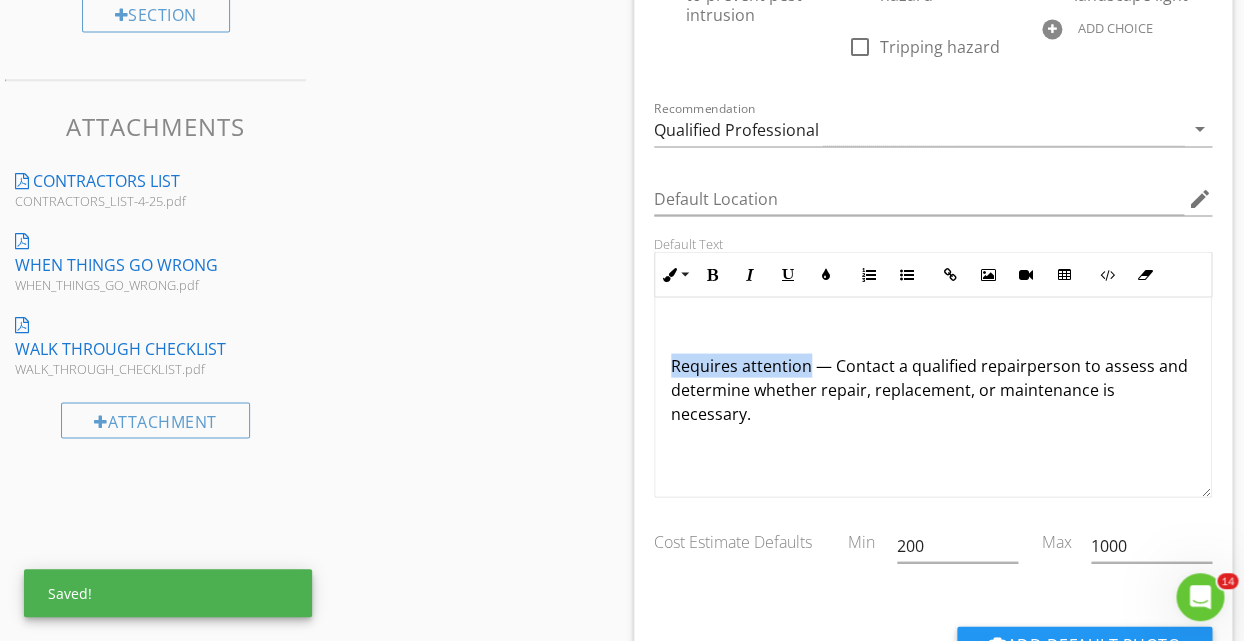 drag, startPoint x: 807, startPoint y: 368, endPoint x: 673, endPoint y: 365, distance: 134.03358 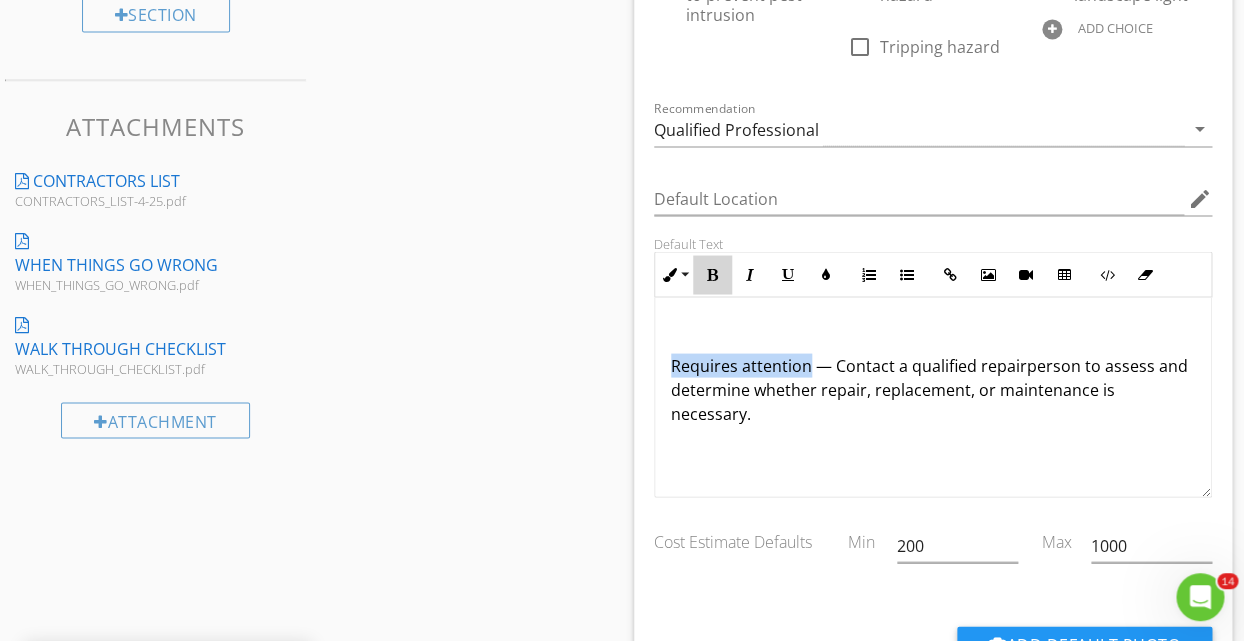 click at bounding box center [712, 274] 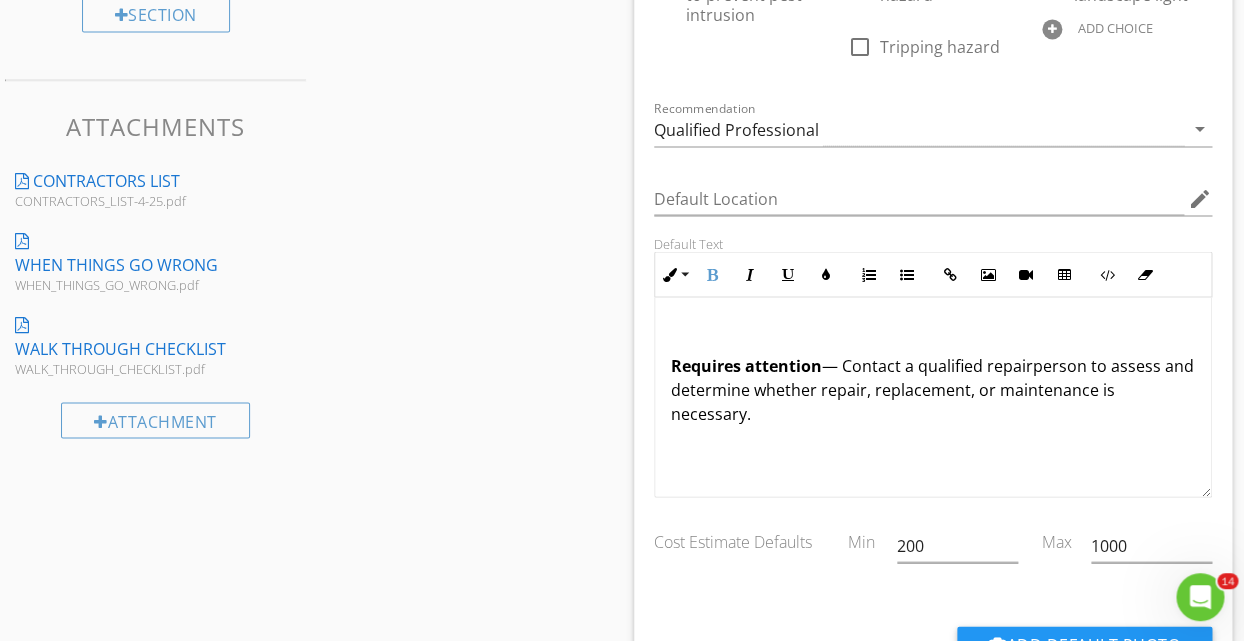 click on "Requires attention  — Contact a qualified repairperson to assess and determine whether repair, replacement, or maintenance is necessary." at bounding box center [933, 397] 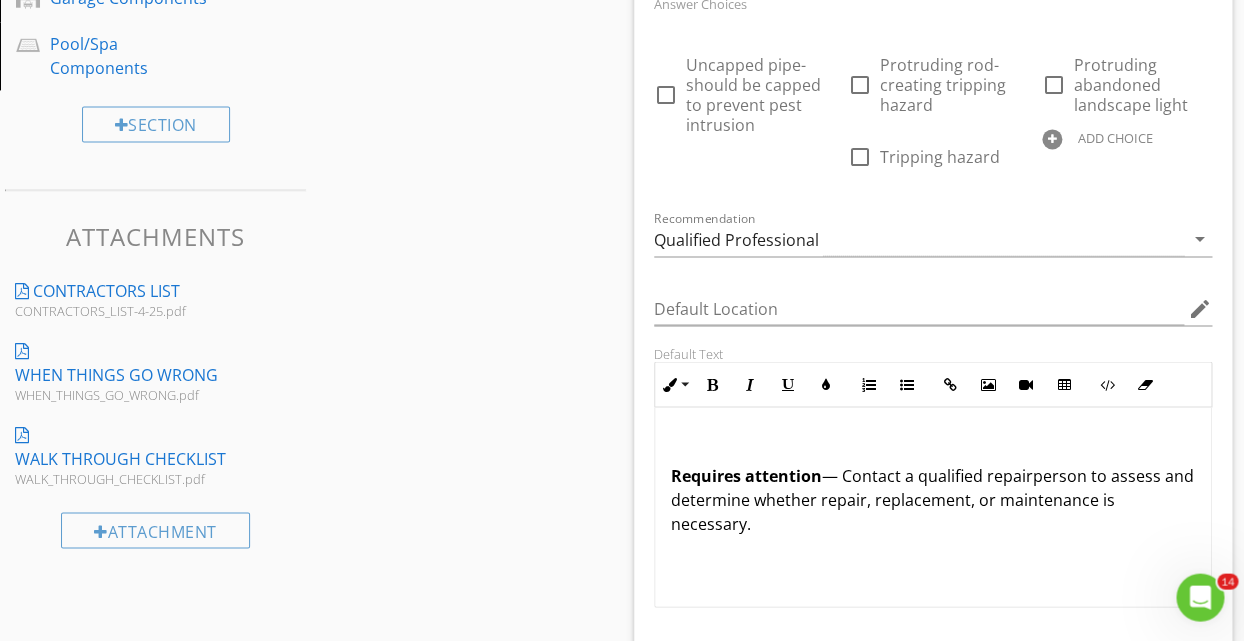 scroll, scrollTop: 972, scrollLeft: 0, axis: vertical 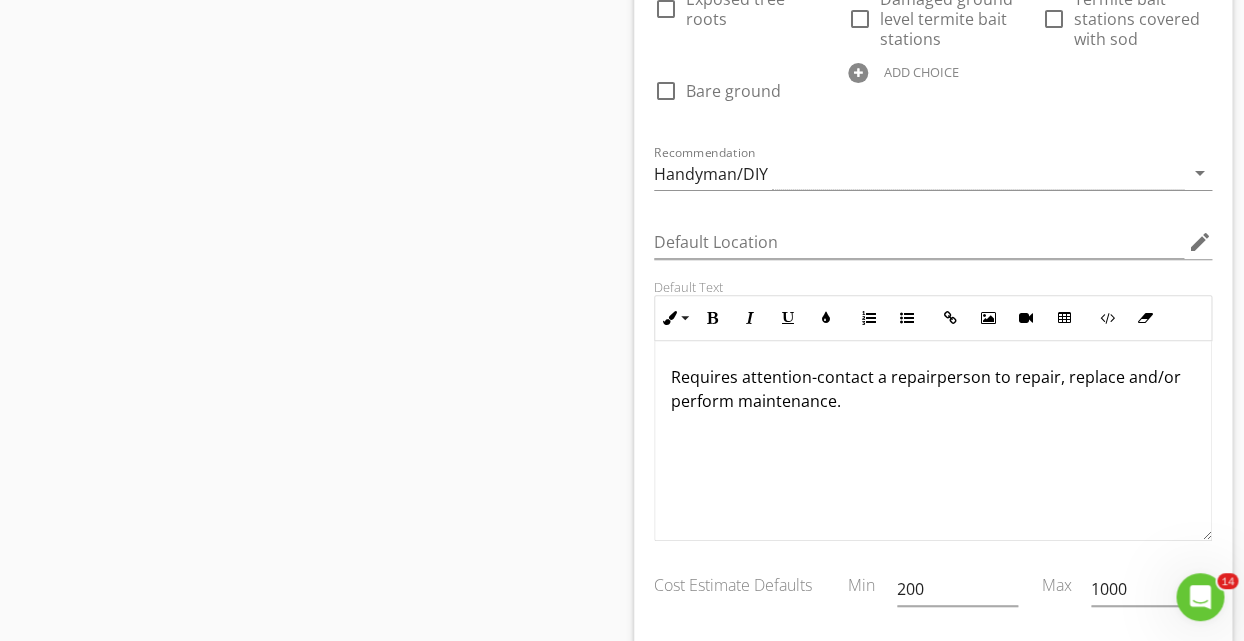 click on "Requires attention-contact a repairperson to repair, replace and/or perform maintenance." at bounding box center [933, 441] 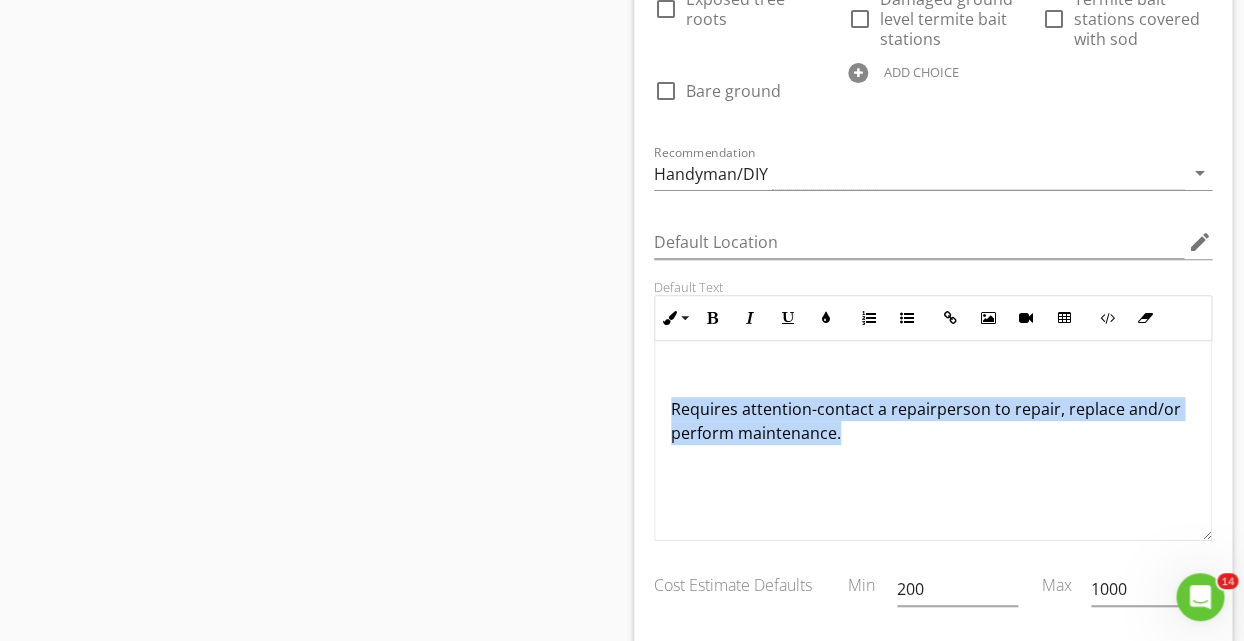 drag, startPoint x: 844, startPoint y: 417, endPoint x: 629, endPoint y: 380, distance: 218.16049 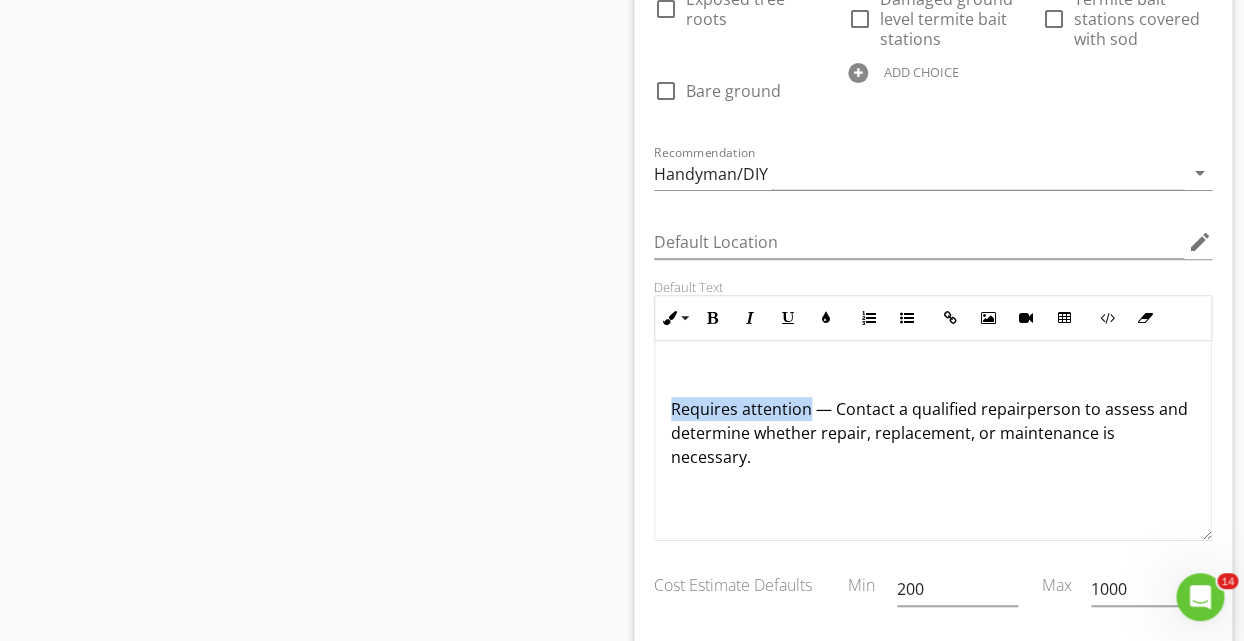 drag, startPoint x: 807, startPoint y: 387, endPoint x: 672, endPoint y: 384, distance: 135.03333 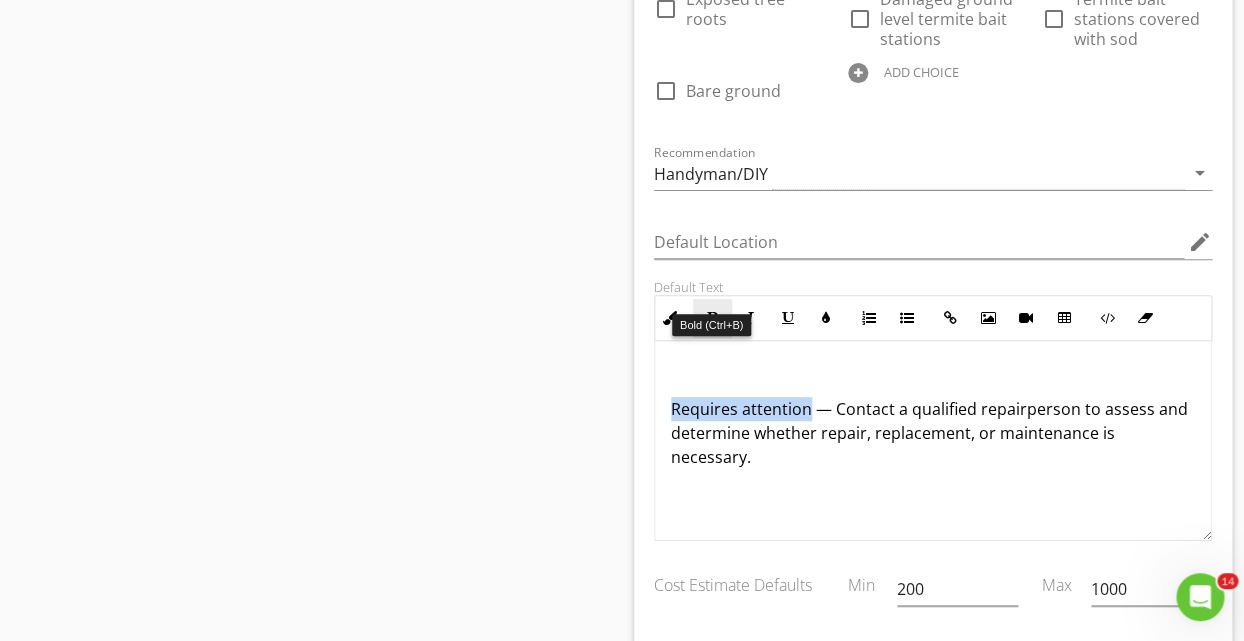click on "Bold" at bounding box center (712, 318) 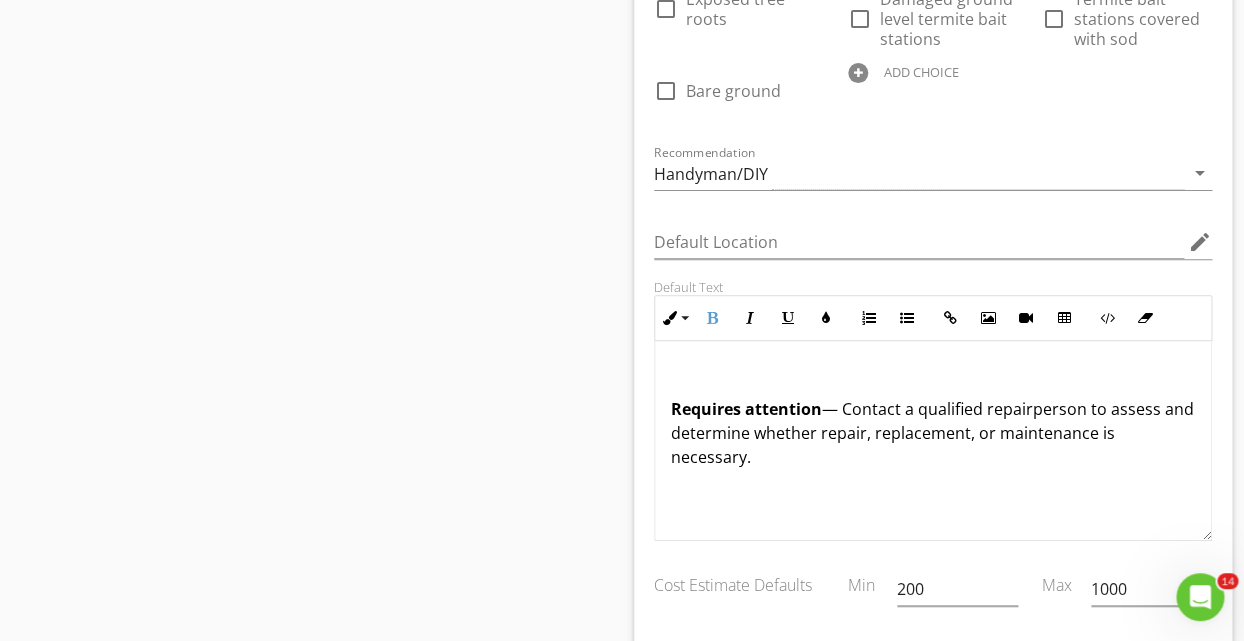 click on "Requires attention  — Contact a qualified repairperson to assess and determine whether repair, replacement, or maintenance is necessary." at bounding box center (933, 441) 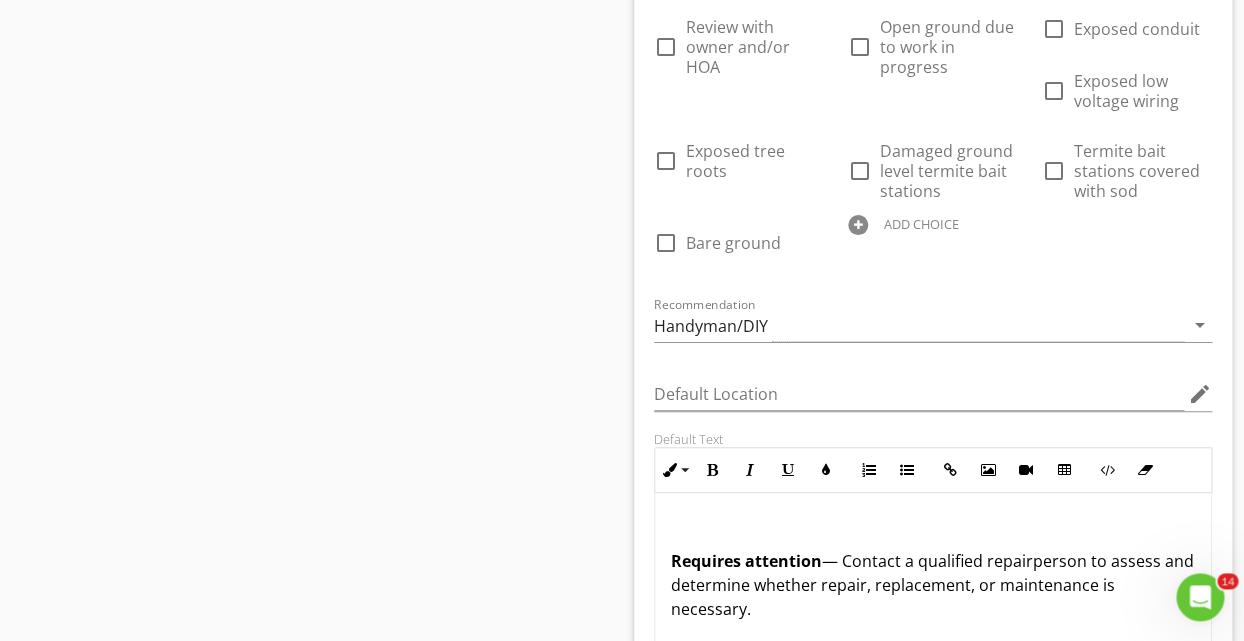 scroll, scrollTop: 2484, scrollLeft: 0, axis: vertical 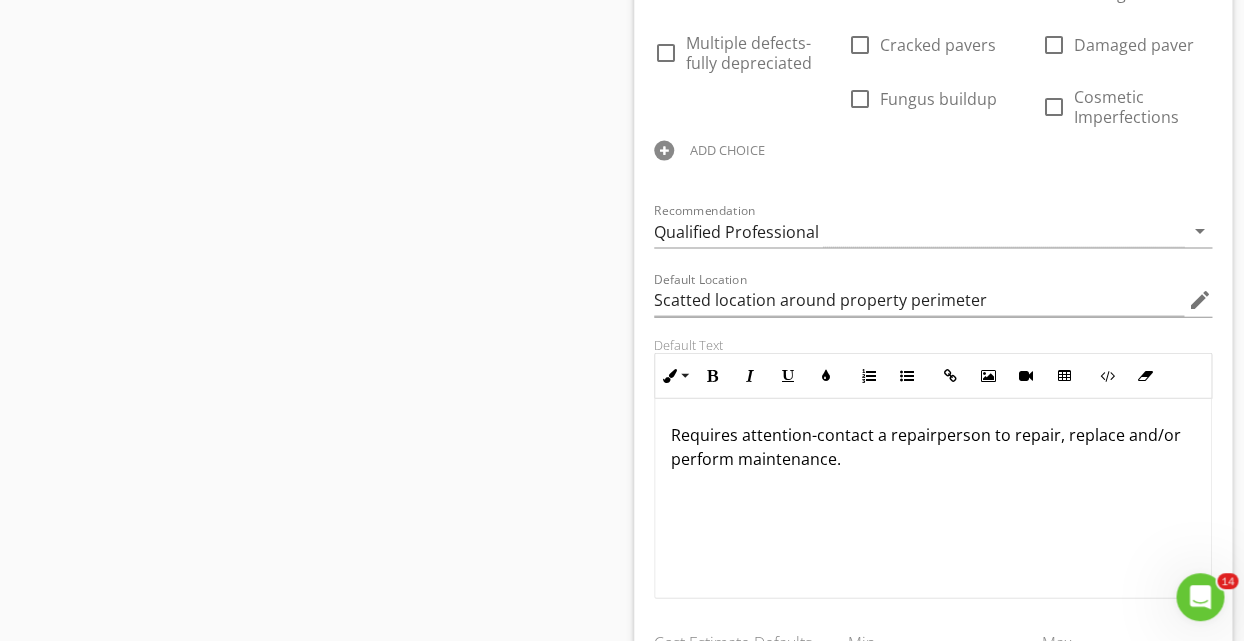 drag, startPoint x: 668, startPoint y: 411, endPoint x: 673, endPoint y: 440, distance: 29.427877 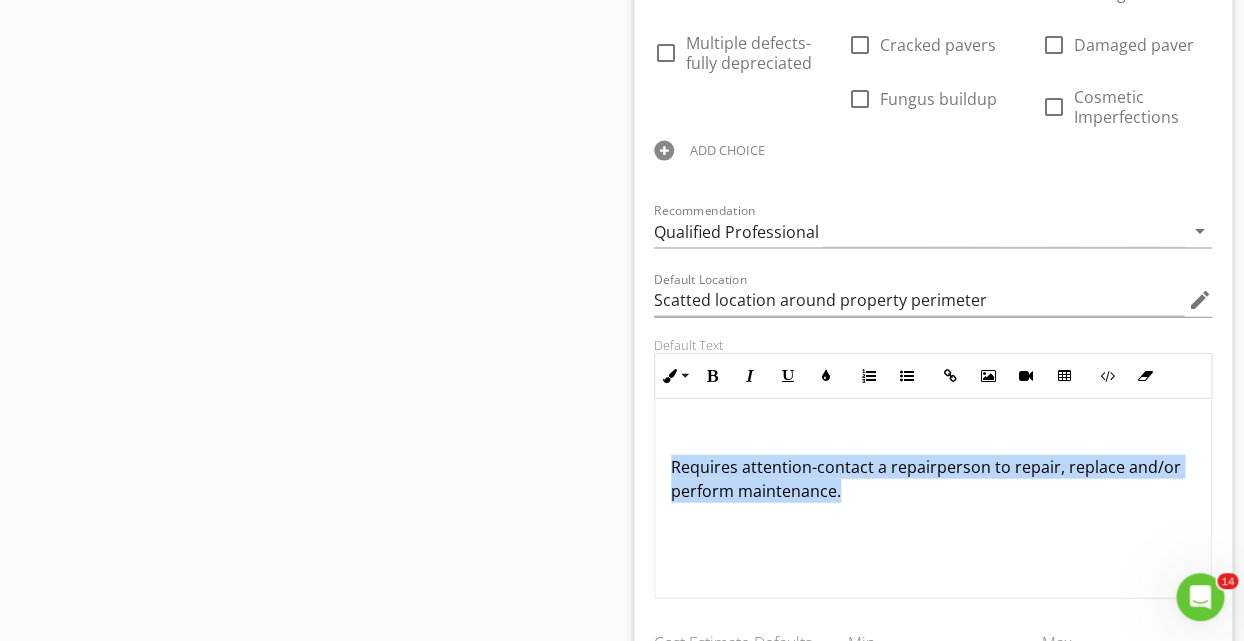 drag, startPoint x: 839, startPoint y: 475, endPoint x: 644, endPoint y: 442, distance: 197.7726 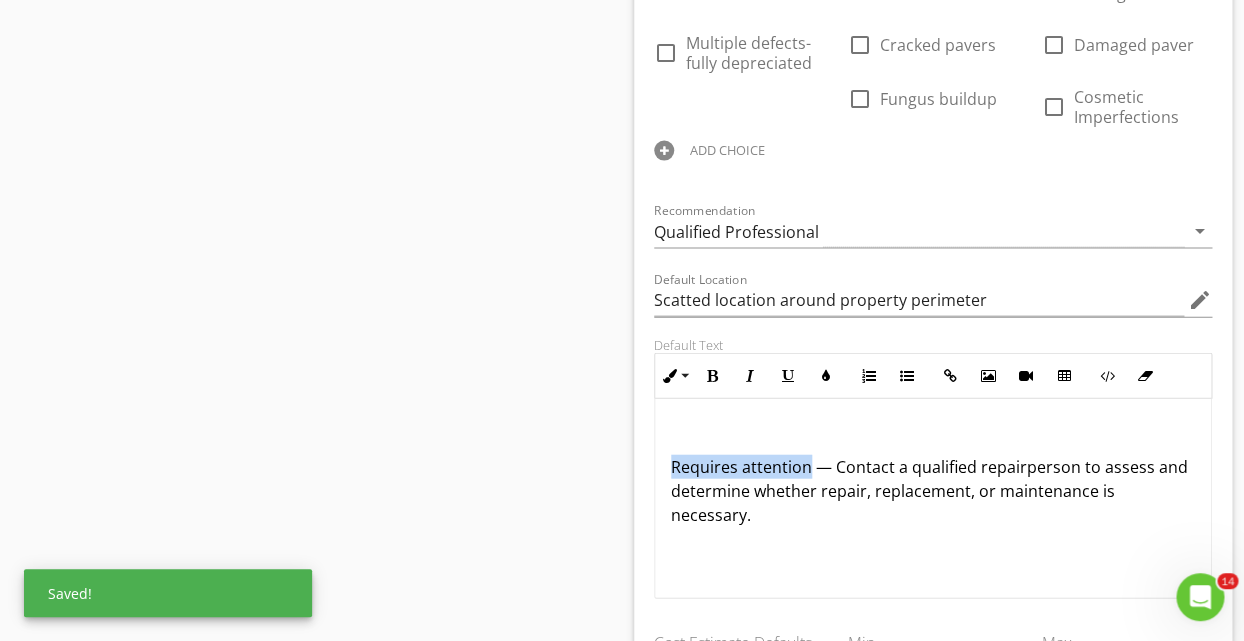 drag, startPoint x: 808, startPoint y: 446, endPoint x: 659, endPoint y: 438, distance: 149.21461 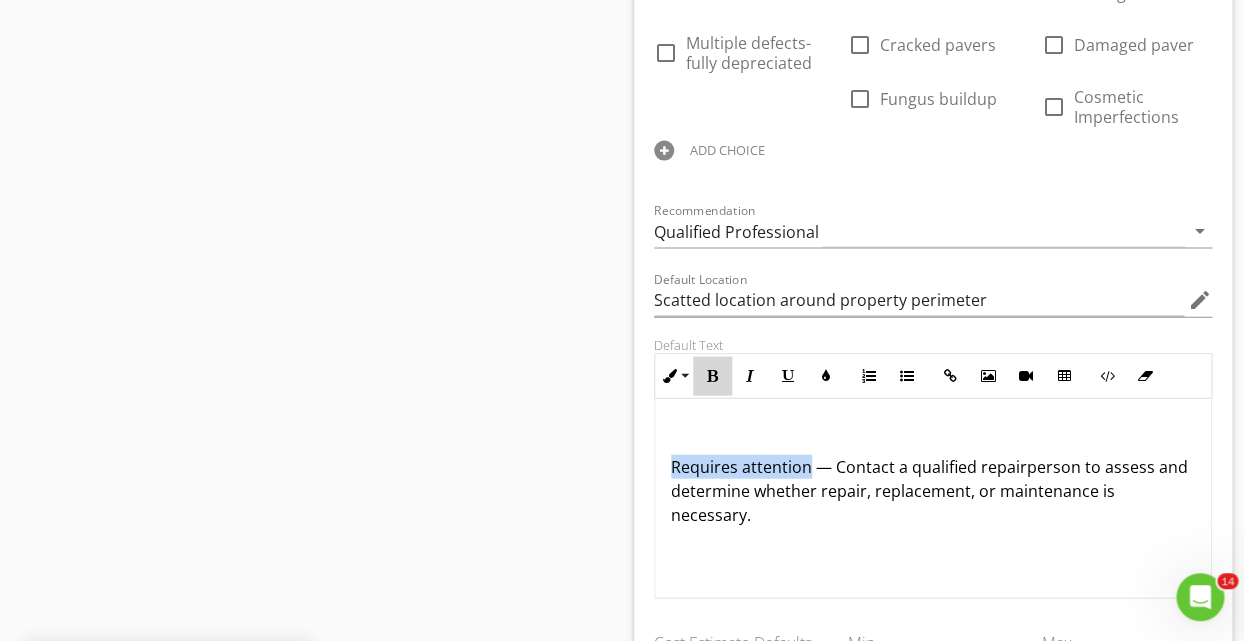 click on "Bold" at bounding box center (712, 376) 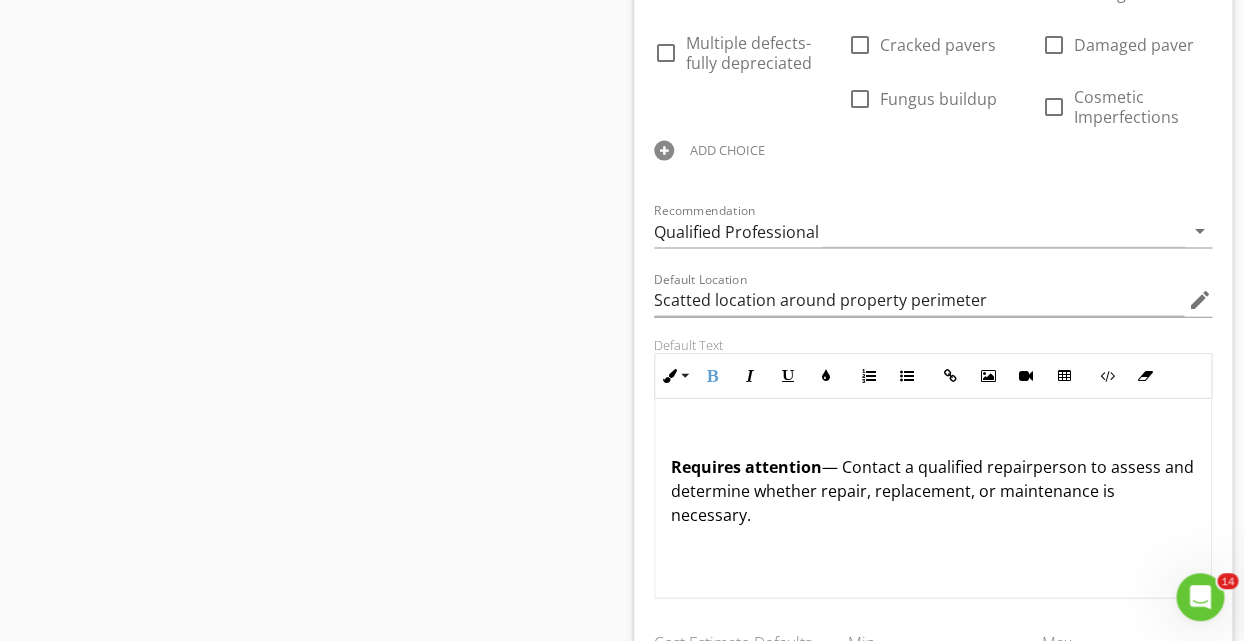 click on "Requires attention  — Contact a qualified repairperson to assess and determine whether repair, replacement, or maintenance is necessary." at bounding box center (933, 499) 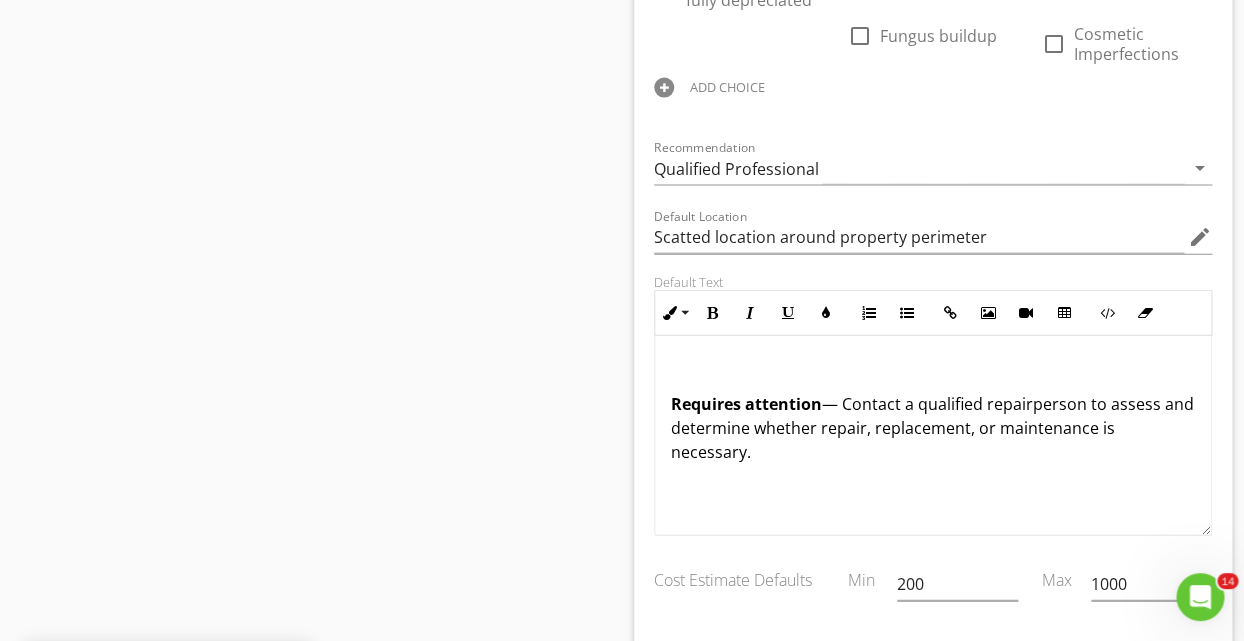 scroll, scrollTop: 3888, scrollLeft: 0, axis: vertical 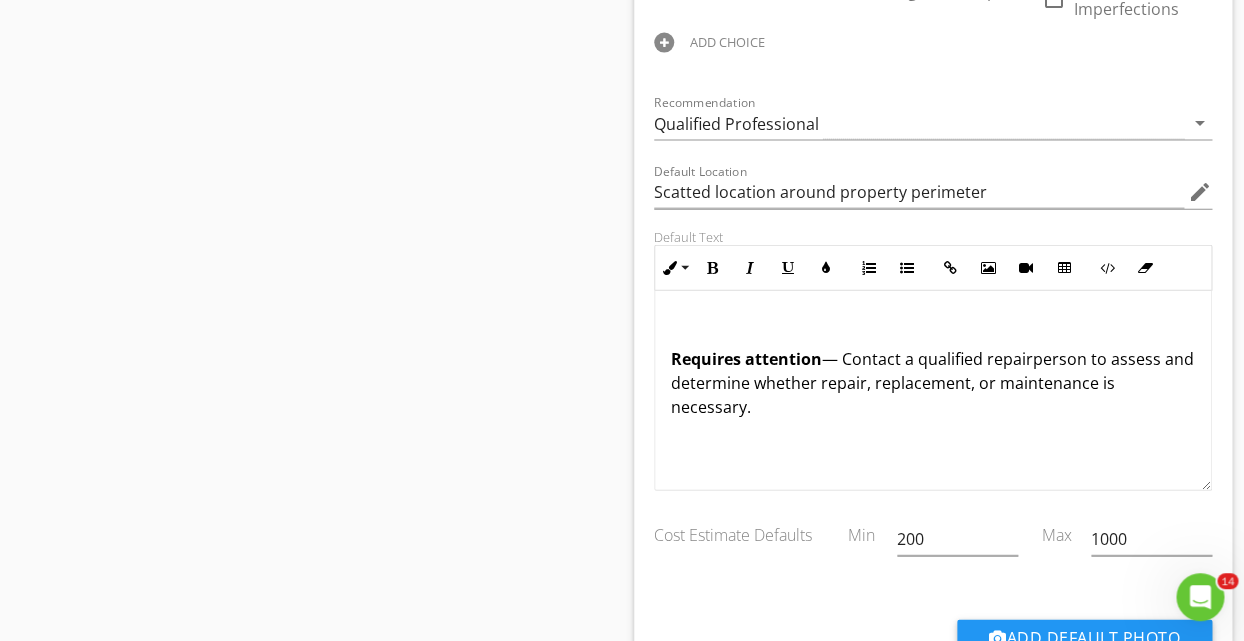 click on "Requires attention  — Contact a qualified repairperson to assess and determine whether repair, replacement, or maintenance is necessary." at bounding box center [933, 391] 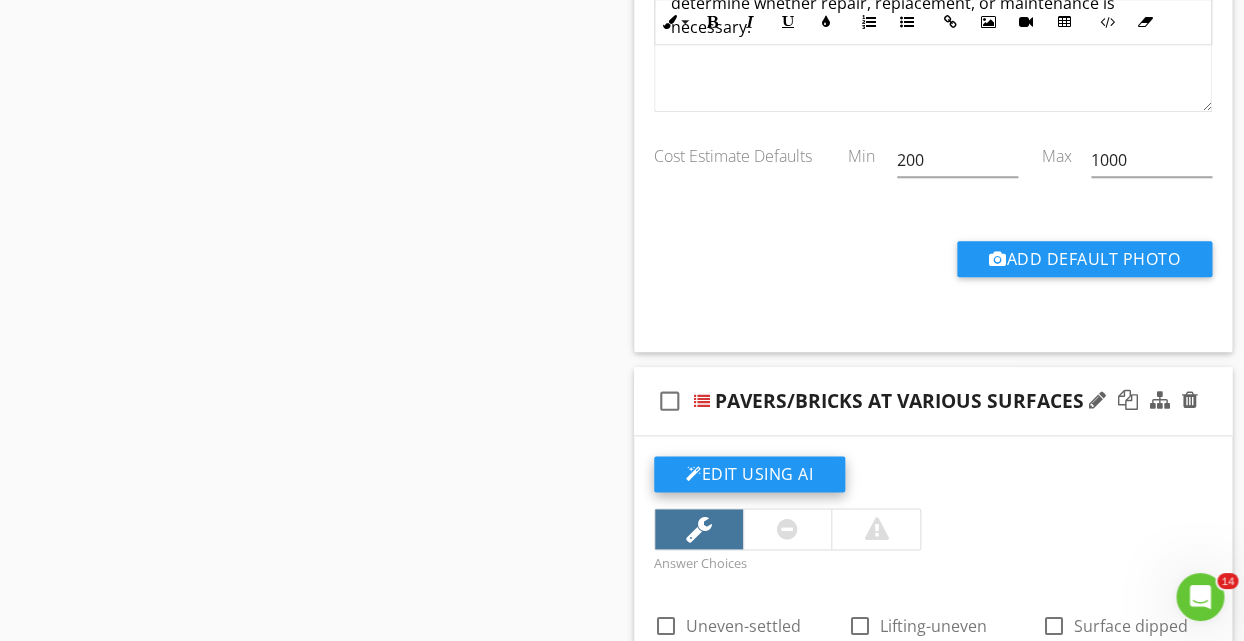 scroll, scrollTop: 2700, scrollLeft: 0, axis: vertical 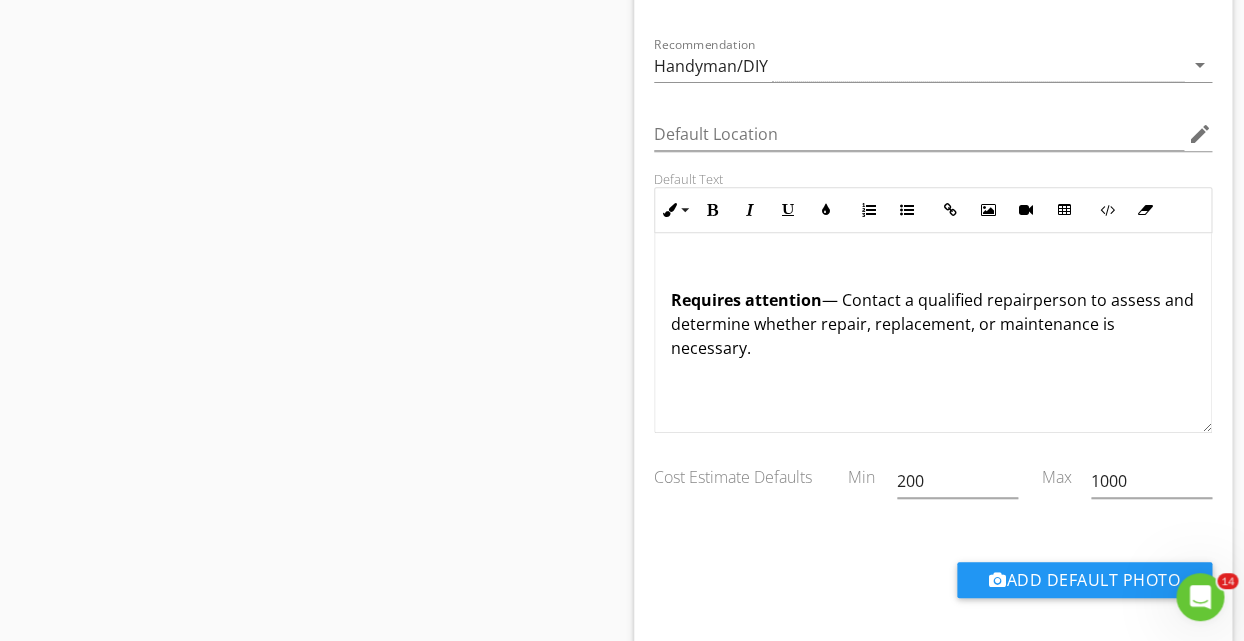 click on "Requires attention  — Contact a qualified repairperson to assess and determine whether repair, replacement, or maintenance is necessary." at bounding box center [933, 332] 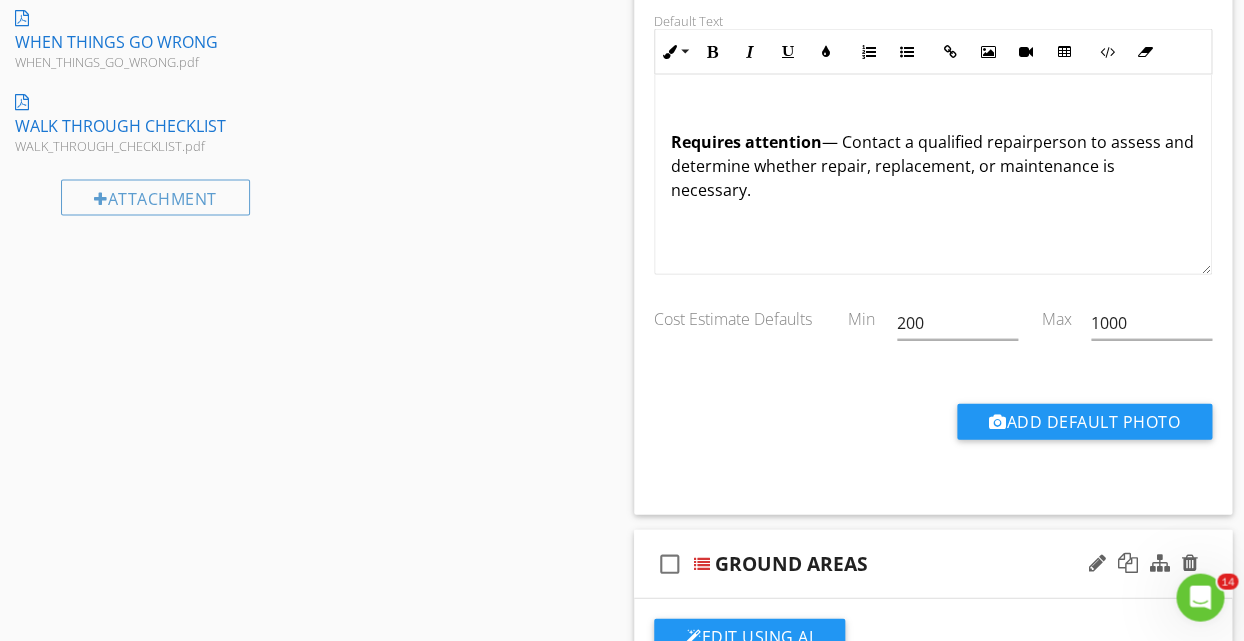scroll, scrollTop: 1080, scrollLeft: 0, axis: vertical 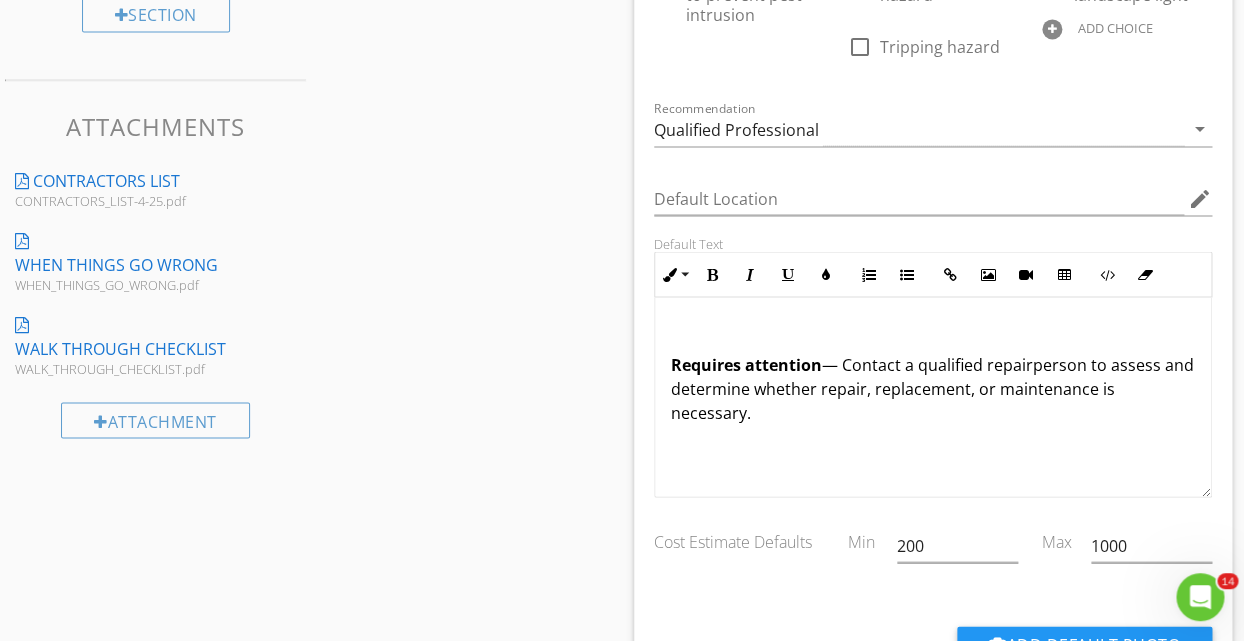 click on "Requires attention  — Contact a qualified repairperson to assess and determine whether repair, replacement, or maintenance is necessary." at bounding box center (933, 396) 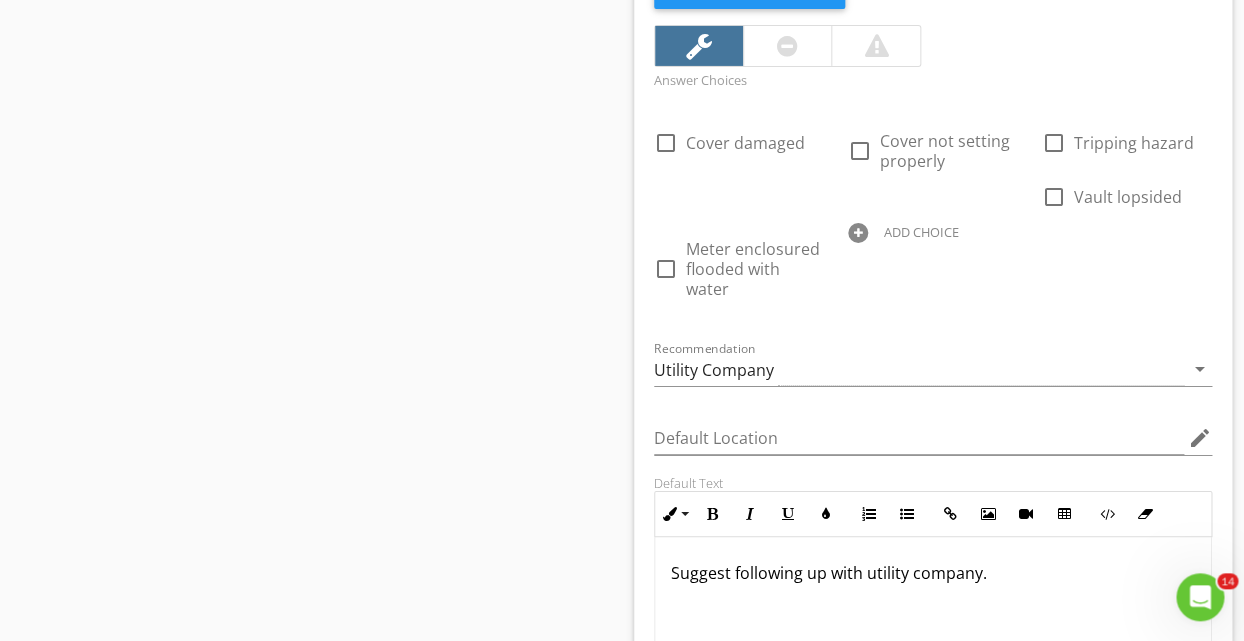 scroll, scrollTop: 4968, scrollLeft: 0, axis: vertical 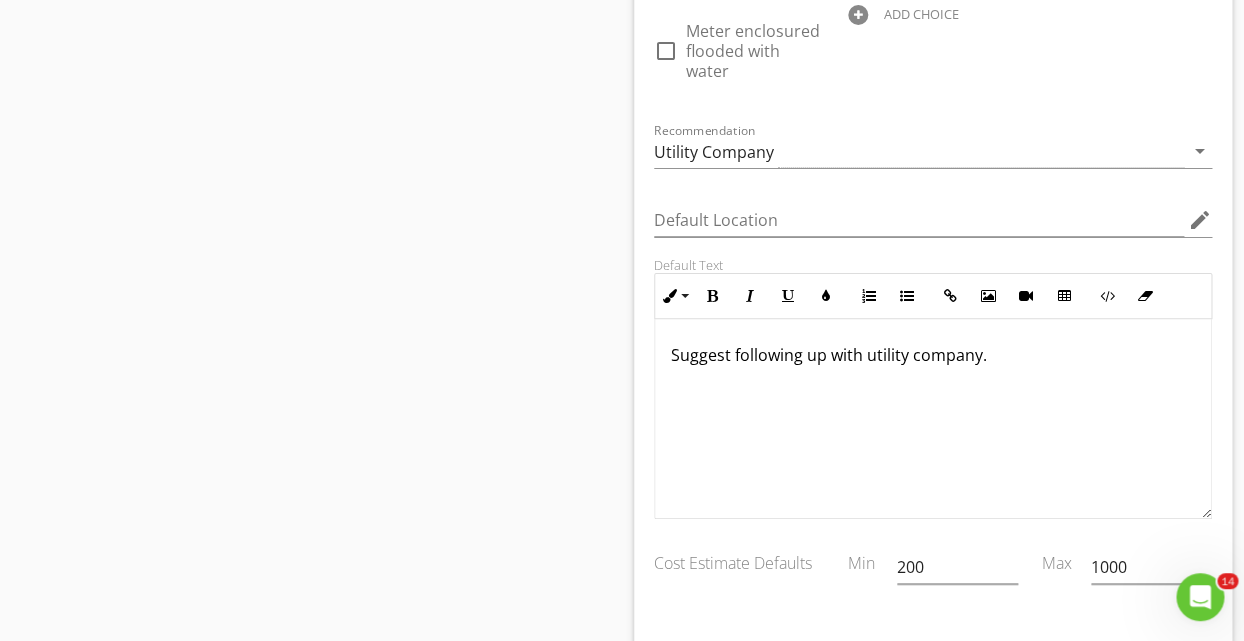 click on "Suggest following up with utility company." at bounding box center (933, 419) 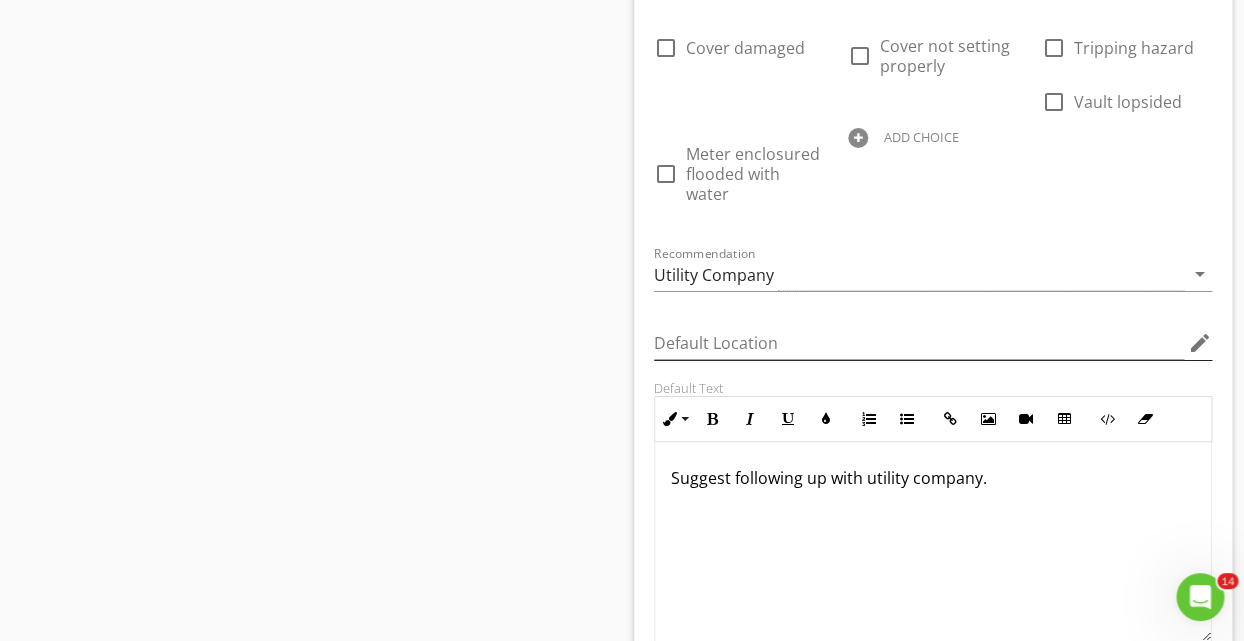scroll, scrollTop: 4752, scrollLeft: 0, axis: vertical 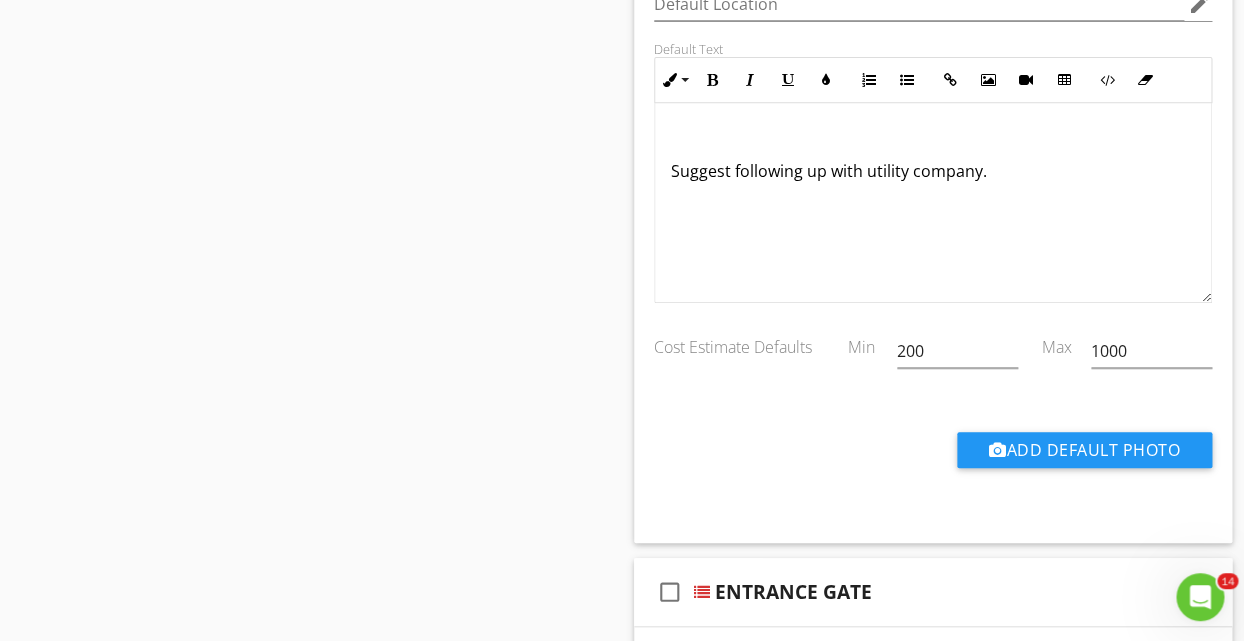 type 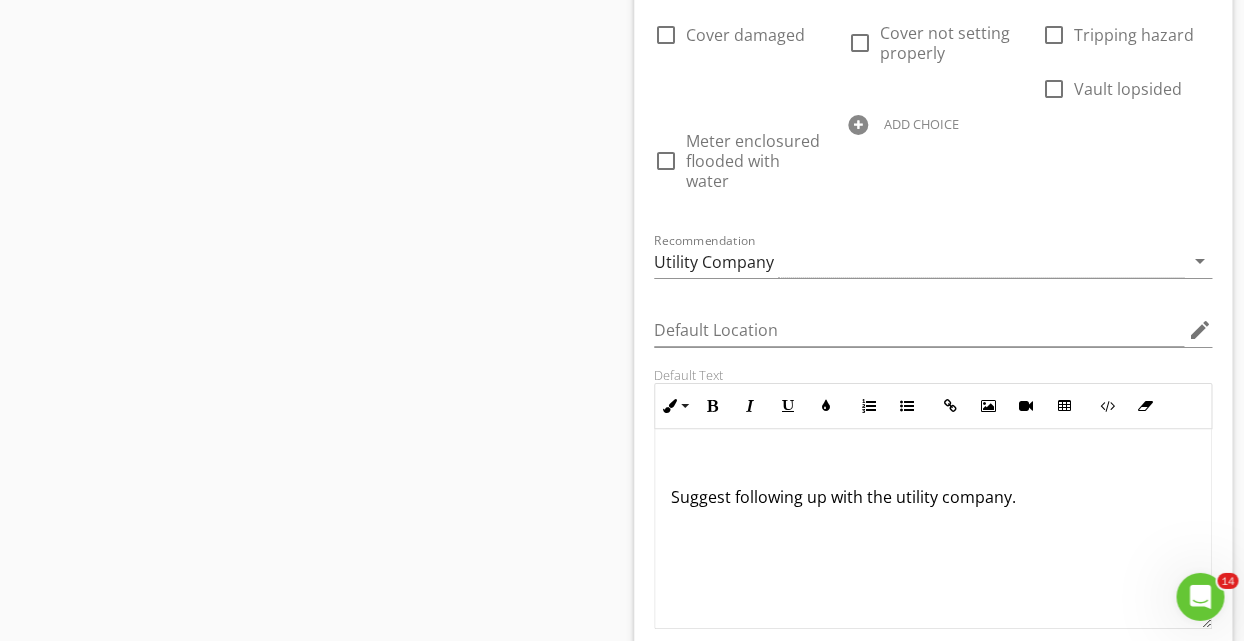 scroll, scrollTop: 4860, scrollLeft: 0, axis: vertical 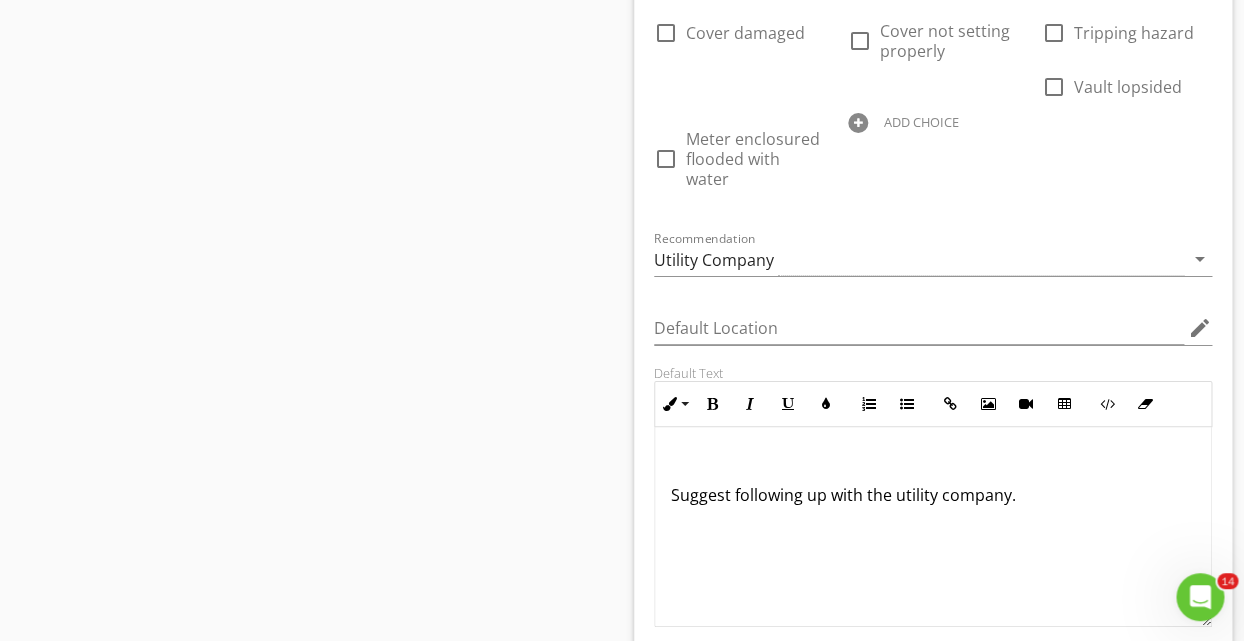 click on "Suggest following up with the utility company." at bounding box center [933, 495] 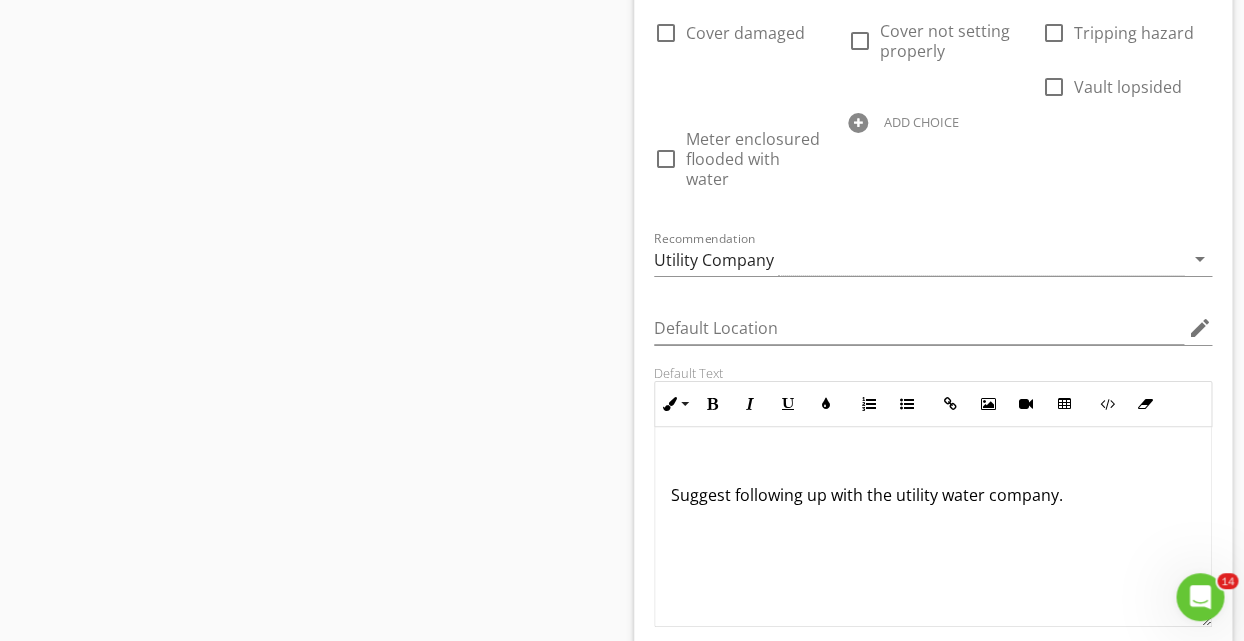 click on "Suggest following up with the utility water company." at bounding box center (933, 527) 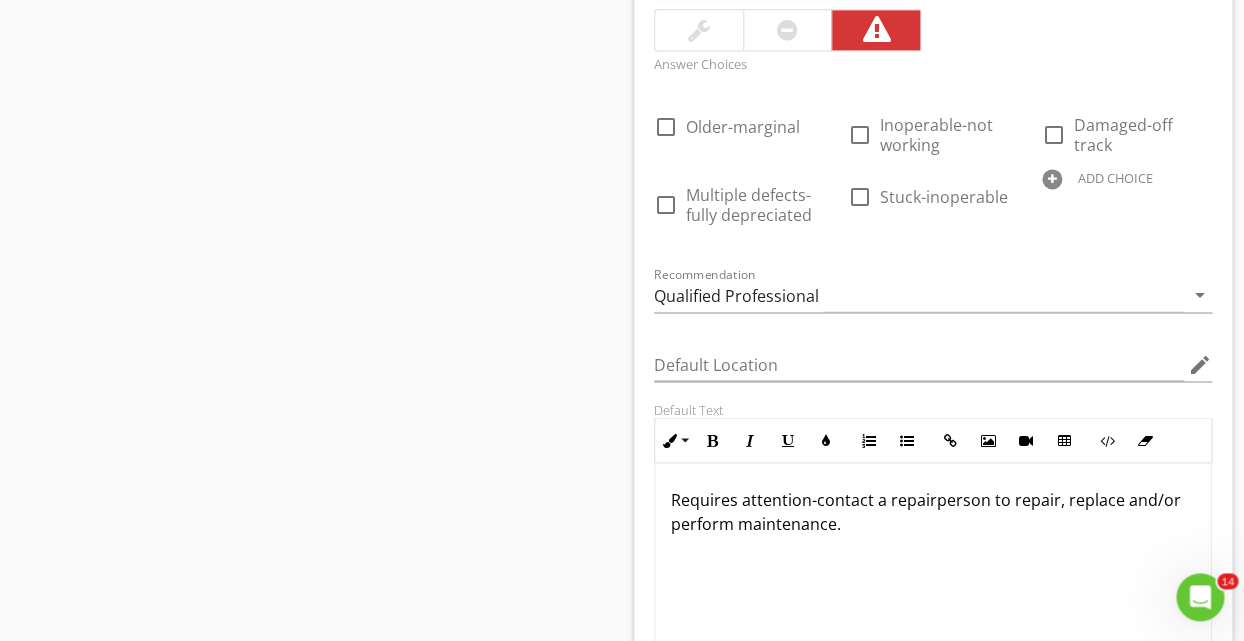scroll, scrollTop: 5940, scrollLeft: 0, axis: vertical 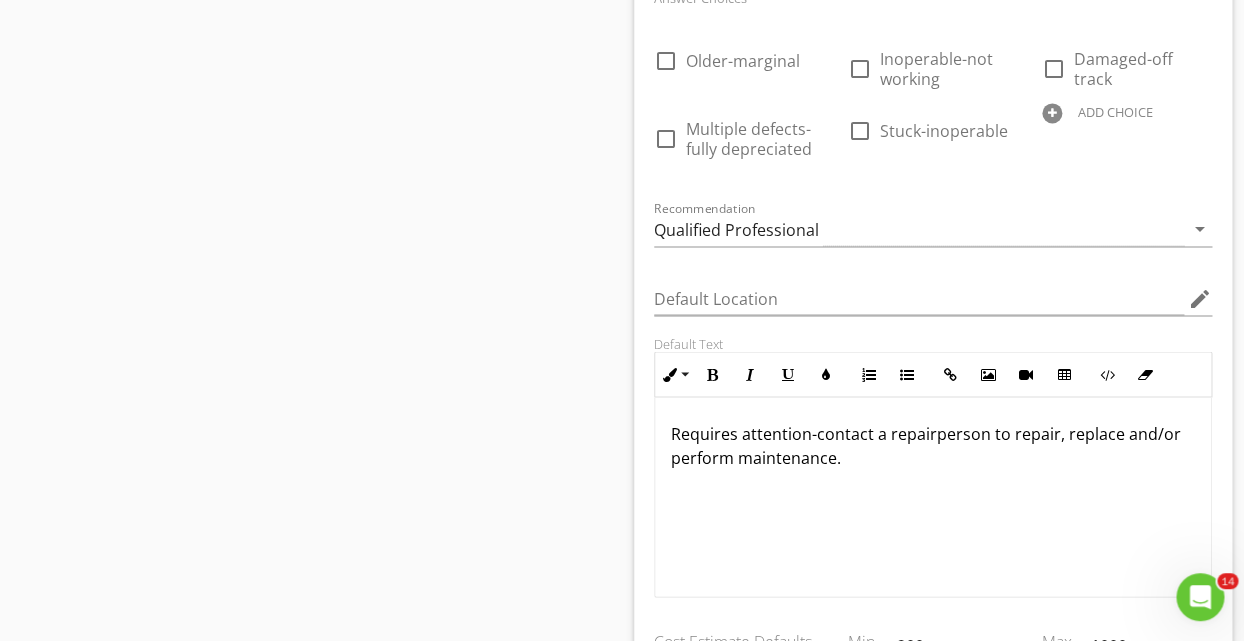 click on "Requires attention-contact a repairperson to repair, replace and/or perform maintenance." at bounding box center (933, 445) 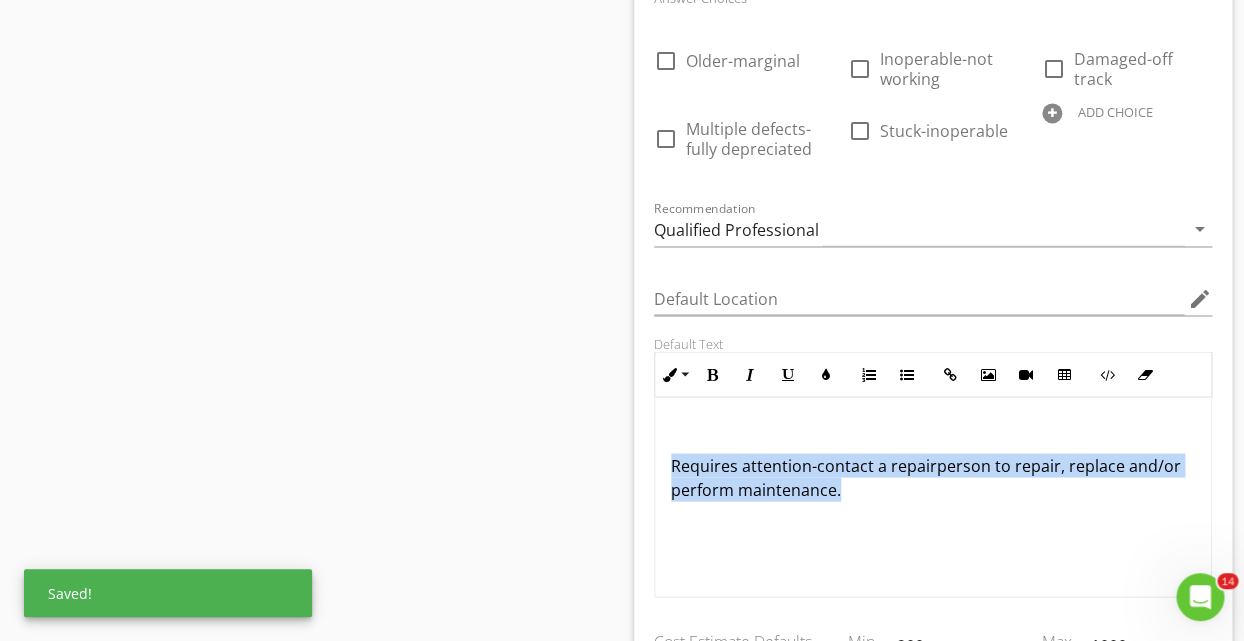 drag, startPoint x: 853, startPoint y: 465, endPoint x: 605, endPoint y: 443, distance: 248.97389 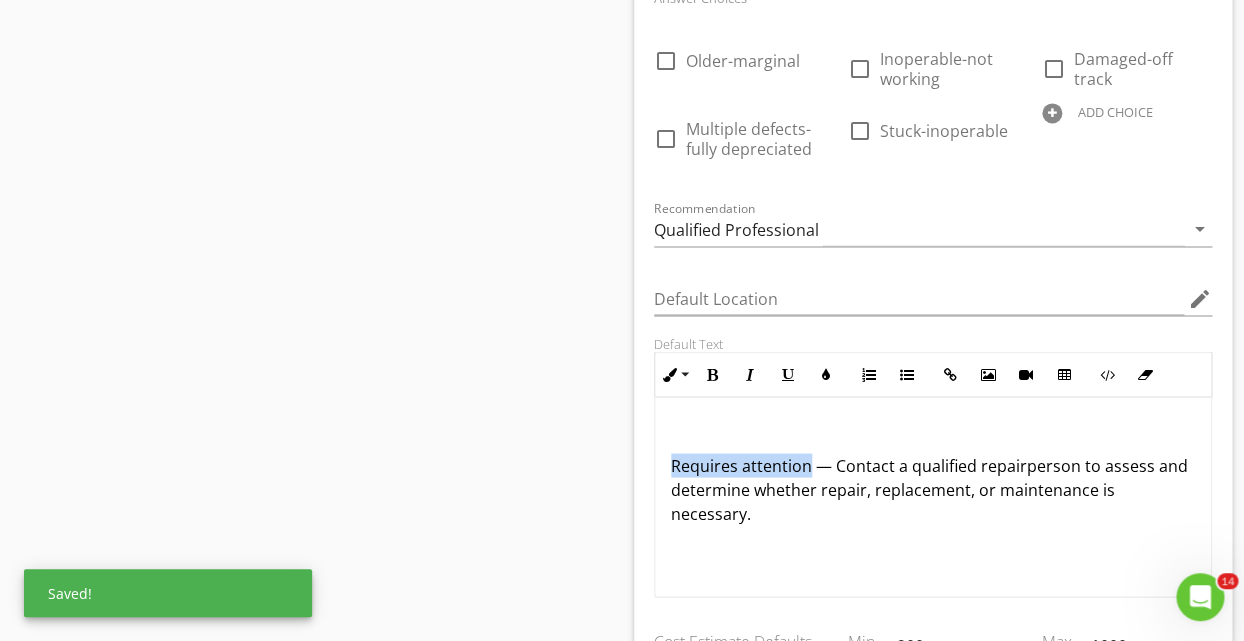 drag, startPoint x: 806, startPoint y: 440, endPoint x: 668, endPoint y: 430, distance: 138.36185 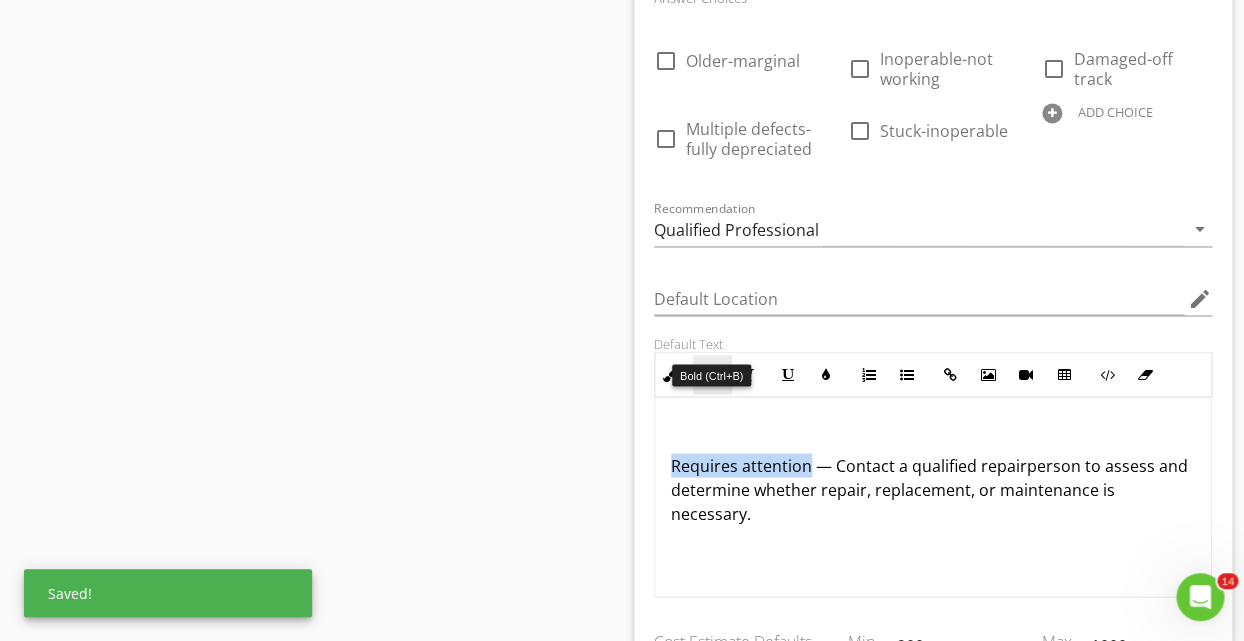 click at bounding box center (712, 374) 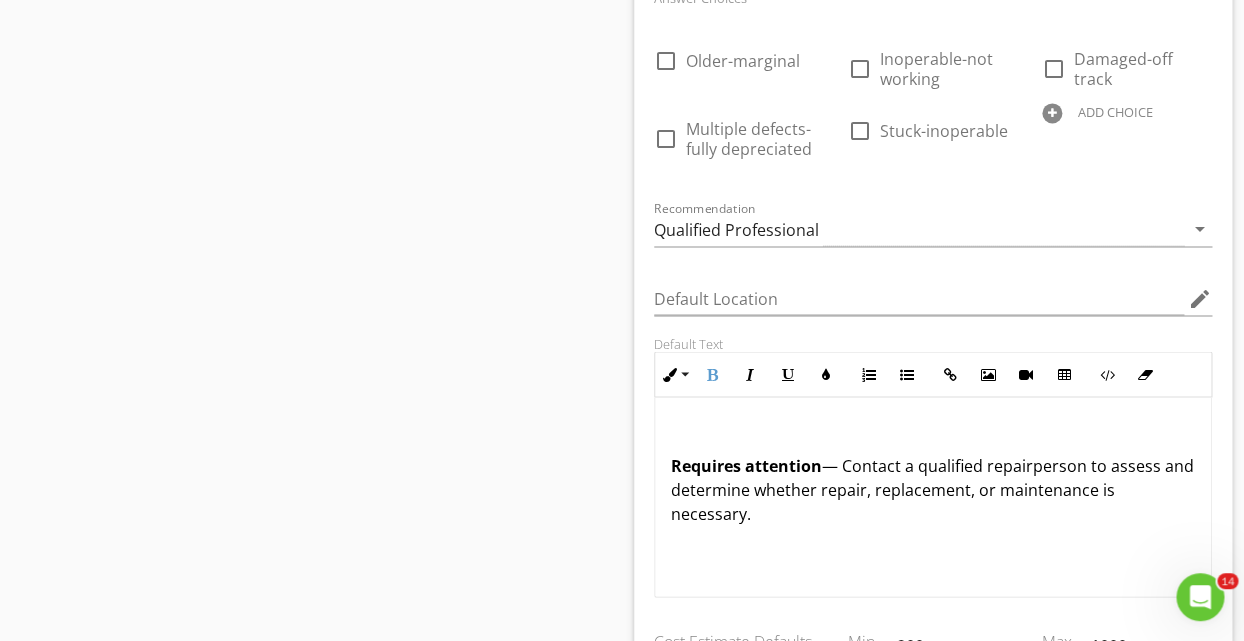 click on "Requires attention  — Contact a qualified repairperson to assess and determine whether repair, replacement, or maintenance is necessary." at bounding box center [933, 497] 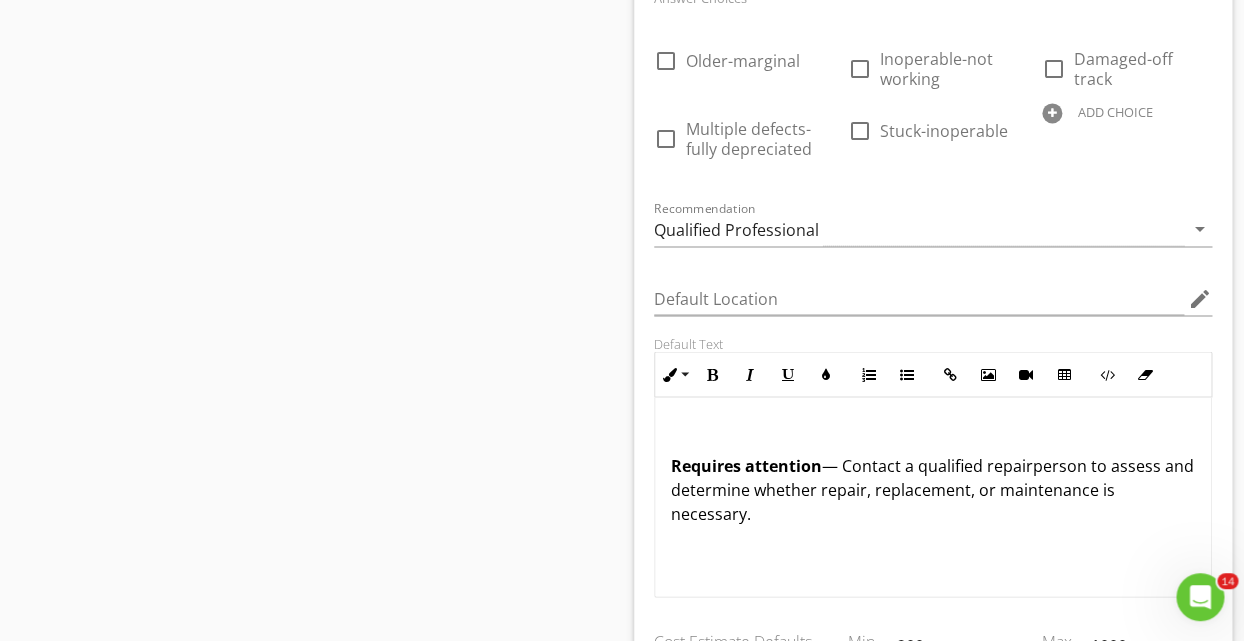 scroll, scrollTop: 1, scrollLeft: 0, axis: vertical 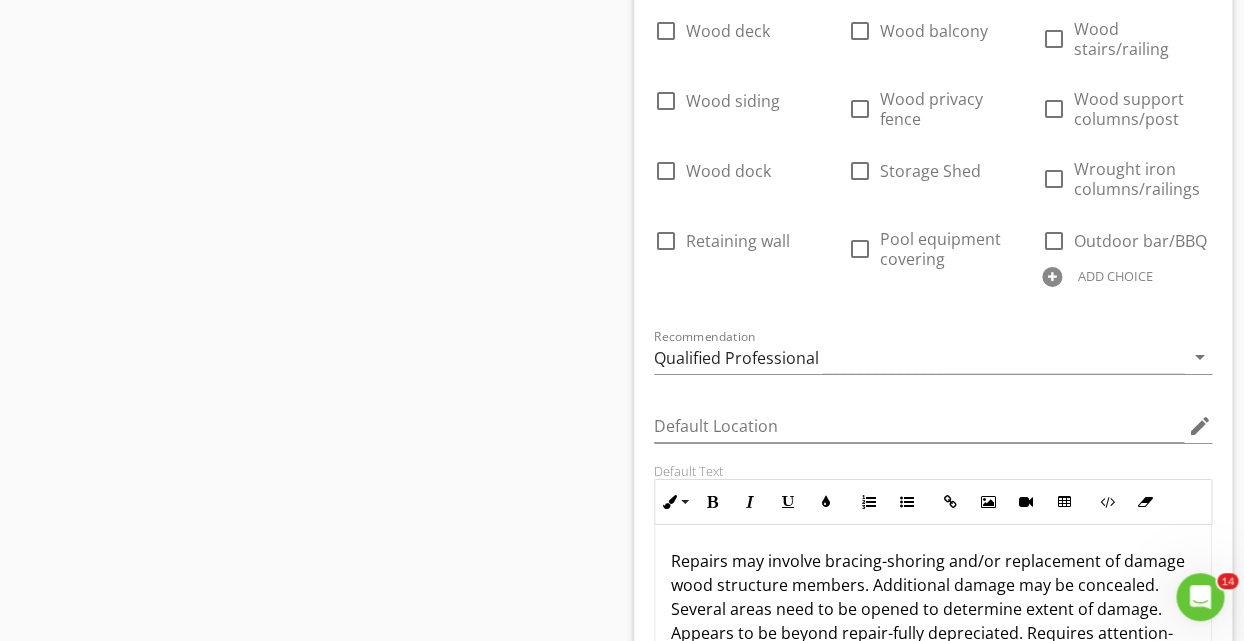 click on "Repairs may involve bracing-shoring and/or replacement of damage wood structure members. Additional damage may be concealed. Several areas need to be opened to determine extent of damage. Appears to be beyond repair-fully depreciated. Requires attention-contact a repairperson to repair, replace and/or perform maintenance." at bounding box center [933, 621] 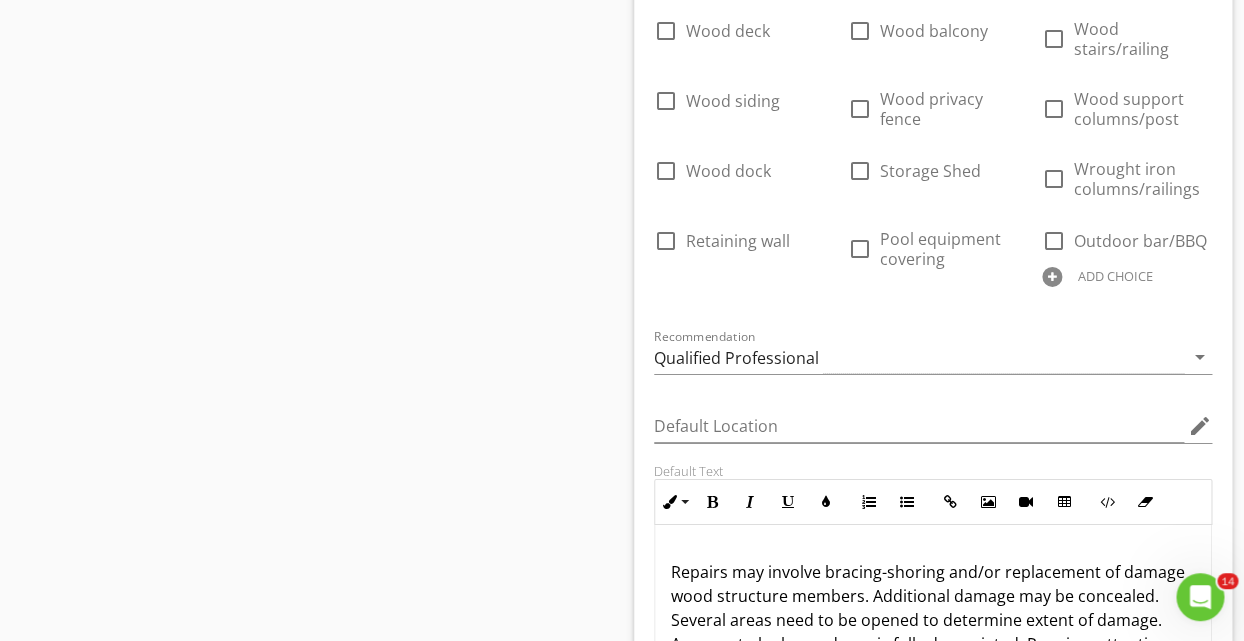 scroll, scrollTop: 25, scrollLeft: 0, axis: vertical 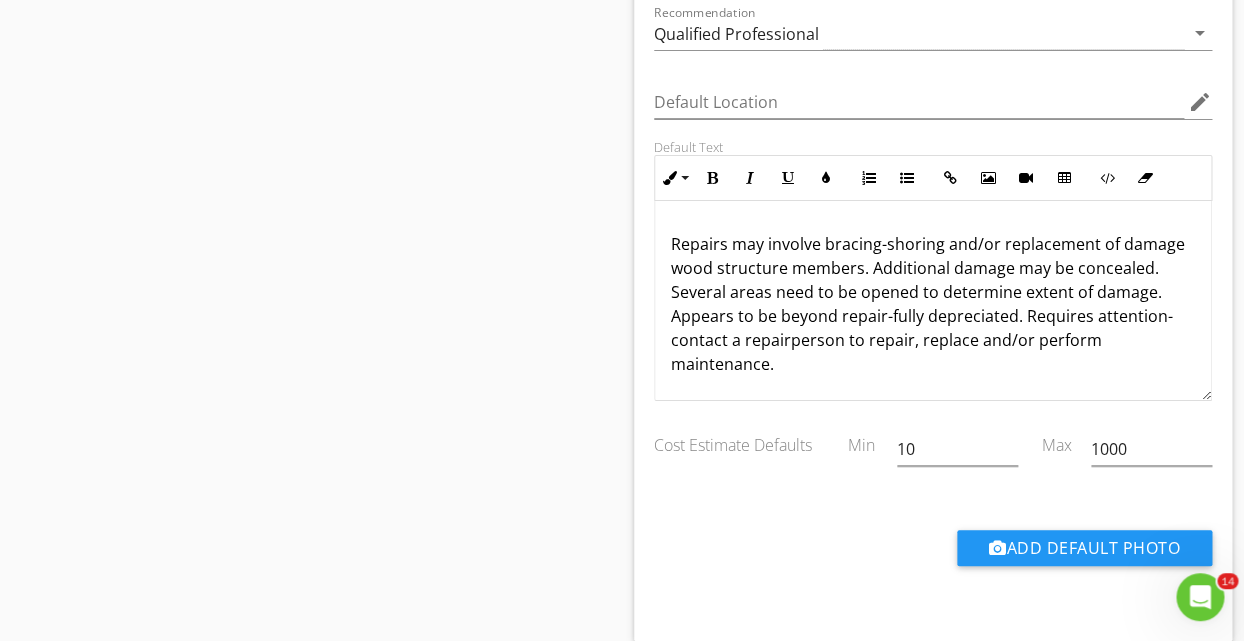 type 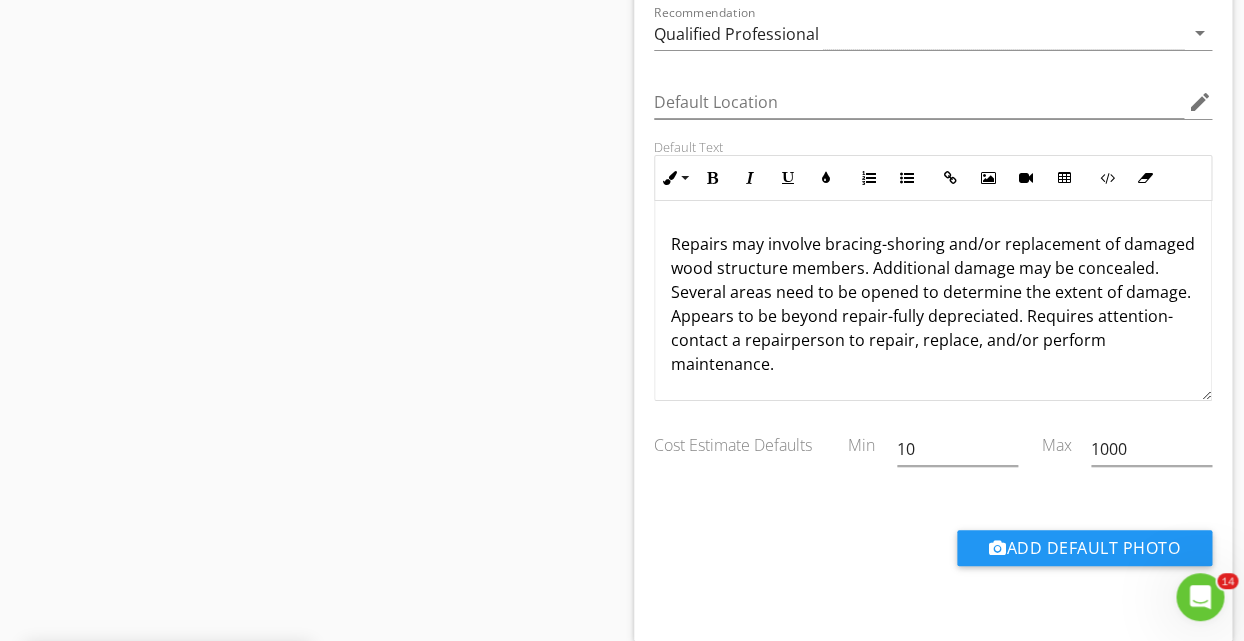 scroll, scrollTop: 1, scrollLeft: 0, axis: vertical 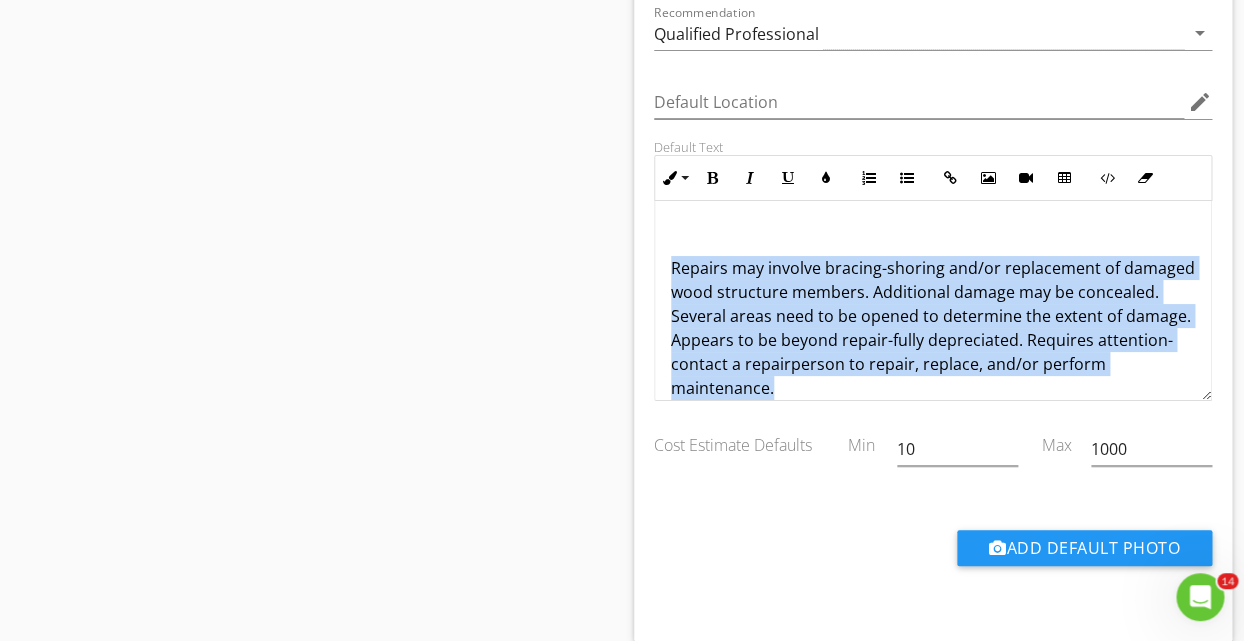 drag, startPoint x: 786, startPoint y: 364, endPoint x: 623, endPoint y: 267, distance: 189.67868 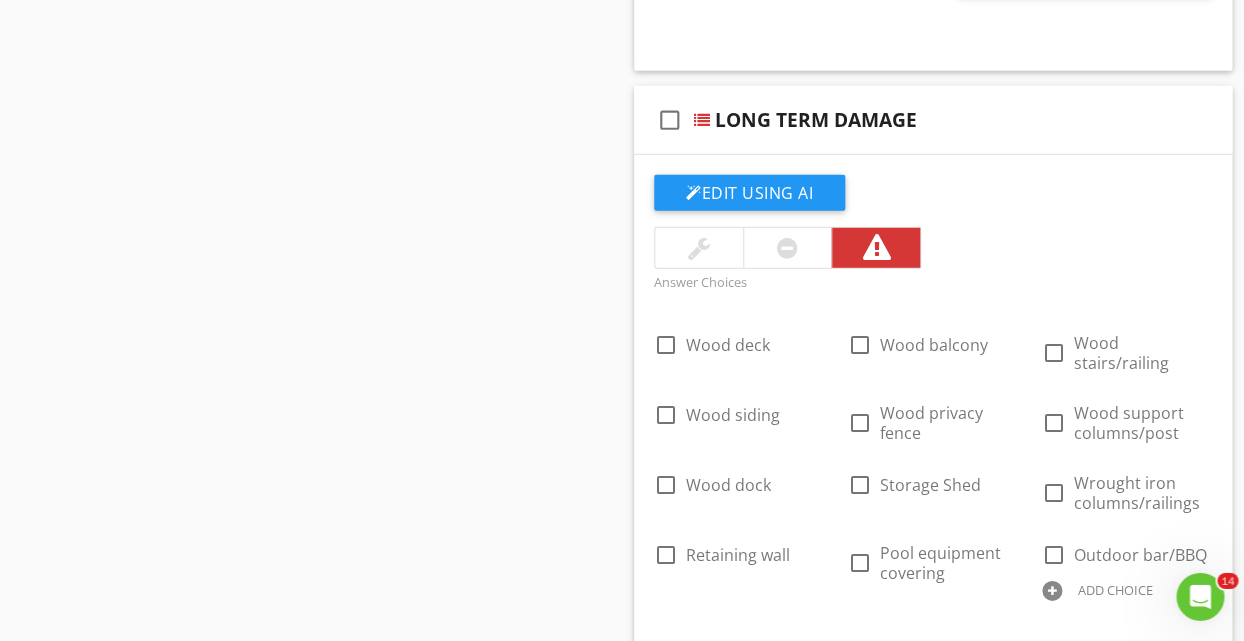 scroll, scrollTop: 6696, scrollLeft: 0, axis: vertical 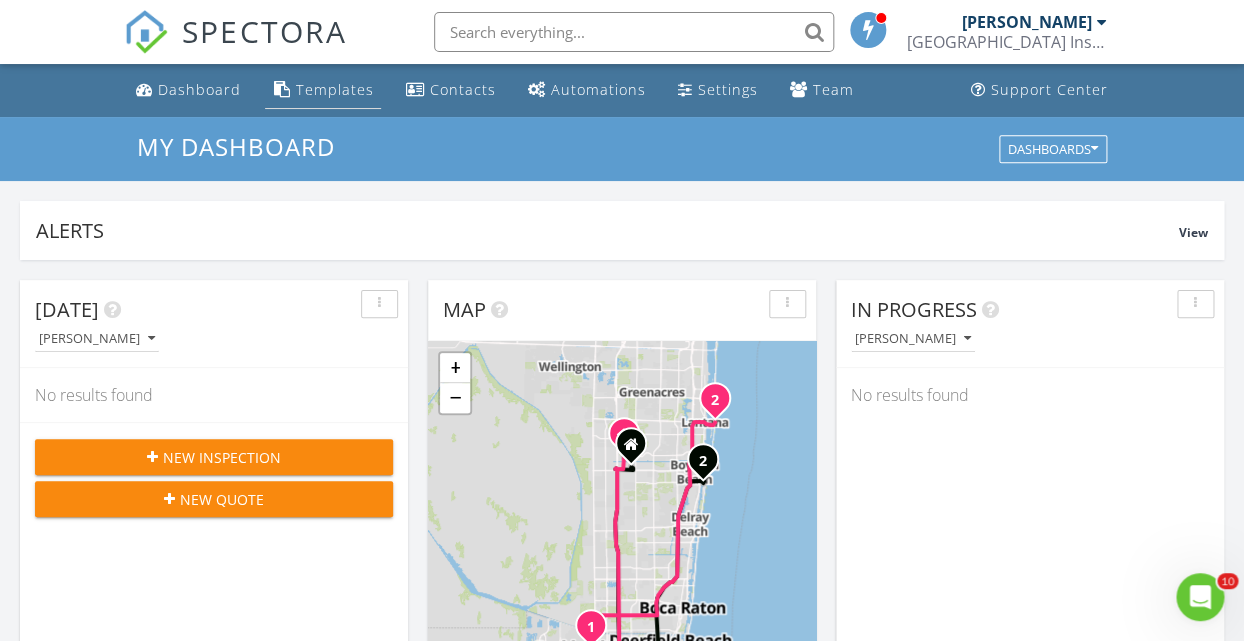 click on "Templates" at bounding box center [334, 89] 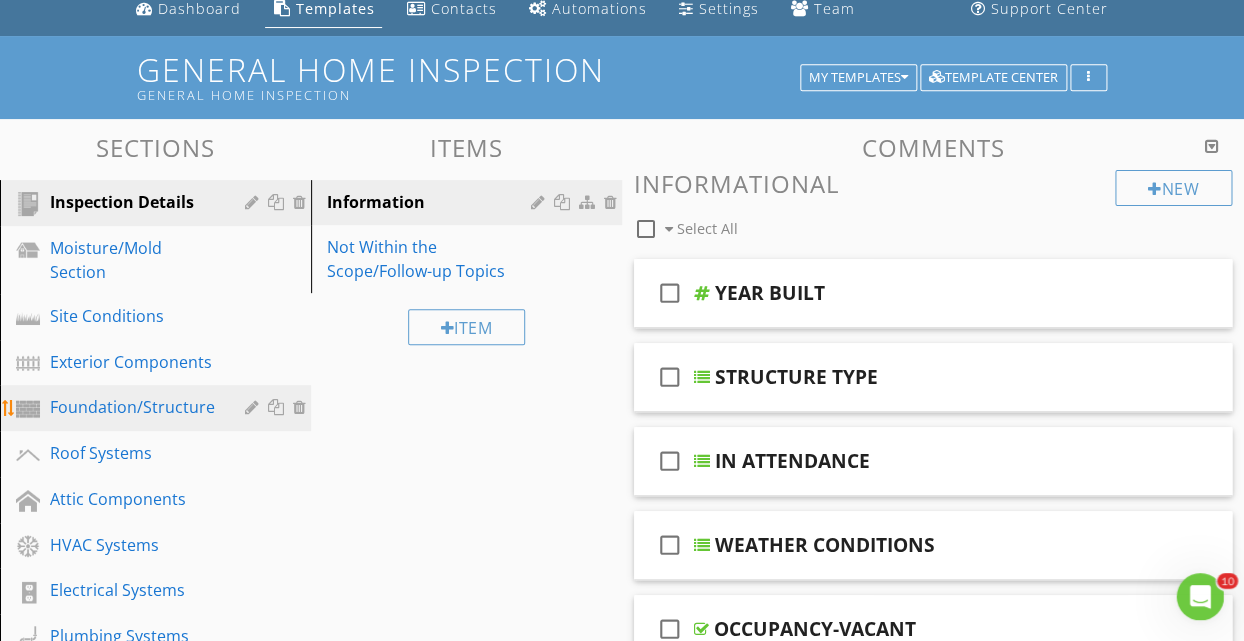 scroll, scrollTop: 216, scrollLeft: 0, axis: vertical 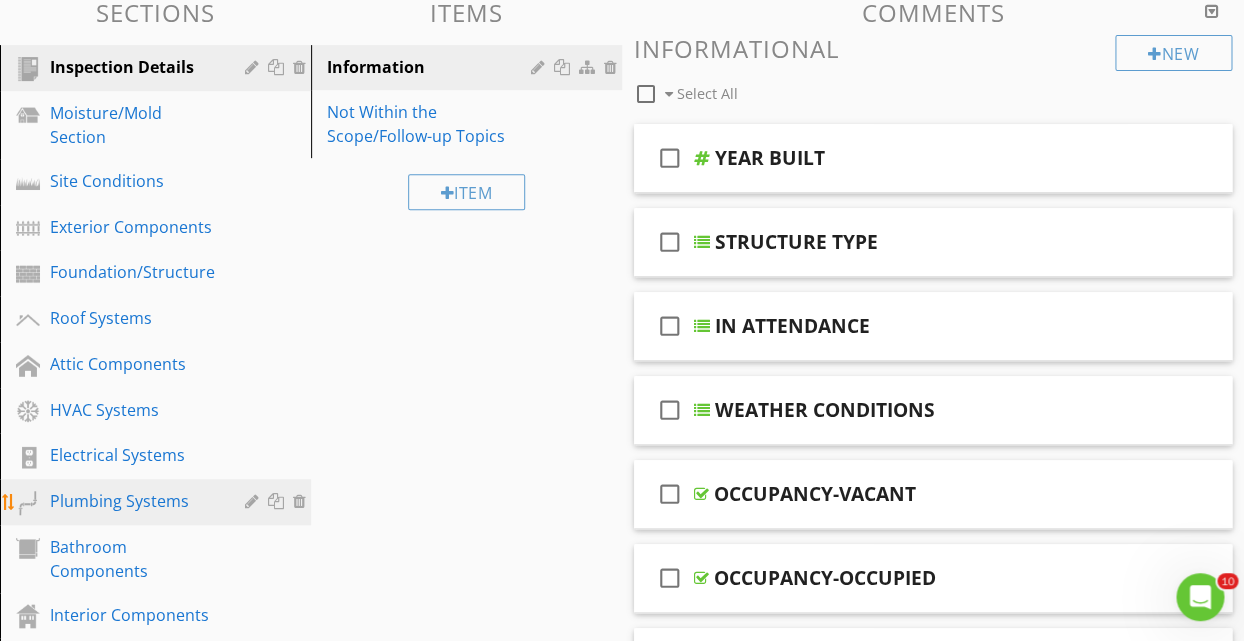 click on "Plumbing Systems" at bounding box center (133, 501) 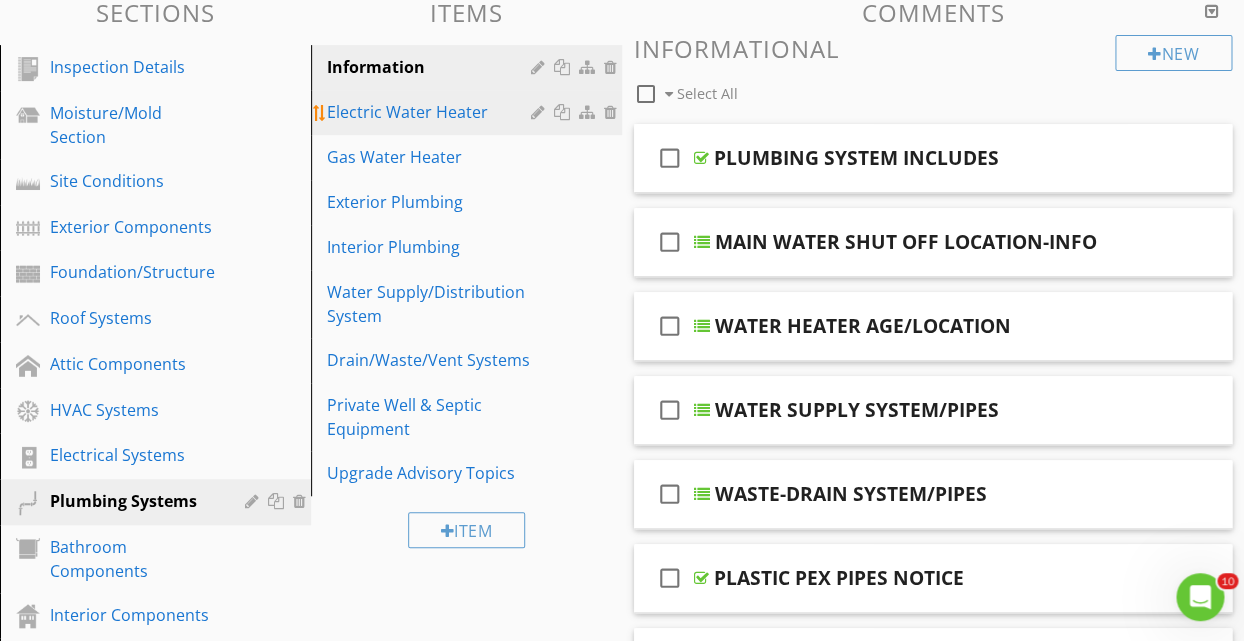 click on "Electric Water Heater" at bounding box center [432, 112] 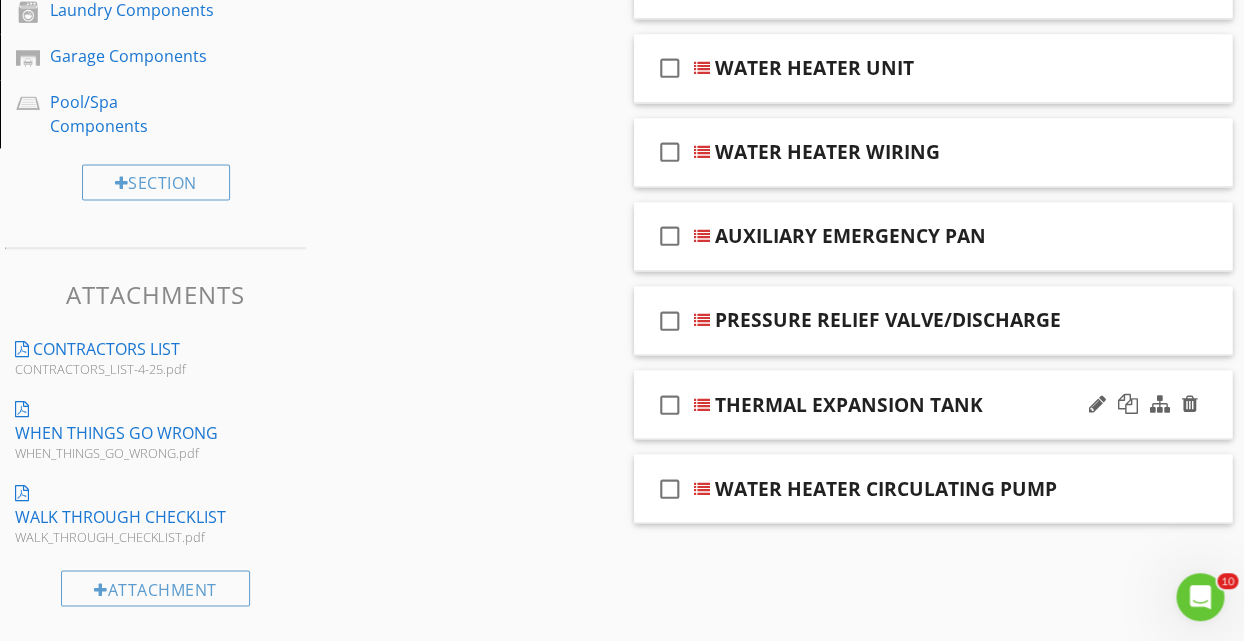 scroll, scrollTop: 809, scrollLeft: 0, axis: vertical 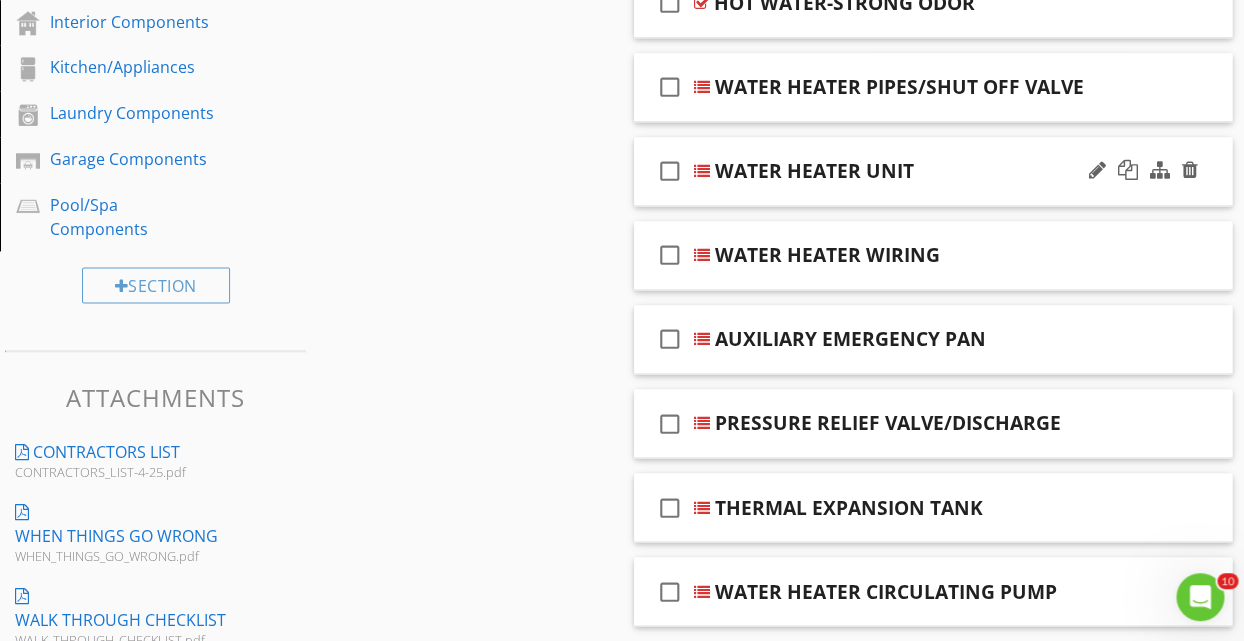 click on "check_box_outline_blank
WATER HEATER UNIT" at bounding box center (933, 171) 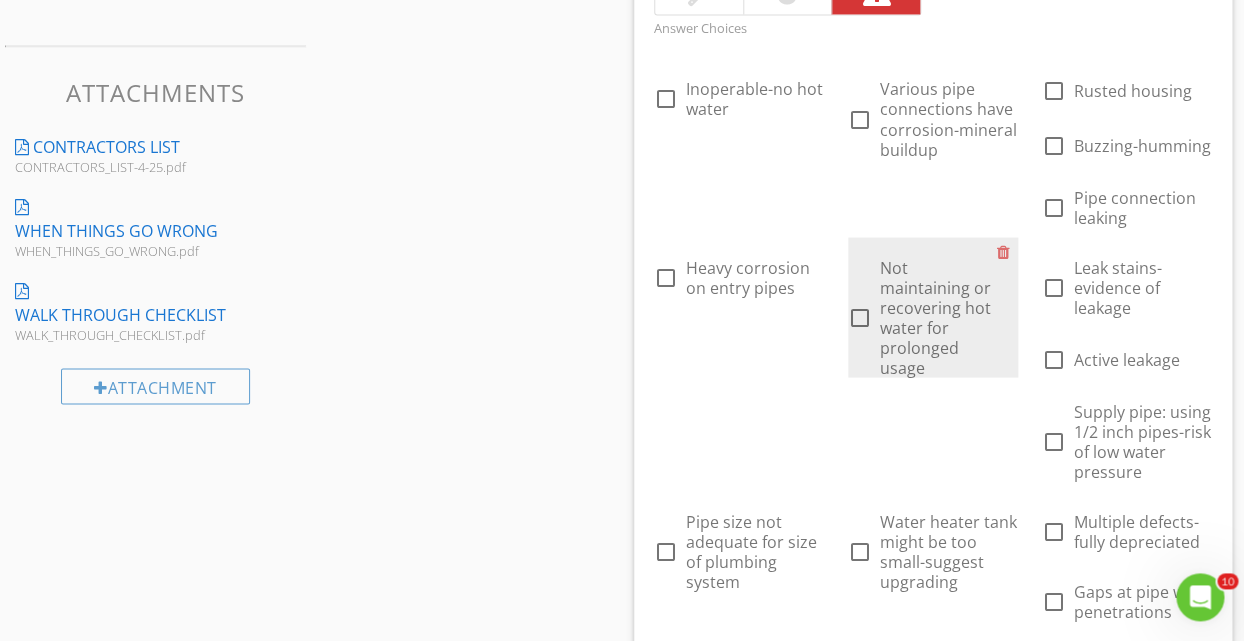 scroll, scrollTop: 1133, scrollLeft: 0, axis: vertical 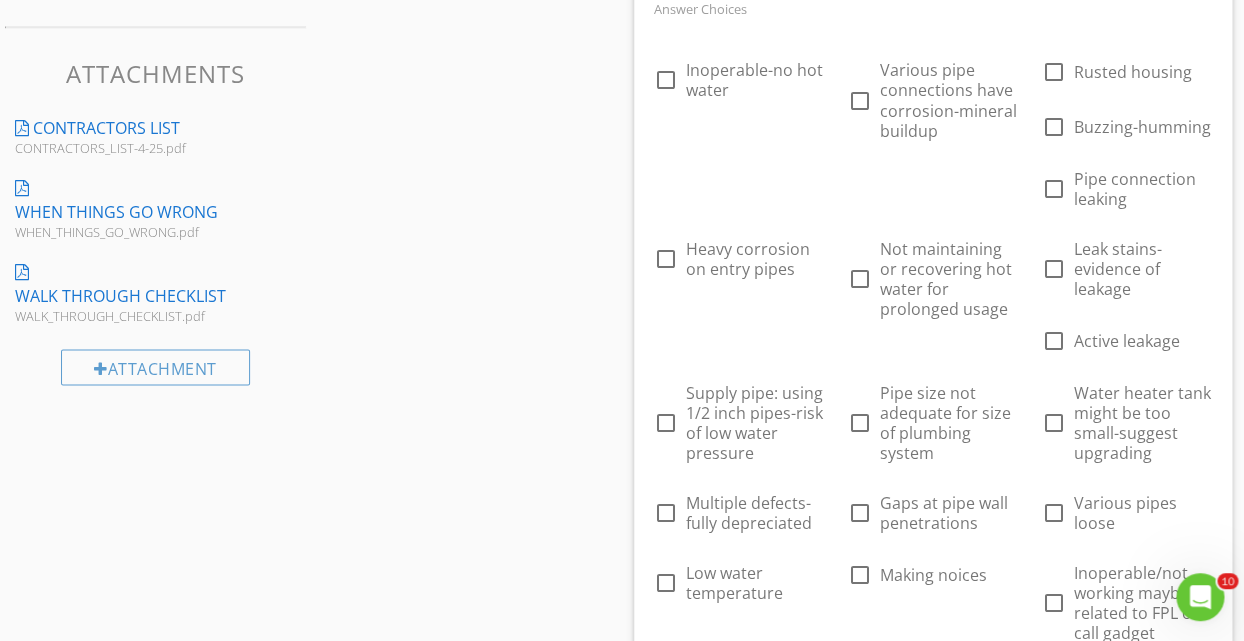 click on "Sections
Inspection Details           Moisture/Mold Section           Site Conditions           Exterior Components           Foundation/Structure           Roof Systems           Attic Components           HVAC Systems           Electrical Systems           Plumbing Systems           Bathroom Components           Interior Components           Kitchen/Appliances           Laundry Components           Garage Components           Pool/Spa Components
Section
Attachments     CONTRACTORS LIST   CONTRACTORS_LIST-4-25.pdf     WHEN THINGS GO WRONG   WHEN_THINGS_GO_WRONG.pdf     WALK THROUGH CHECKLIST   WALK_THROUGH_CHECKLIST.pdf
Attachment
Items
Information           Electric Water Heater           Gas Water Heater            Exterior Plumbing            Interior Plumbing            Water Supply/Distribution System           Drain/Waste/Vent Systems" at bounding box center (622, 470) 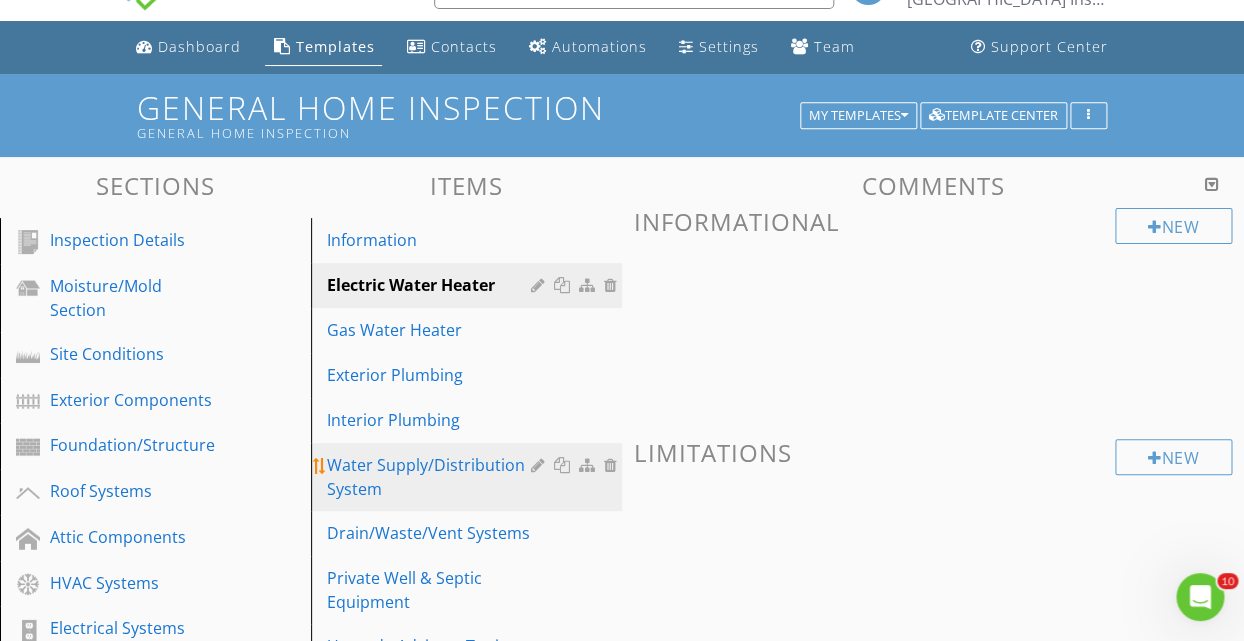 scroll, scrollTop: 0, scrollLeft: 0, axis: both 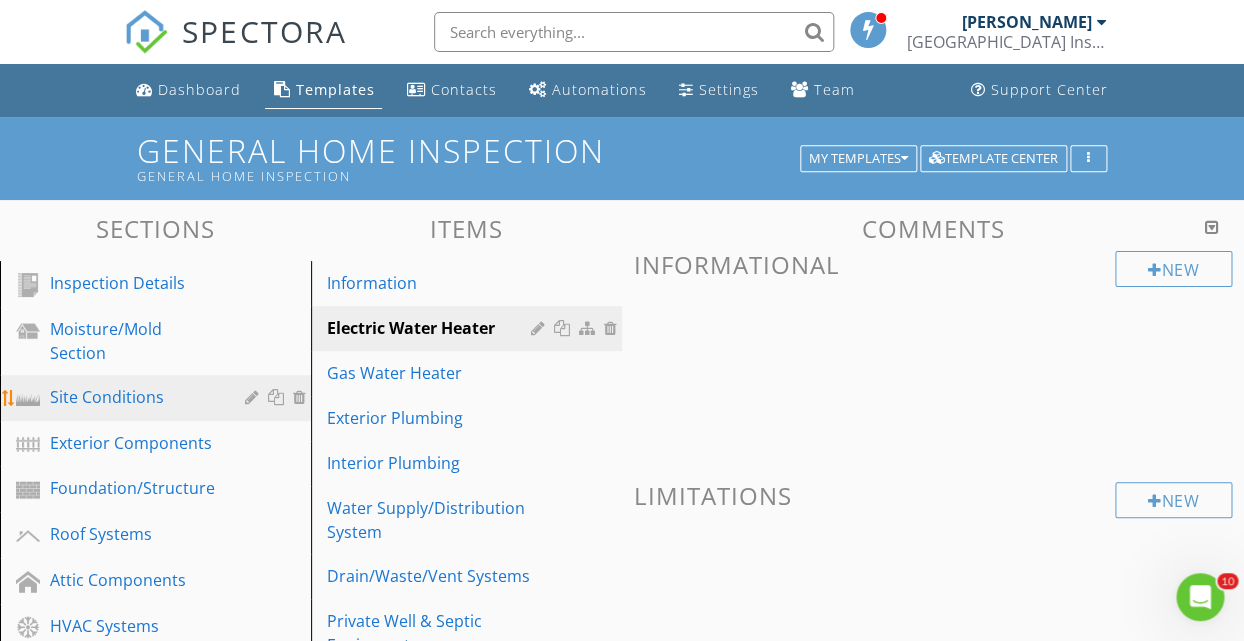 click on "Site Conditions" at bounding box center (133, 397) 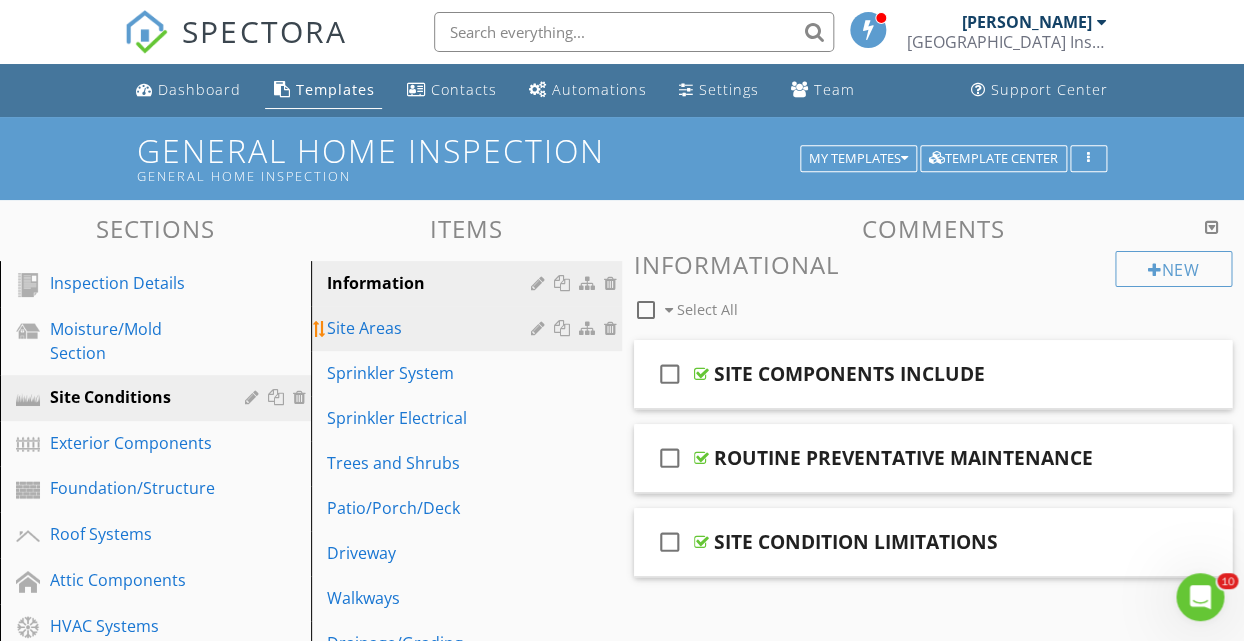 click on "Site Areas" at bounding box center (432, 328) 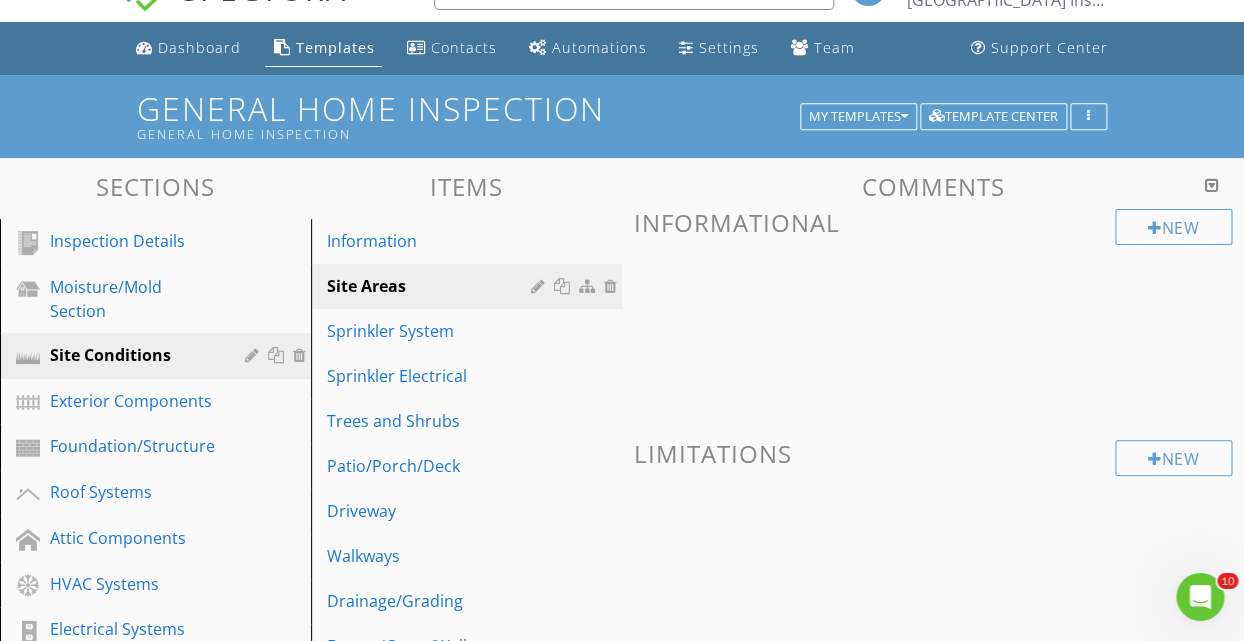 scroll, scrollTop: 0, scrollLeft: 0, axis: both 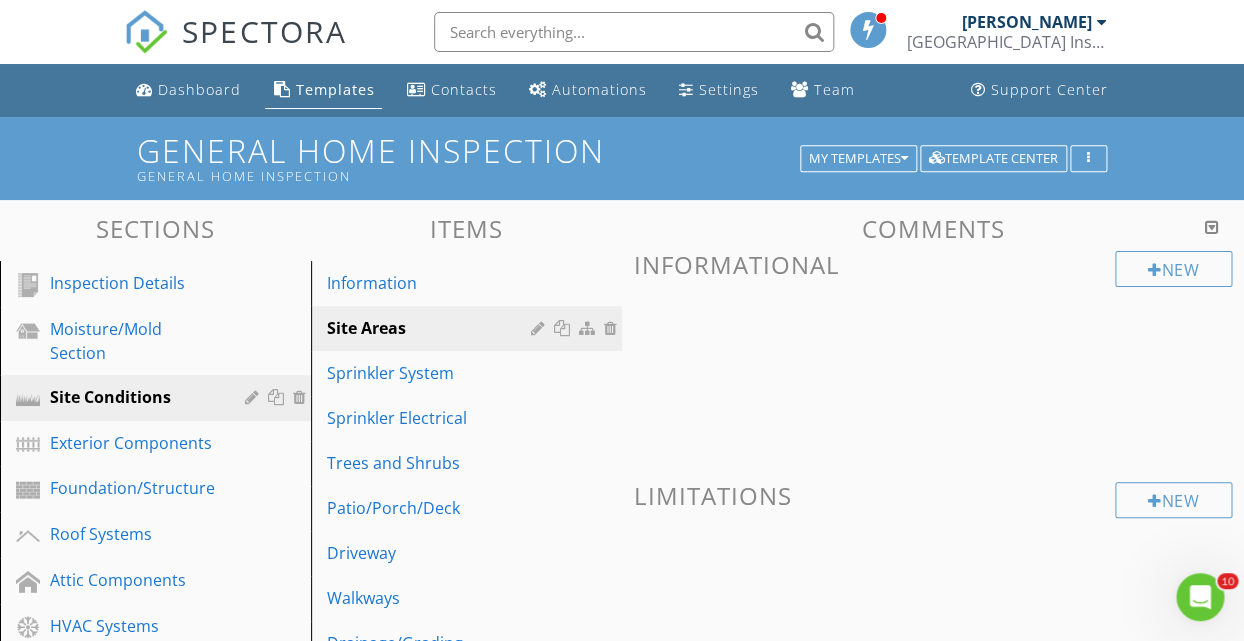 click at bounding box center [1212, 227] 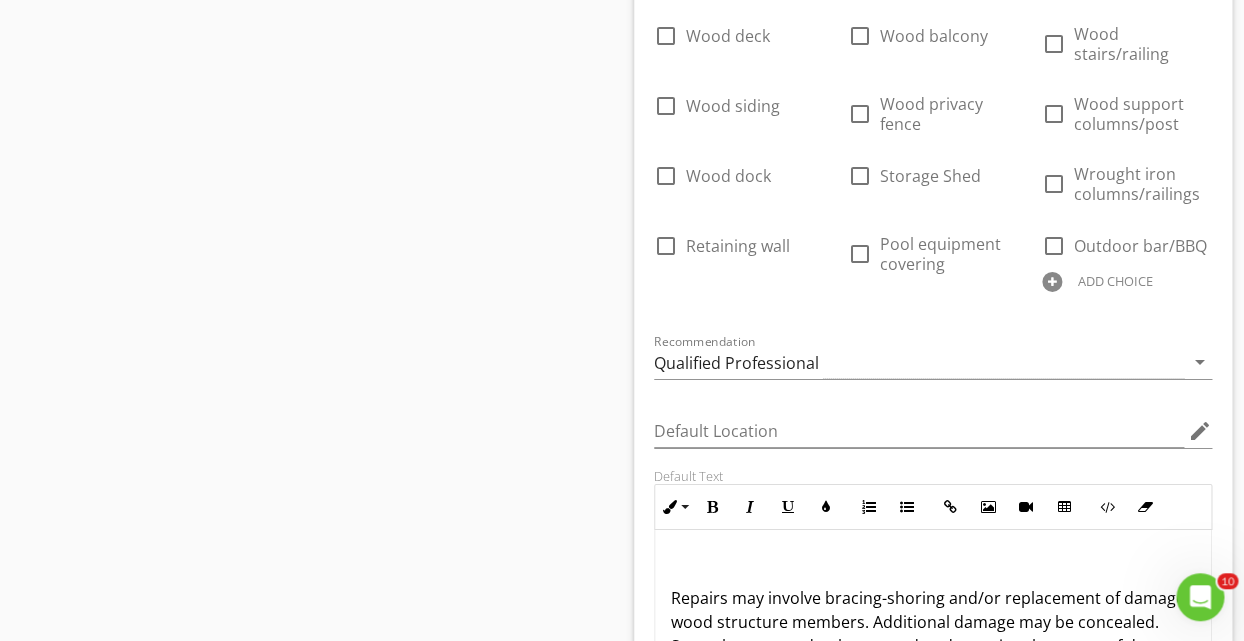 scroll, scrollTop: 6912, scrollLeft: 0, axis: vertical 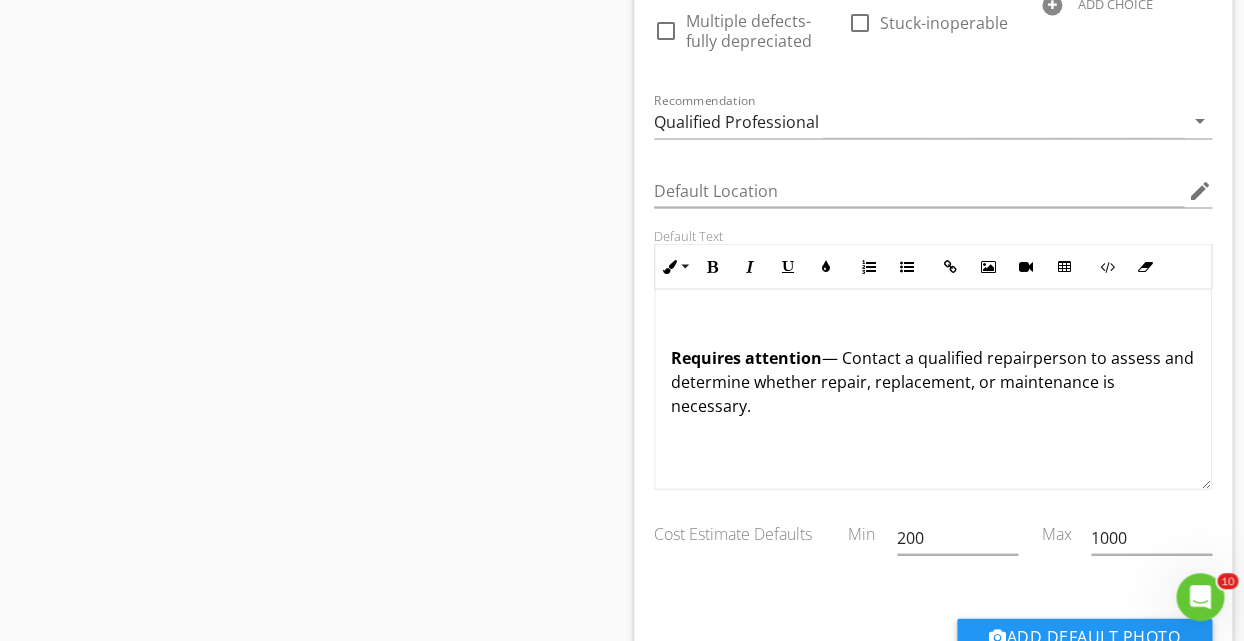 drag, startPoint x: 1194, startPoint y: 361, endPoint x: 662, endPoint y: 331, distance: 532.8452 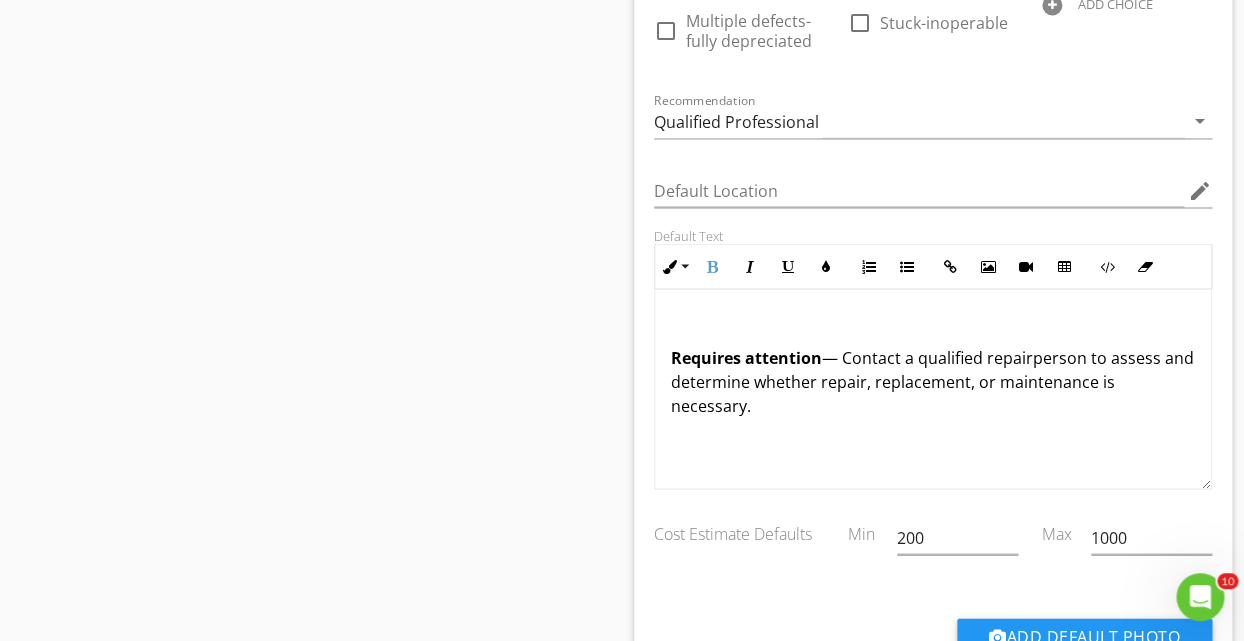 copy on "Requires attention  — Contact a qualified repairperson to assess and determine whether repair, replacement, or maintenance is necessary." 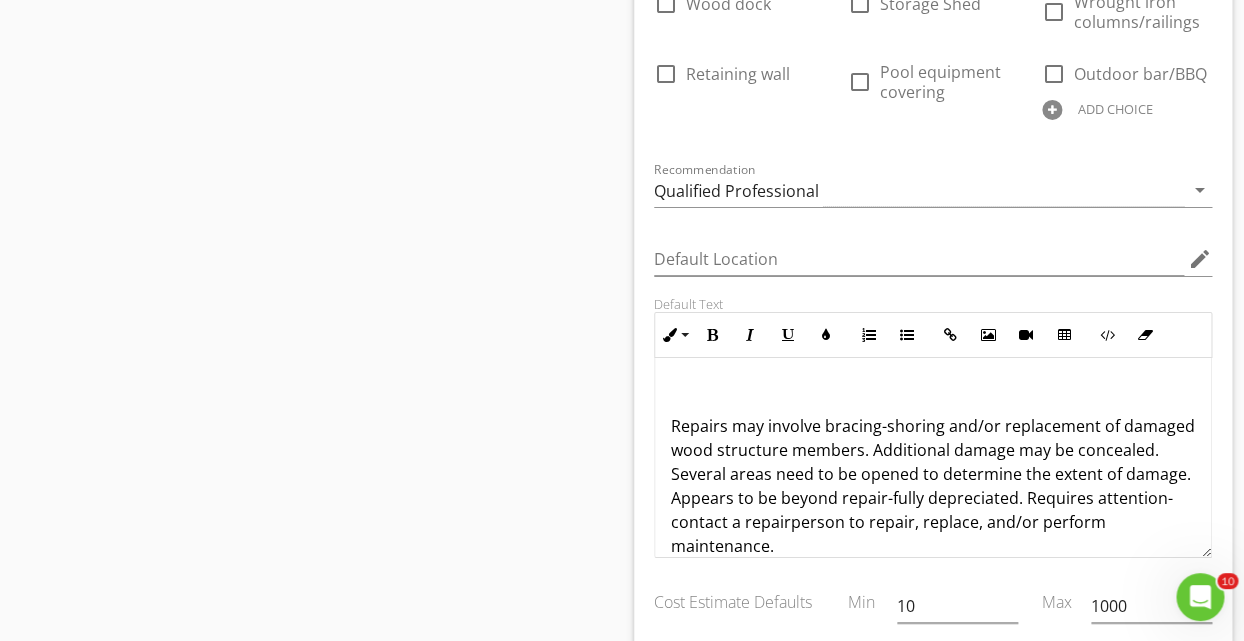 scroll, scrollTop: 7452, scrollLeft: 0, axis: vertical 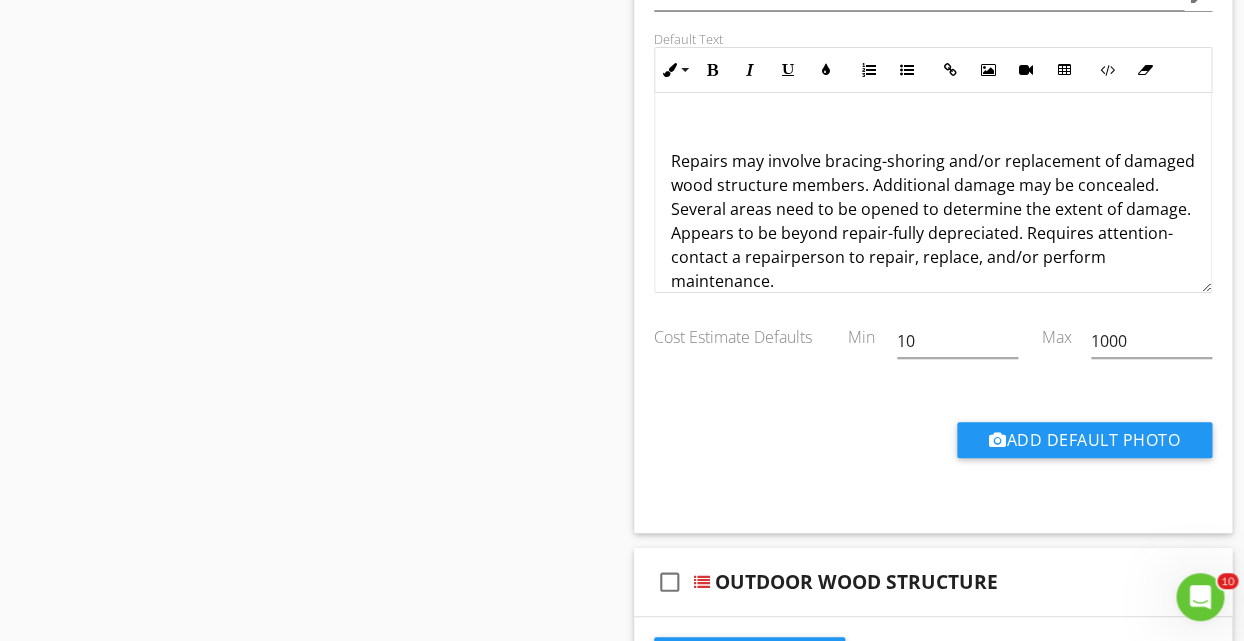 click on "Repairs may involve bracing-shoring and/or replacement of damaged wood structure members. Additional damage may be concealed. Several areas need to be opened to determine the extent of damage. Appears to be beyond repair-fully depreciated. Requires attention-contact a repairperson to repair, replace, and/or perform maintenance." at bounding box center [933, 221] 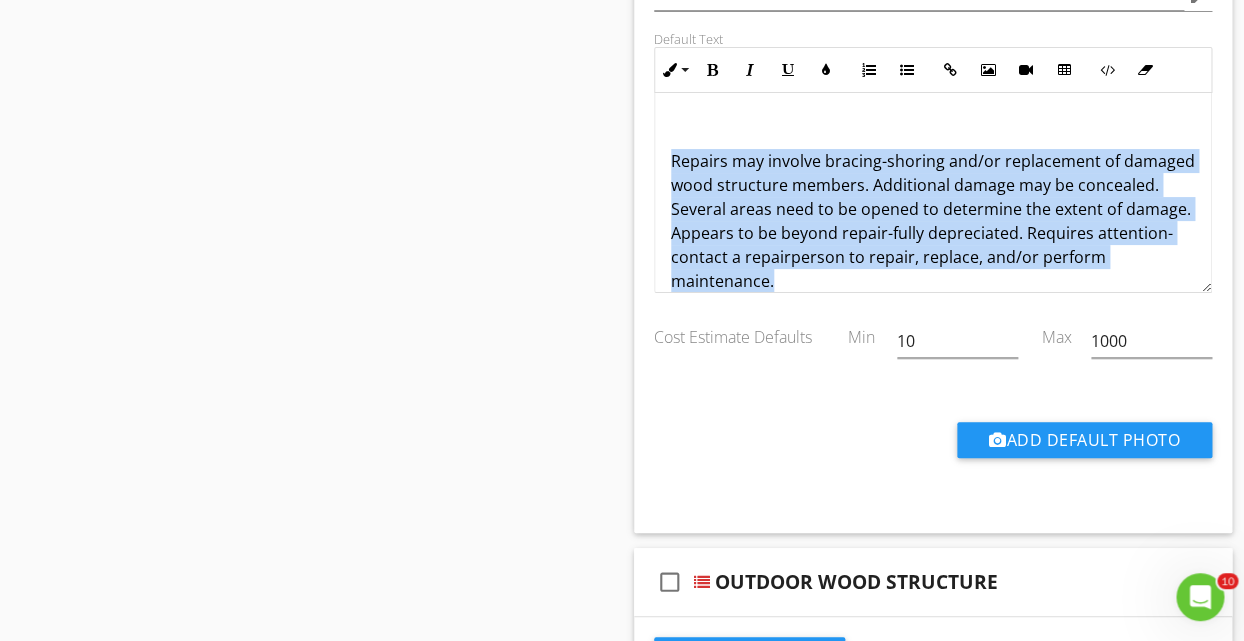 scroll, scrollTop: 25, scrollLeft: 0, axis: vertical 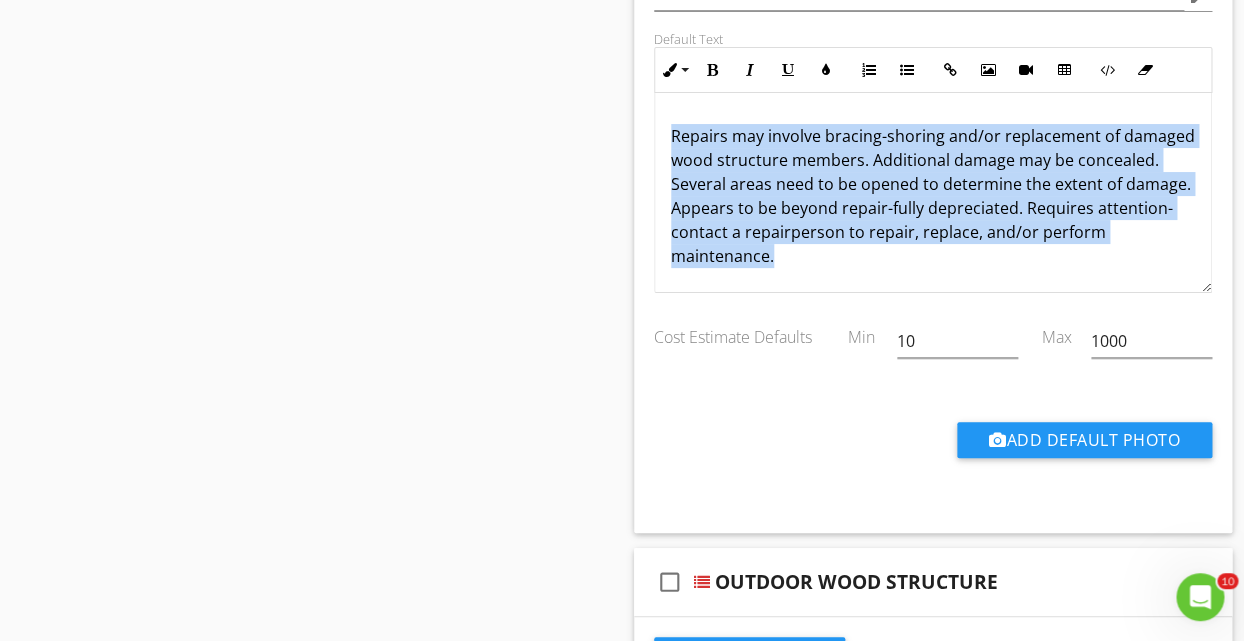 drag, startPoint x: 668, startPoint y: 129, endPoint x: 852, endPoint y: 287, distance: 242.52835 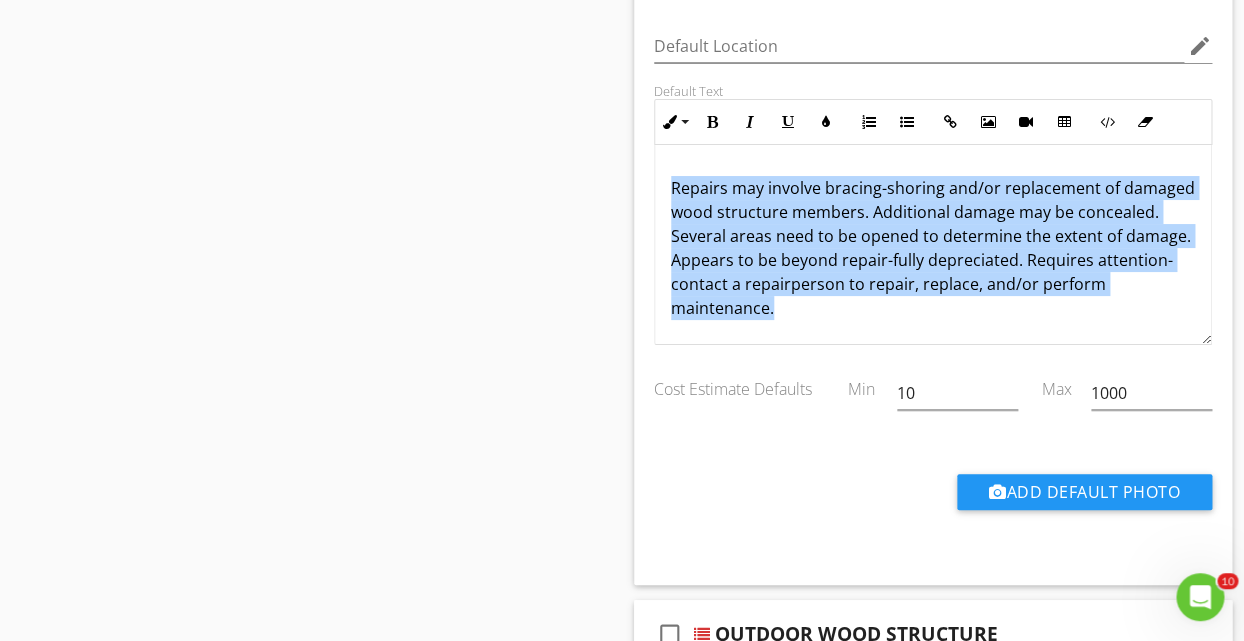 scroll, scrollTop: 7344, scrollLeft: 0, axis: vertical 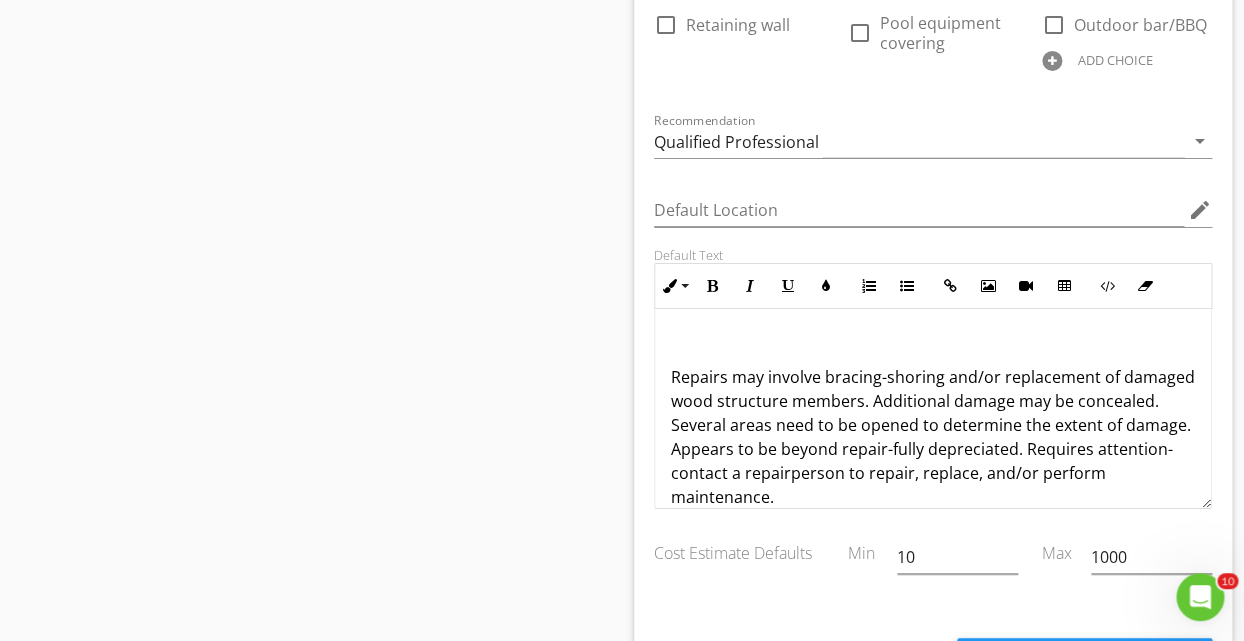 click on "Repairs may involve bracing-shoring and/or replacement of damaged wood structure members. Additional damage may be concealed. Several areas need to be opened to determine the extent of damage. Appears to be beyond repair-fully depreciated. Requires attention-contact a repairperson to repair, replace, and/or perform maintenance." at bounding box center (933, 437) 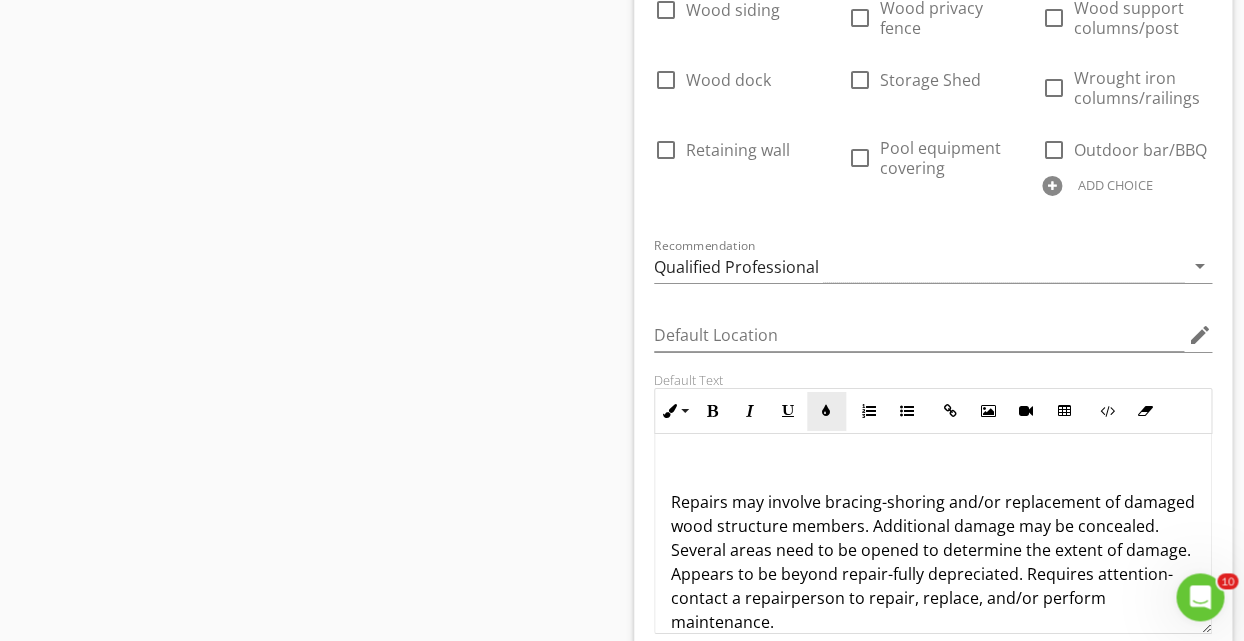 scroll, scrollTop: 7128, scrollLeft: 0, axis: vertical 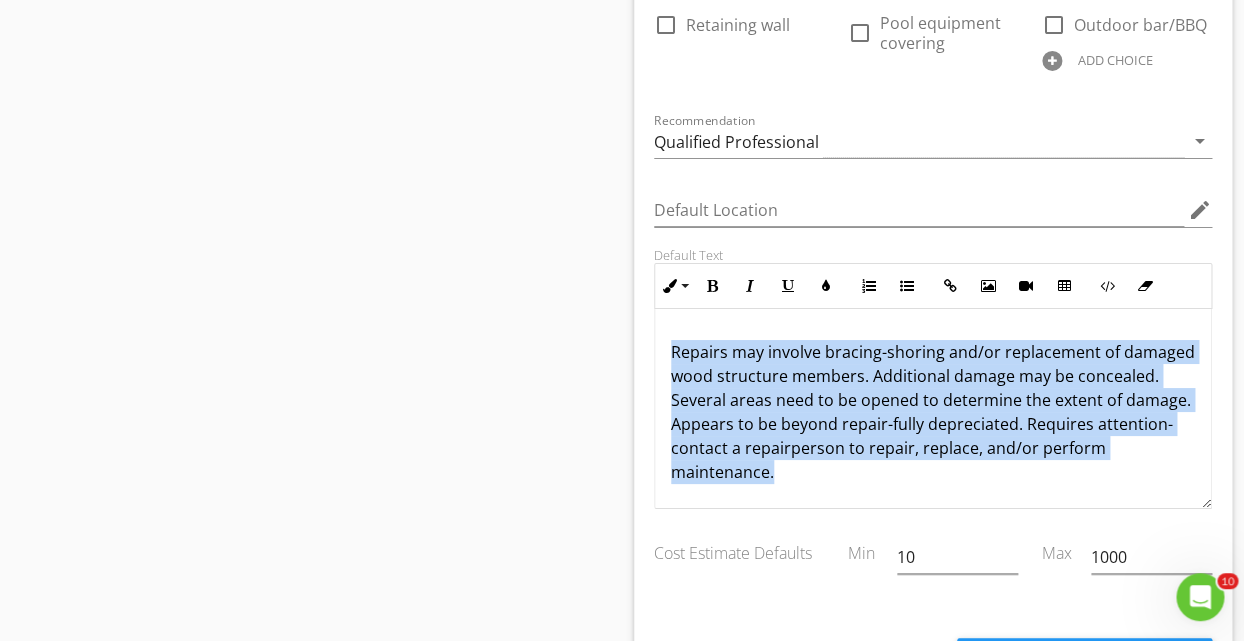 drag, startPoint x: 794, startPoint y: 445, endPoint x: 655, endPoint y: 311, distance: 193.07253 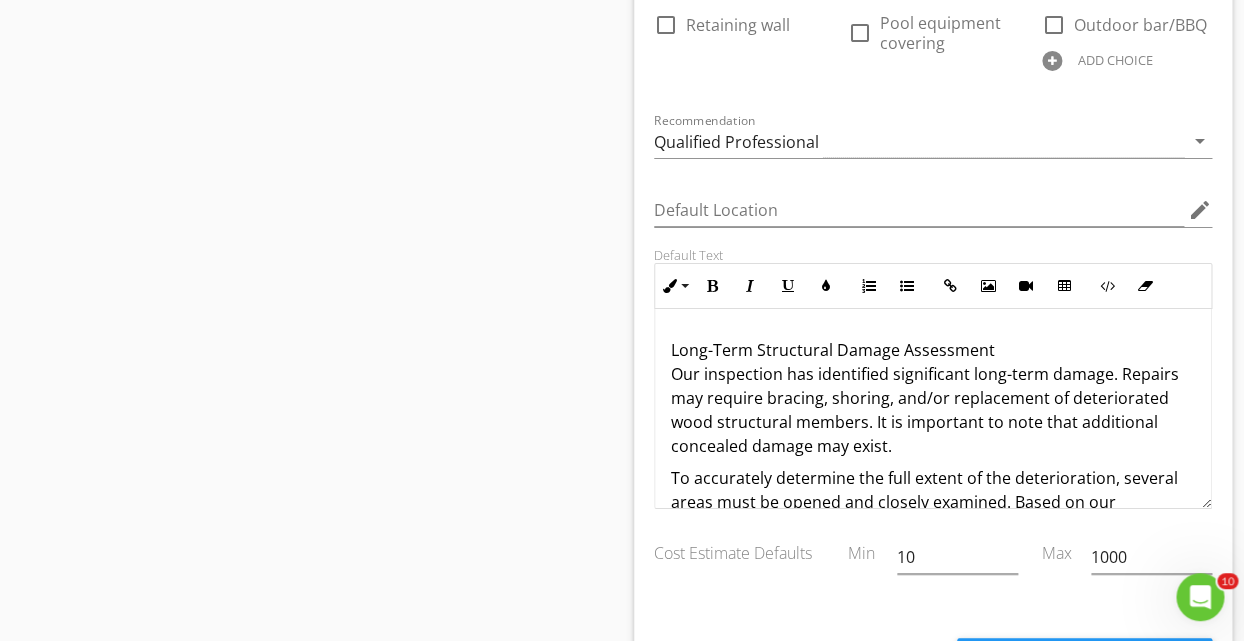 scroll, scrollTop: 0, scrollLeft: 0, axis: both 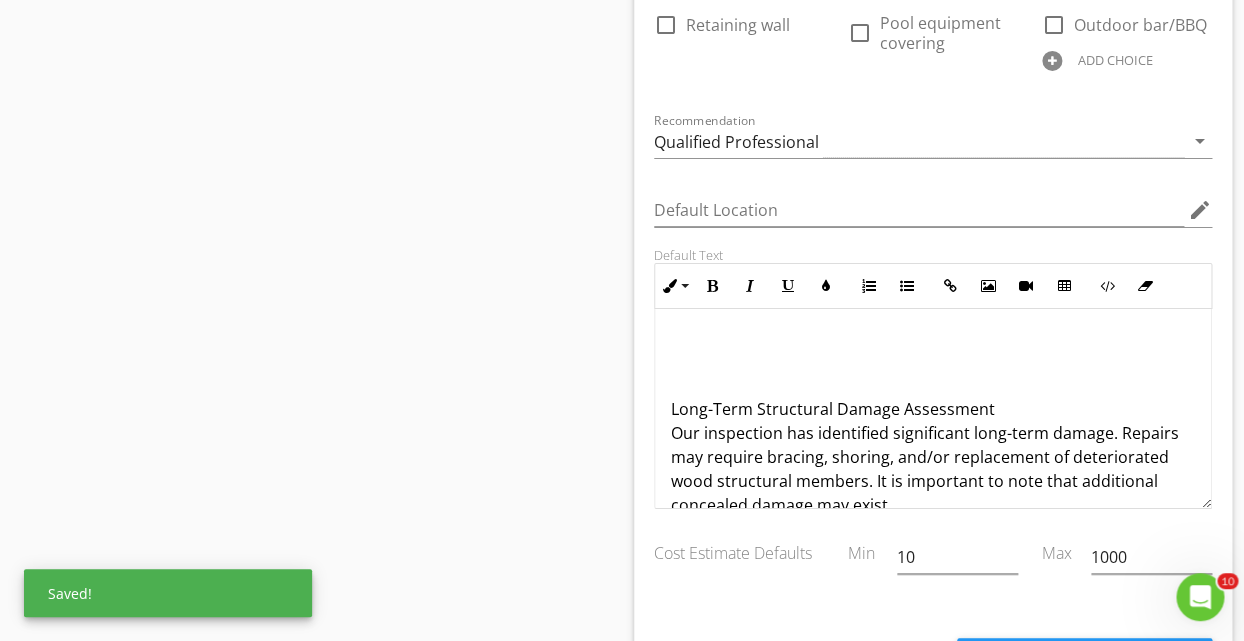 click on "Long-Term Structural Damage Assessment Our inspection has identified significant long-term damage. Repairs may require bracing, shoring, and/or replacement of deteriorated wood structural members. It is important to note that additional concealed damage may exist." at bounding box center [933, 457] 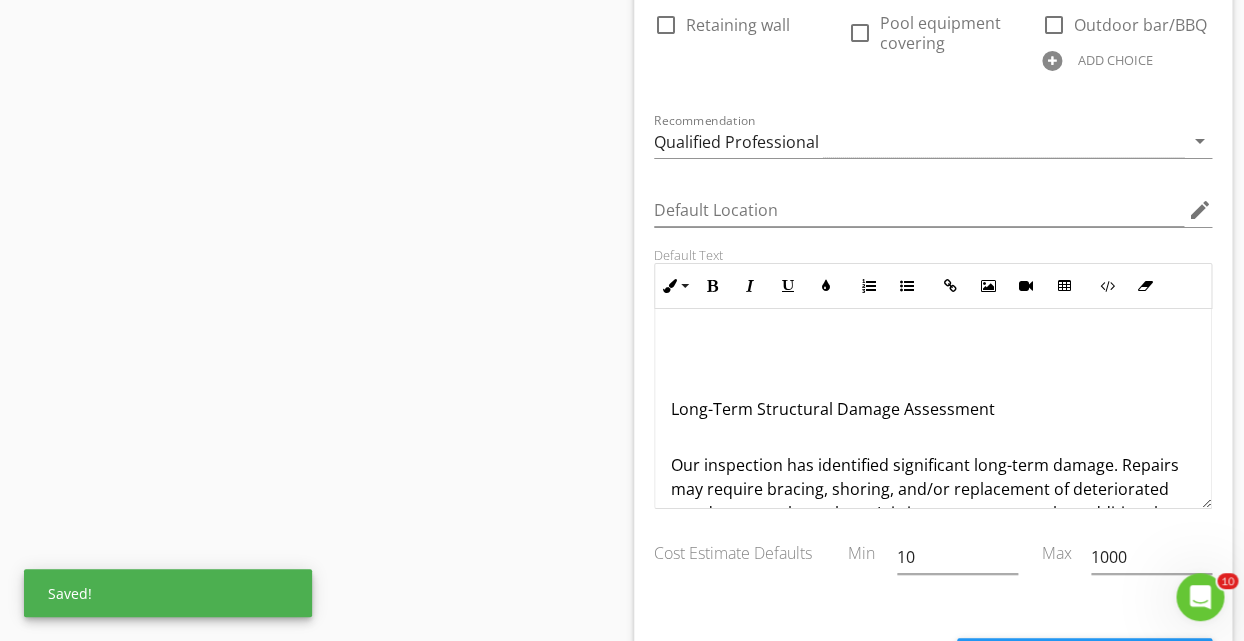 click on "Long-Term Structural Damage Assessment" at bounding box center [933, 409] 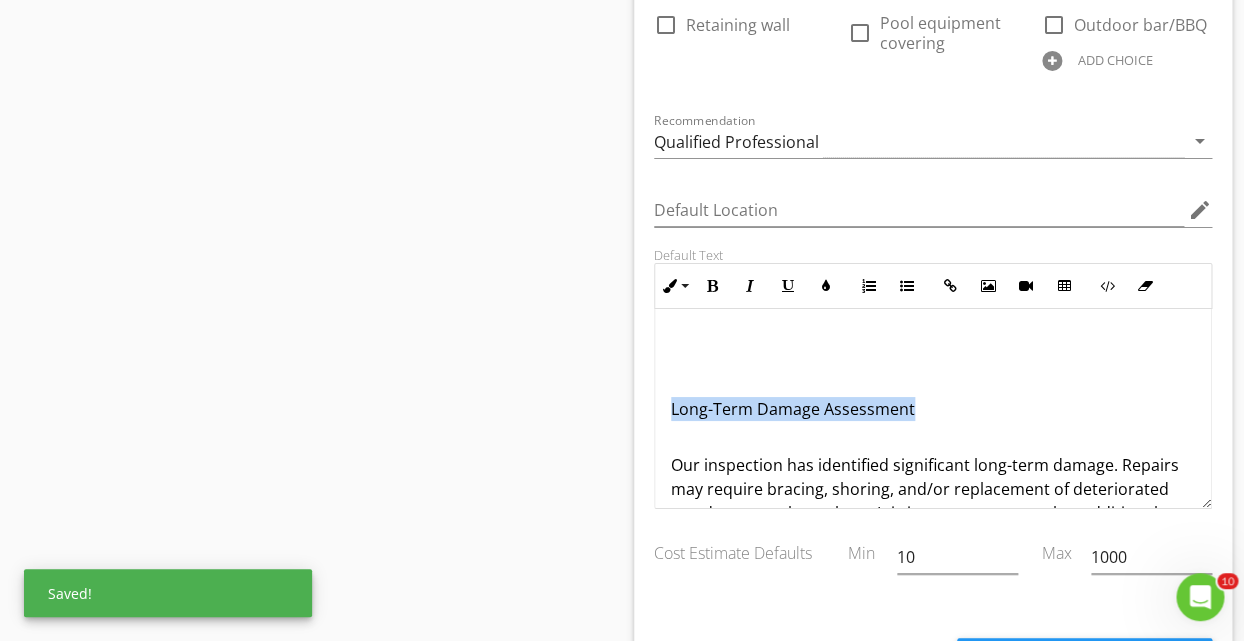 drag, startPoint x: 917, startPoint y: 380, endPoint x: 637, endPoint y: 380, distance: 280 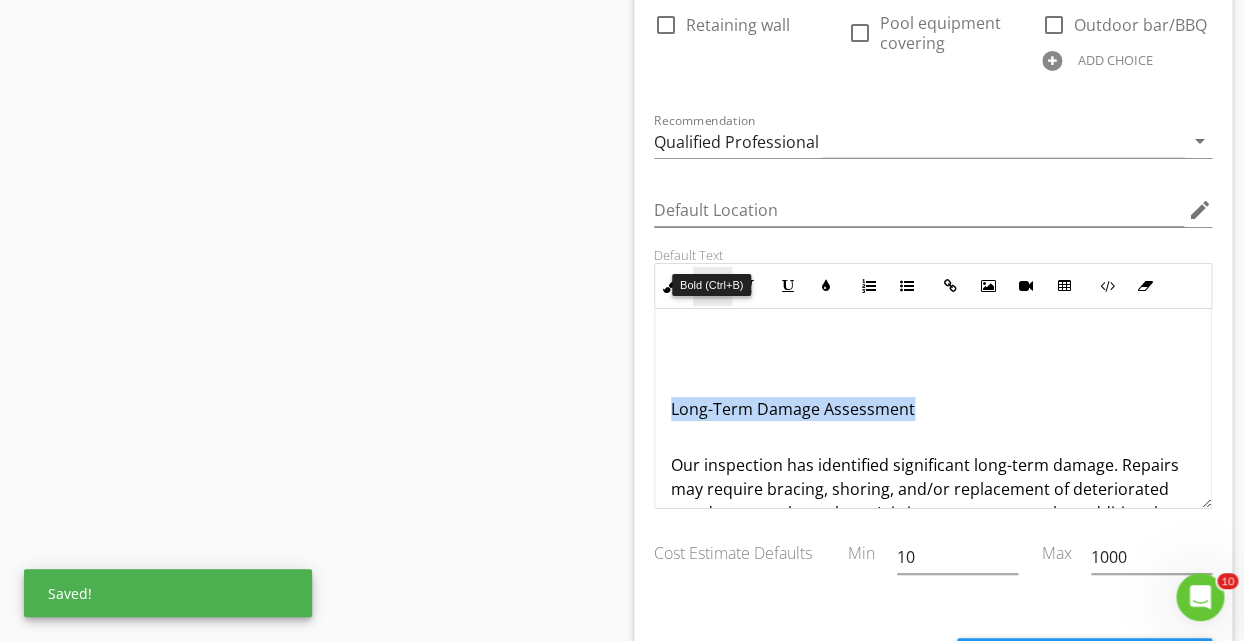 click at bounding box center (712, 286) 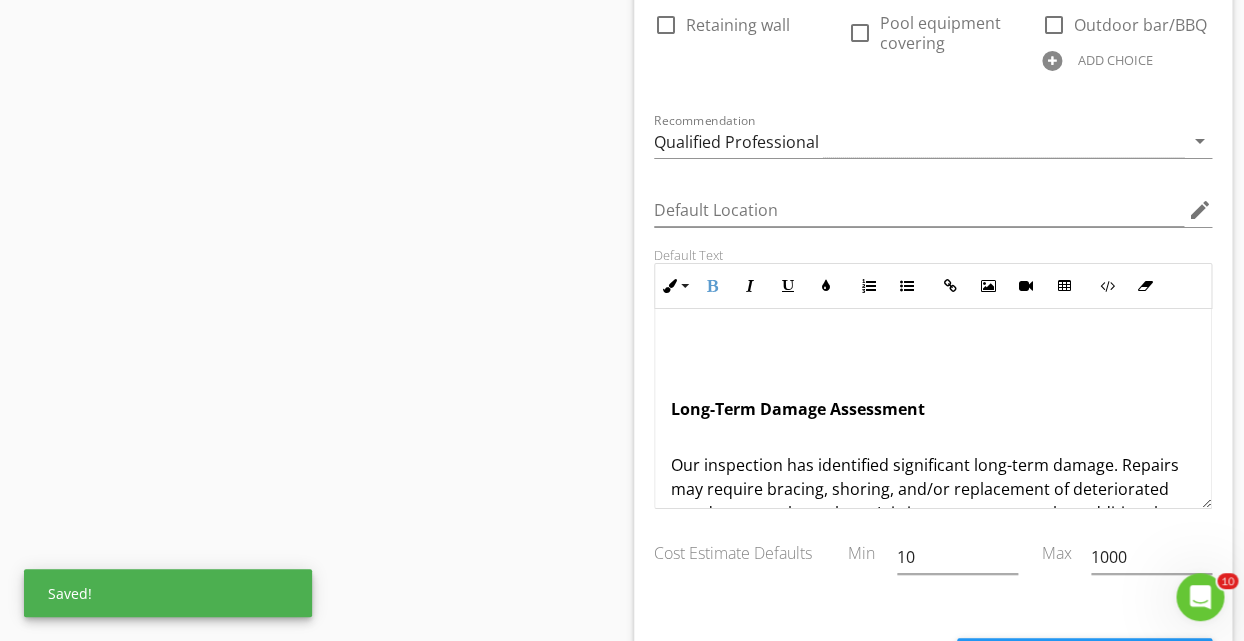 click on "Long-Term Damage Assessment Our inspection has identified significant long-term damage. Repairs may require bracing, shoring, and/or replacement of deteriorated wood structural members. It is important to note that additional concealed damage may exist. To accurately determine the full extent of the deterioration, several areas must be opened and closely examined. Based on our assessment, portions of the structure appear to be beyond reasonable repair and are considered fully depreciated. Immediate attention is recommended. Please contact a qualified repair professional to evaluate the site further and proceed with necessary repairs, replacements, and maintenance." at bounding box center [933, 533] 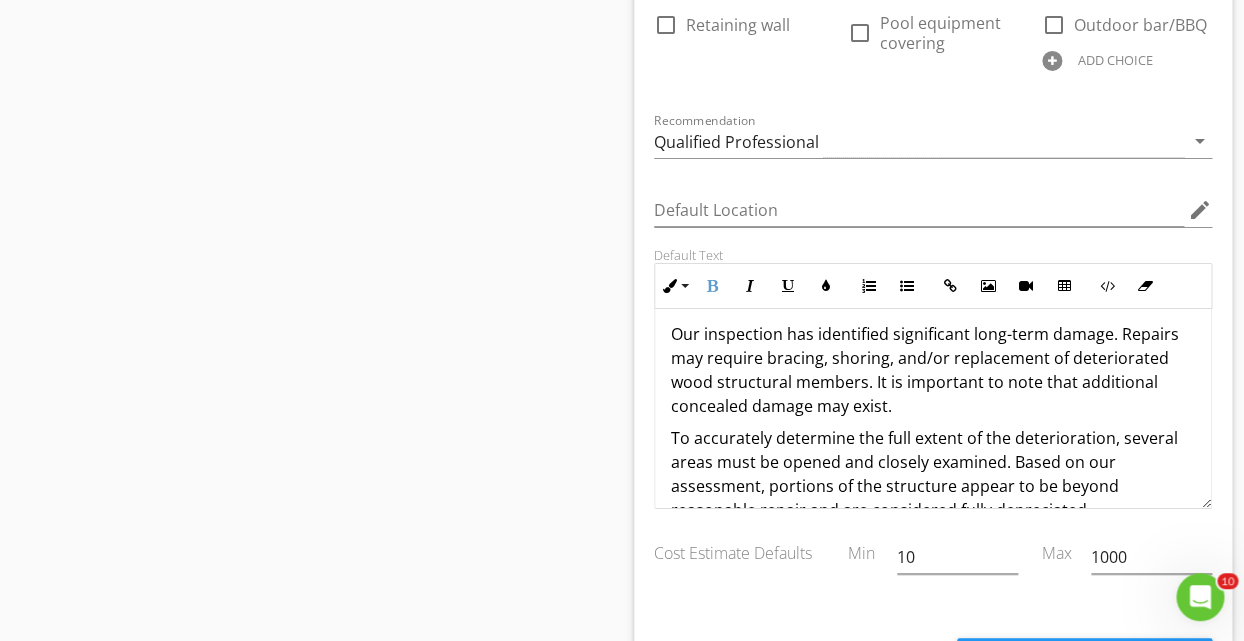 scroll, scrollTop: 249, scrollLeft: 0, axis: vertical 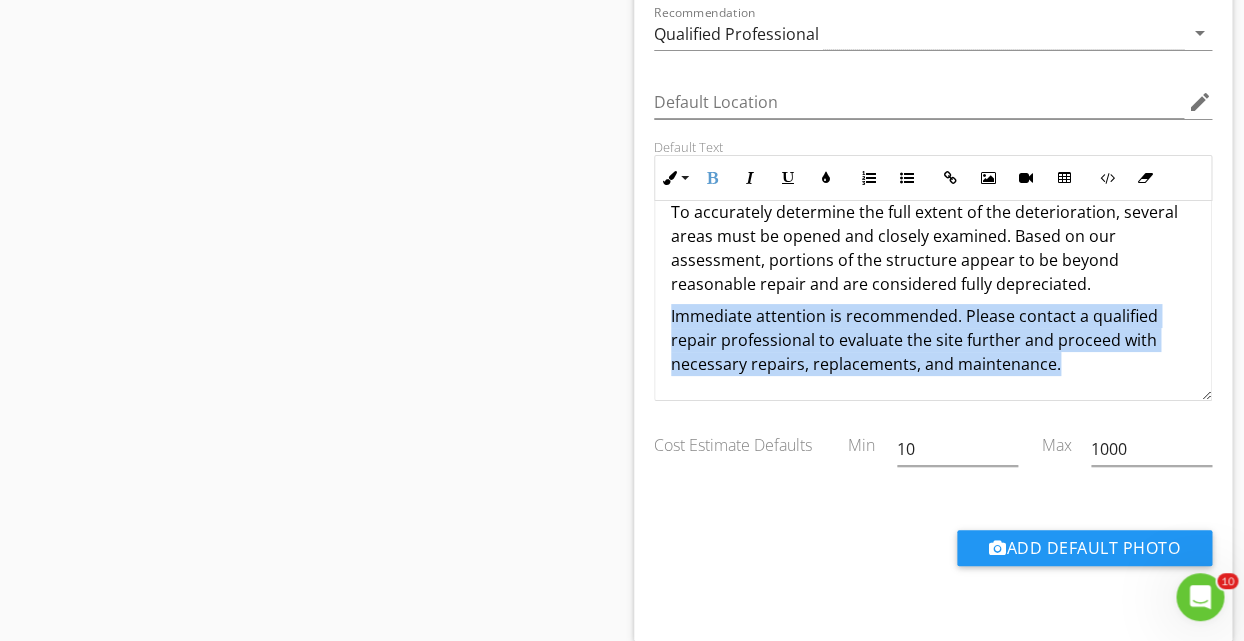 drag, startPoint x: 669, startPoint y: 284, endPoint x: 1091, endPoint y: 338, distance: 425.44095 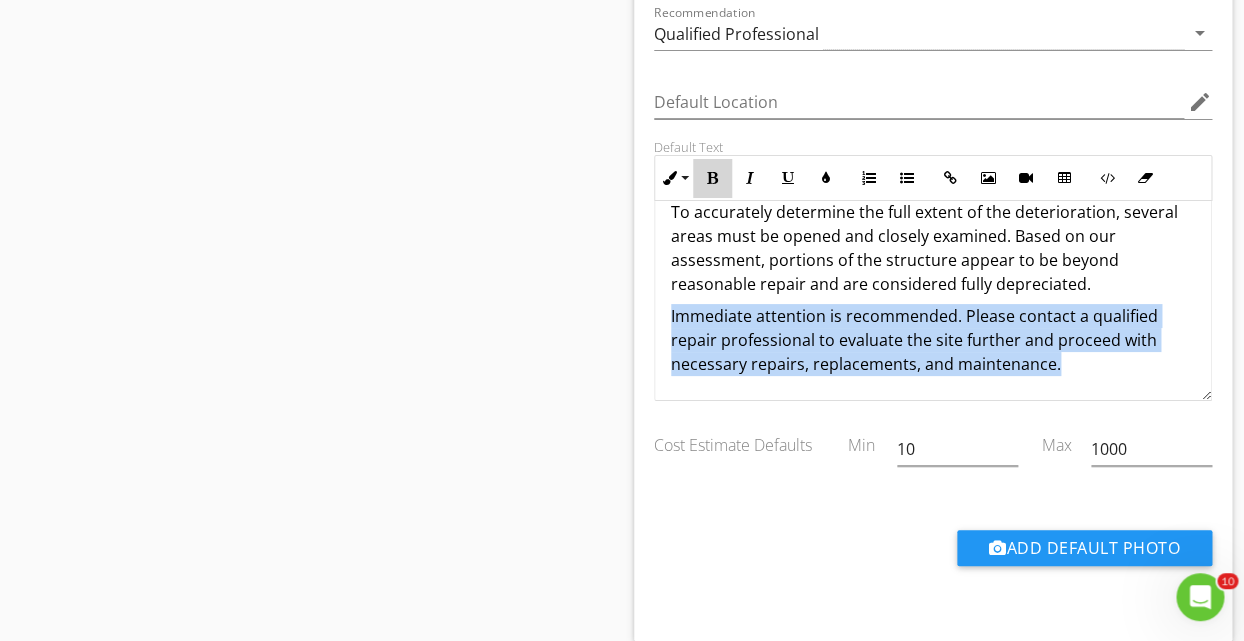 click on "Bold" at bounding box center (712, 178) 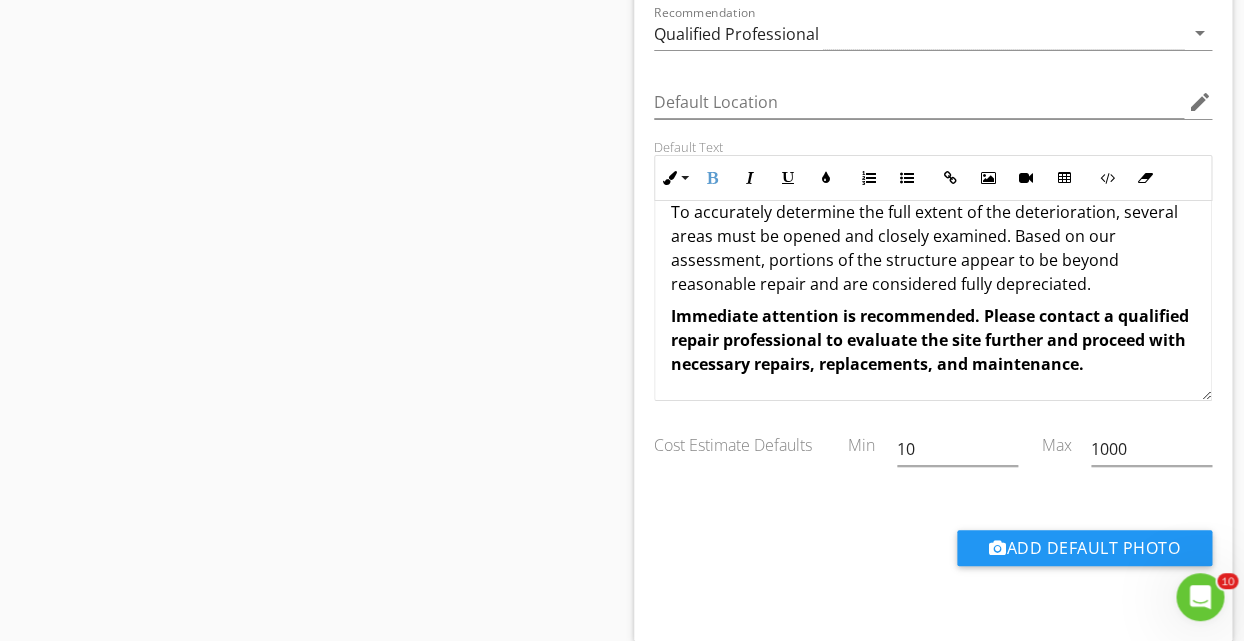 click on "Immediate attention is recommended. Please contact a qualified repair professional to evaluate the site further and proceed with necessary repairs, replacements, and maintenance." at bounding box center [933, 340] 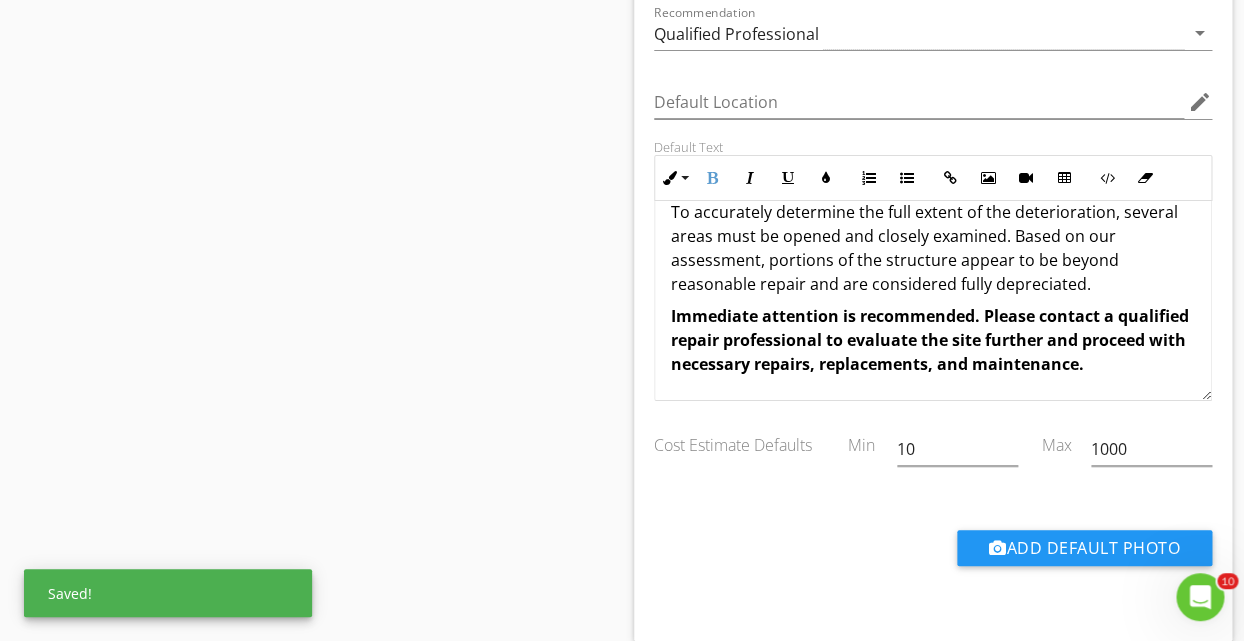 scroll, scrollTop: 0, scrollLeft: 0, axis: both 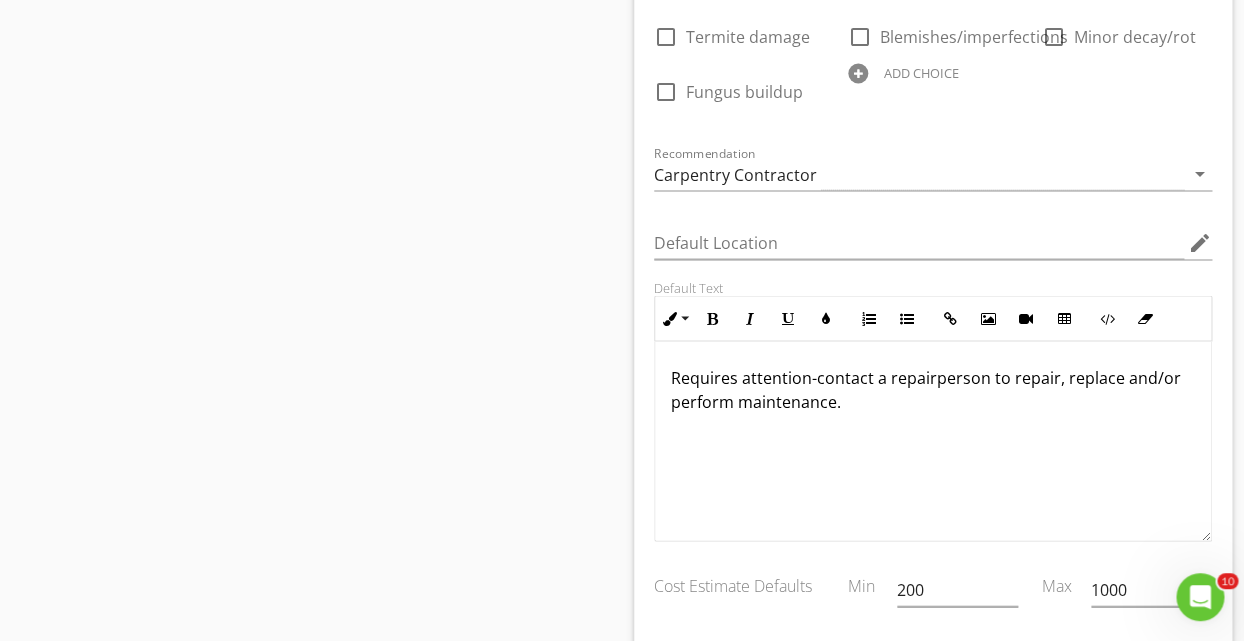 click on "Requires attention-contact a repairperson to repair, replace and/or perform maintenance." at bounding box center [933, 389] 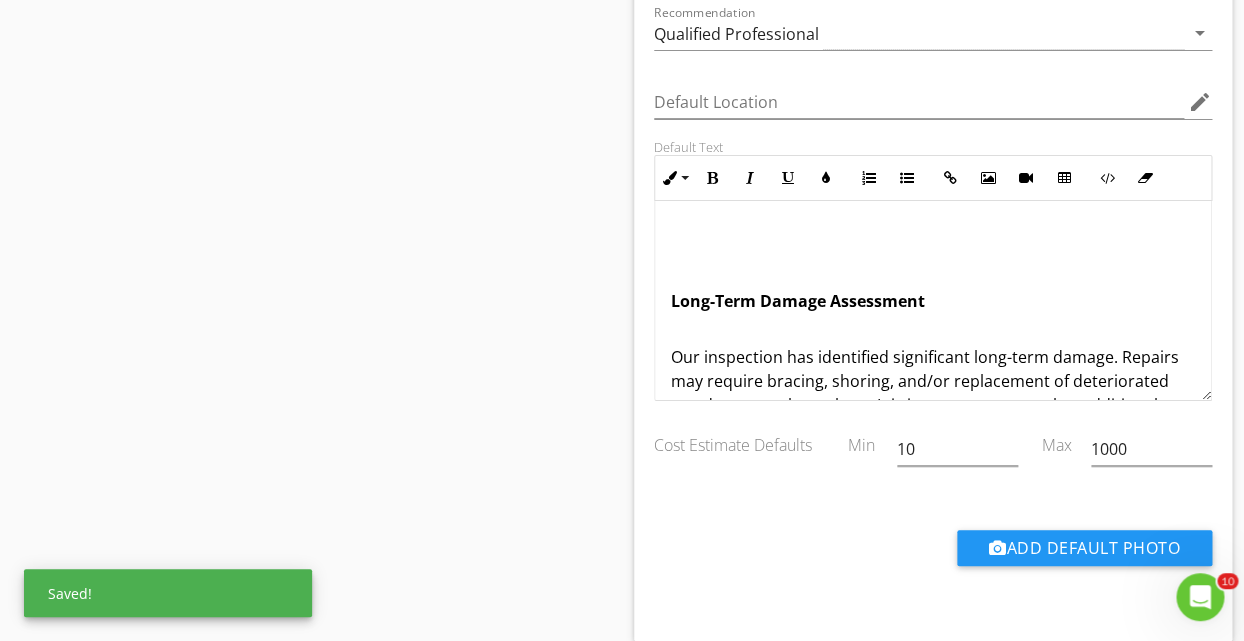 scroll, scrollTop: 7236, scrollLeft: 0, axis: vertical 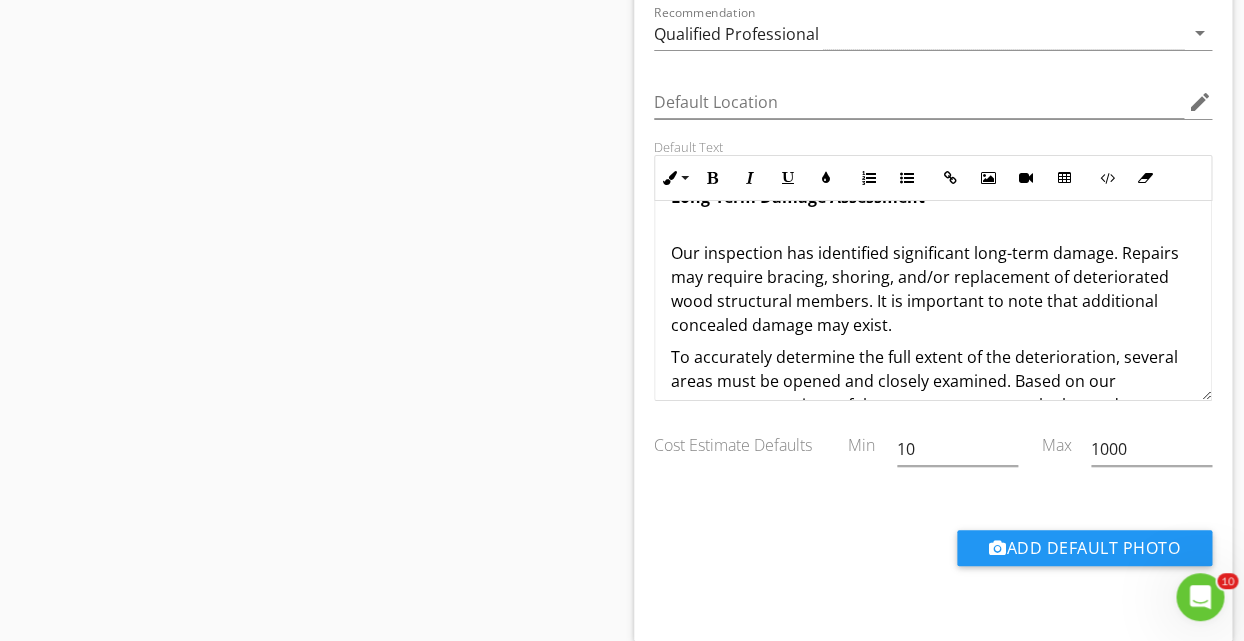 click on "Our inspection has identified significant long-term damage. Repairs may require bracing, shoring, and/or replacement of deteriorated wood structural members. It is important to note that additional concealed damage may exist." at bounding box center [933, 277] 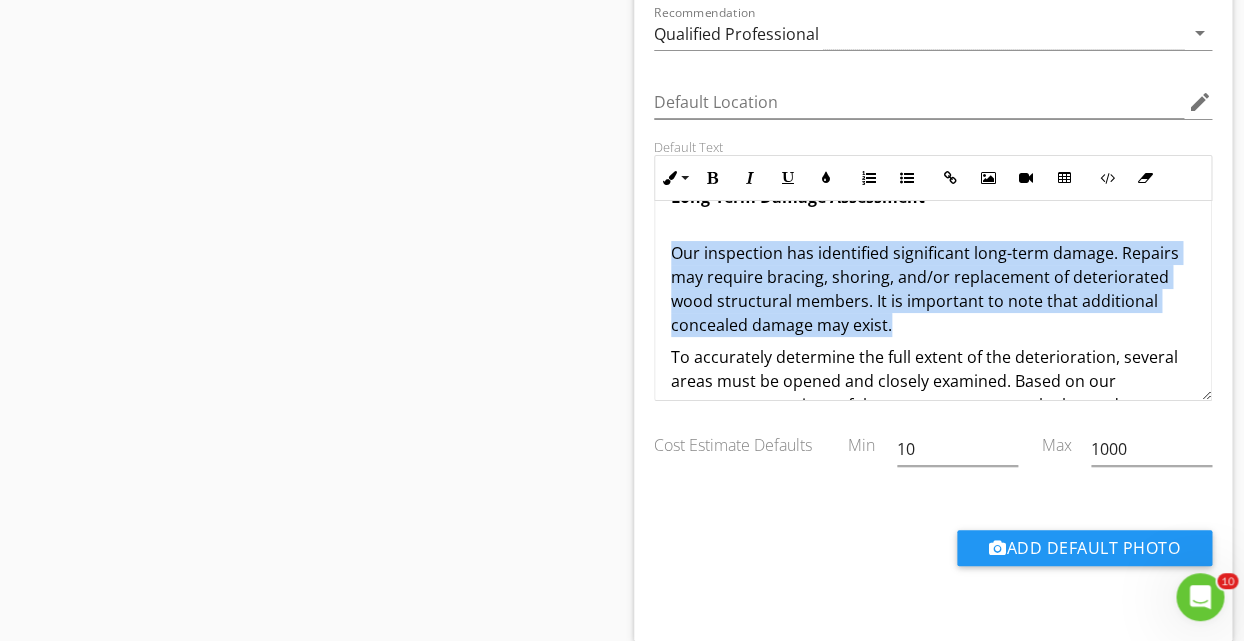 drag, startPoint x: 670, startPoint y: 218, endPoint x: 915, endPoint y: 308, distance: 261.00766 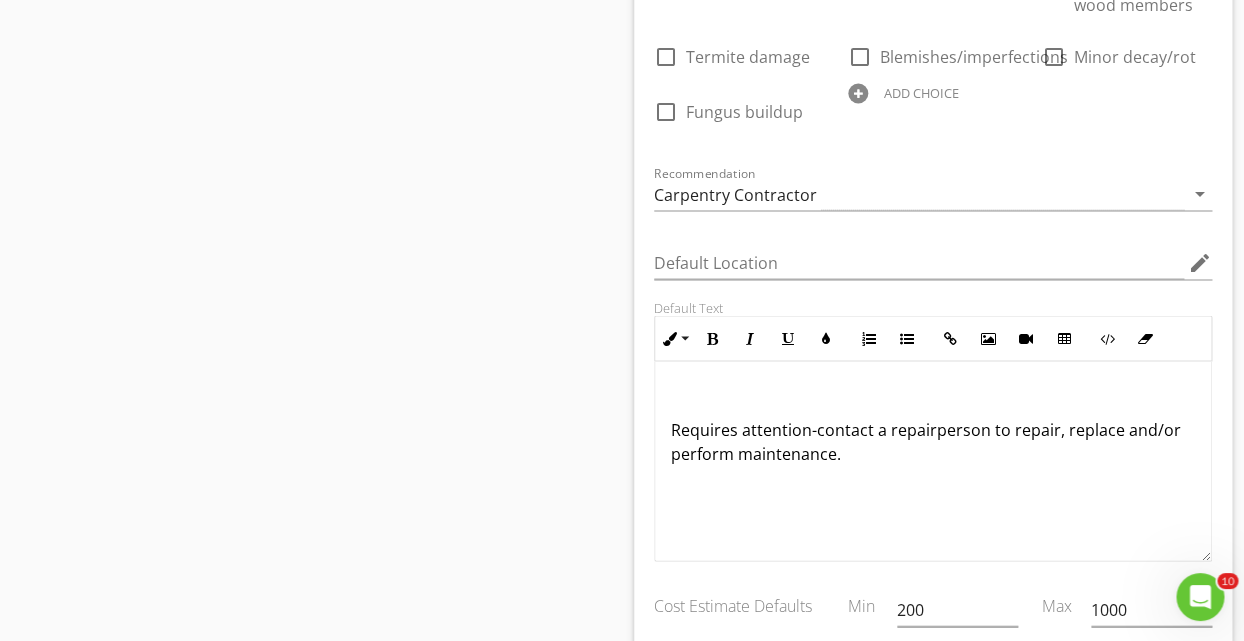 scroll, scrollTop: 8748, scrollLeft: 0, axis: vertical 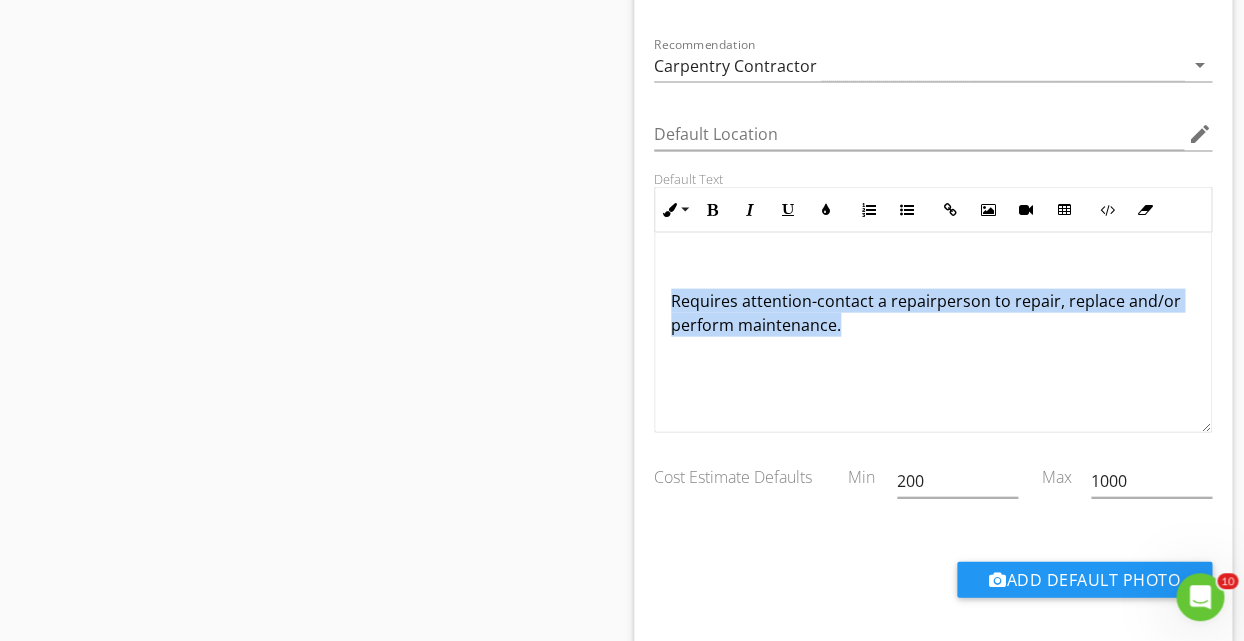 drag, startPoint x: 859, startPoint y: 337, endPoint x: 641, endPoint y: 319, distance: 218.74185 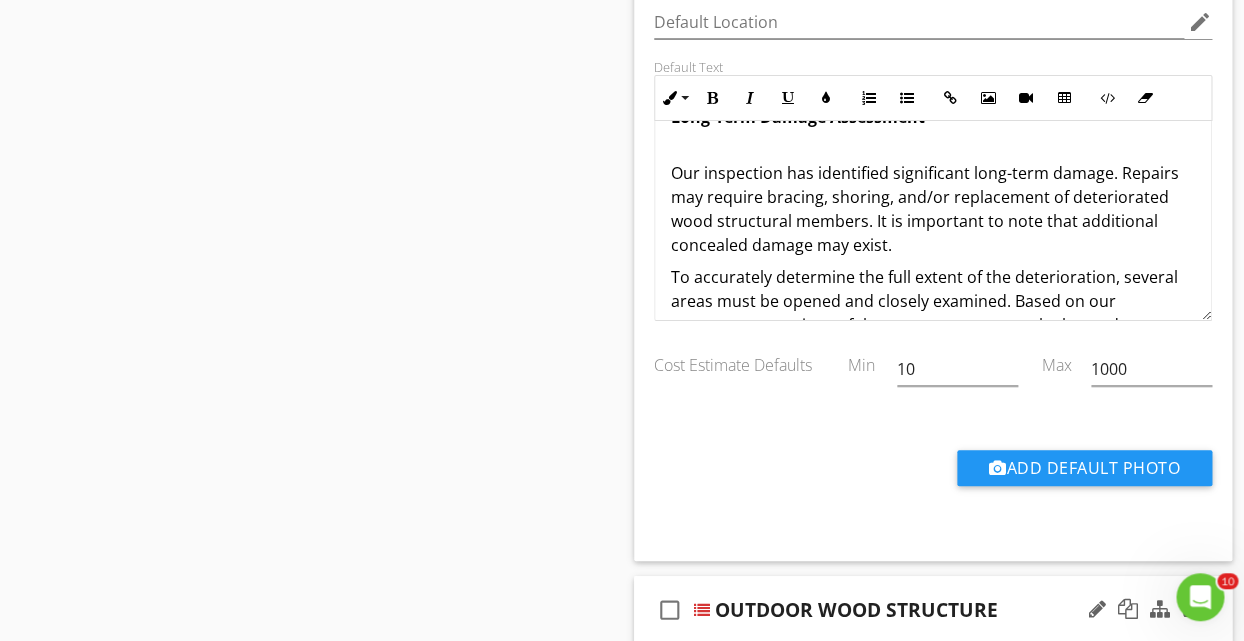 scroll, scrollTop: 7344, scrollLeft: 0, axis: vertical 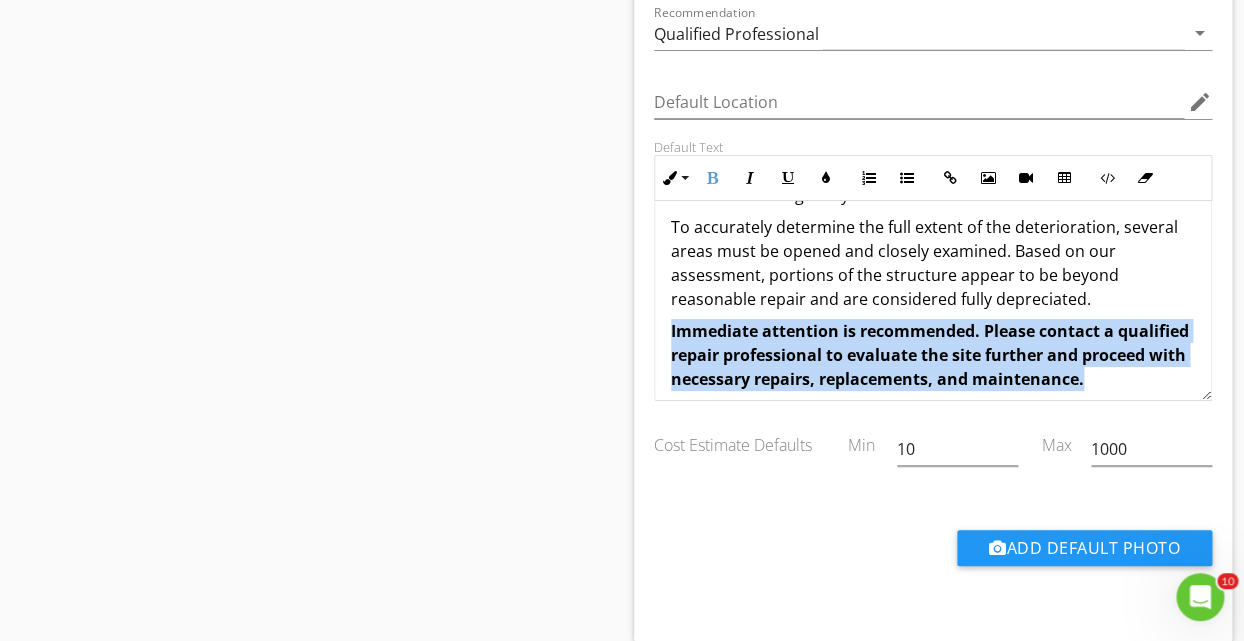 drag, startPoint x: 1088, startPoint y: 349, endPoint x: 668, endPoint y: 292, distance: 423.85022 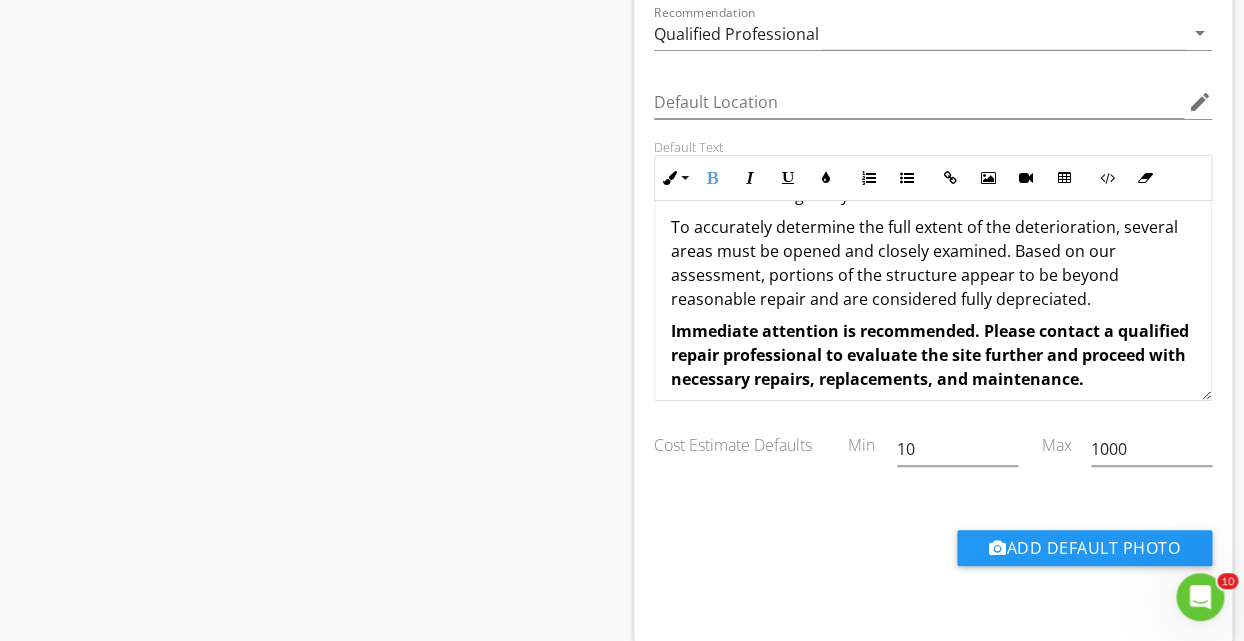click on "Immediate attention is recommended. Please contact a qualified repair professional to evaluate the site further and proceed with necessary repairs, replacements, and maintenance." at bounding box center (933, 355) 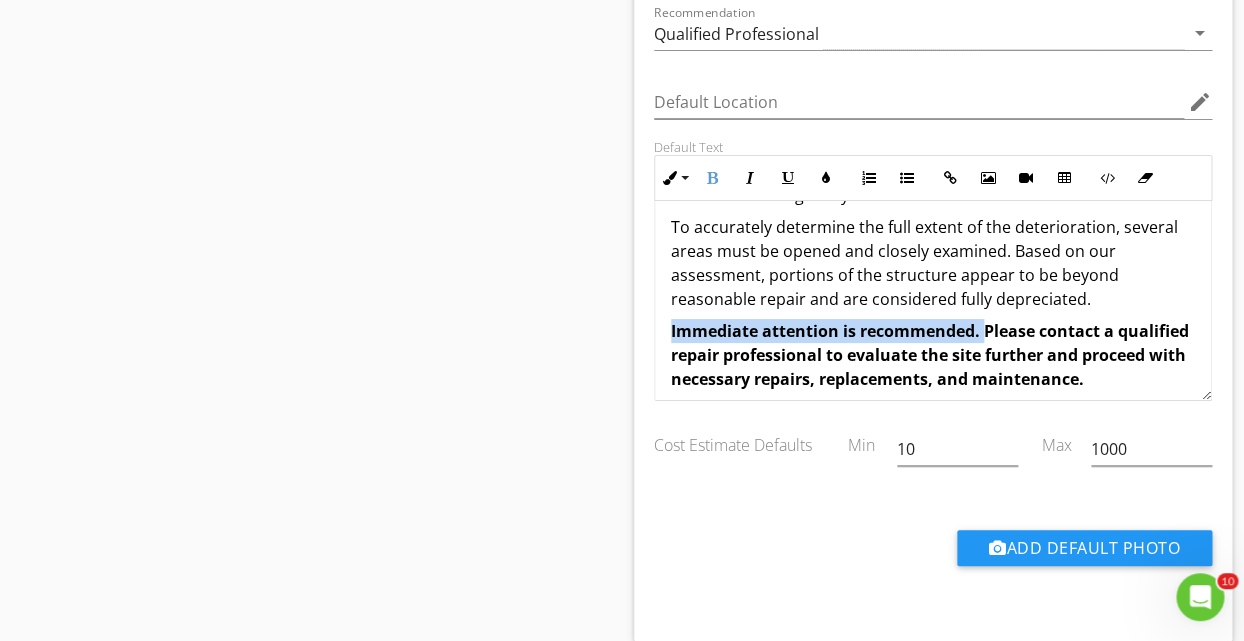 drag, startPoint x: 985, startPoint y: 303, endPoint x: 674, endPoint y: 311, distance: 311.10287 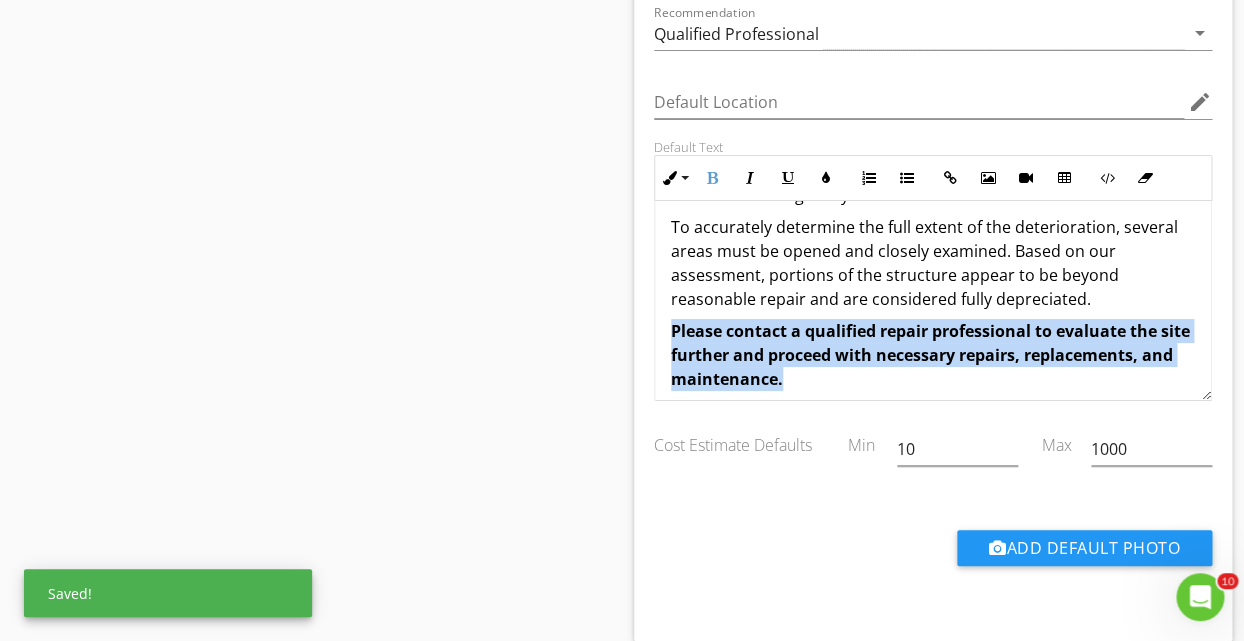 drag, startPoint x: 788, startPoint y: 350, endPoint x: 643, endPoint y: 305, distance: 151.82227 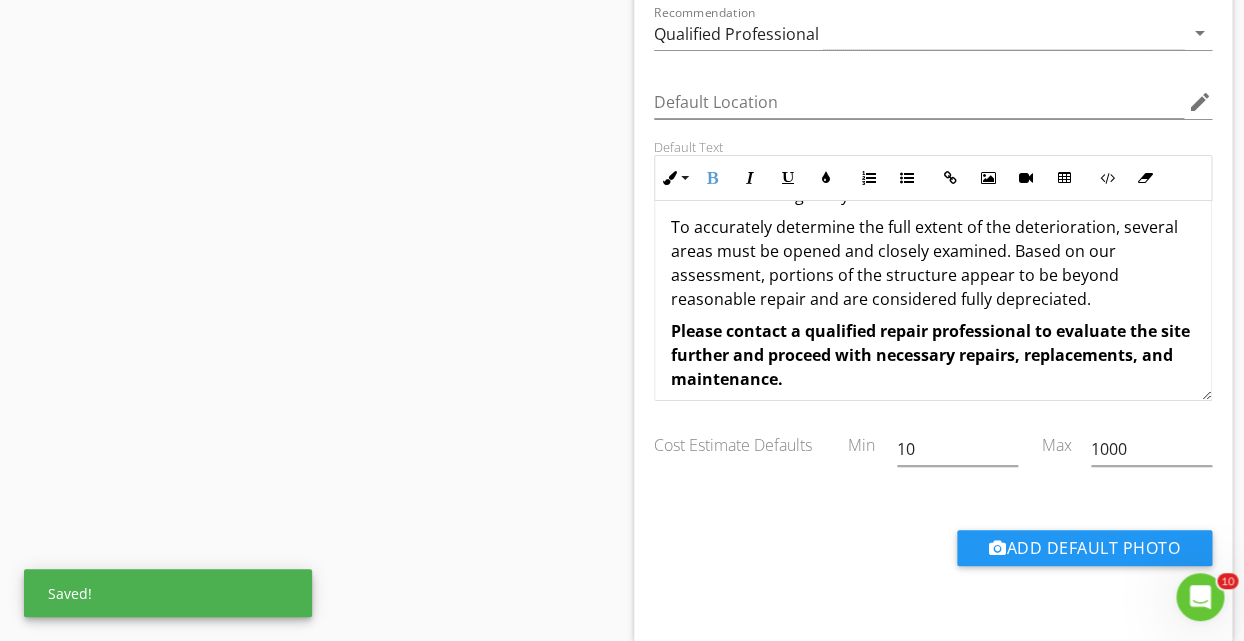 scroll, scrollTop: 249, scrollLeft: 0, axis: vertical 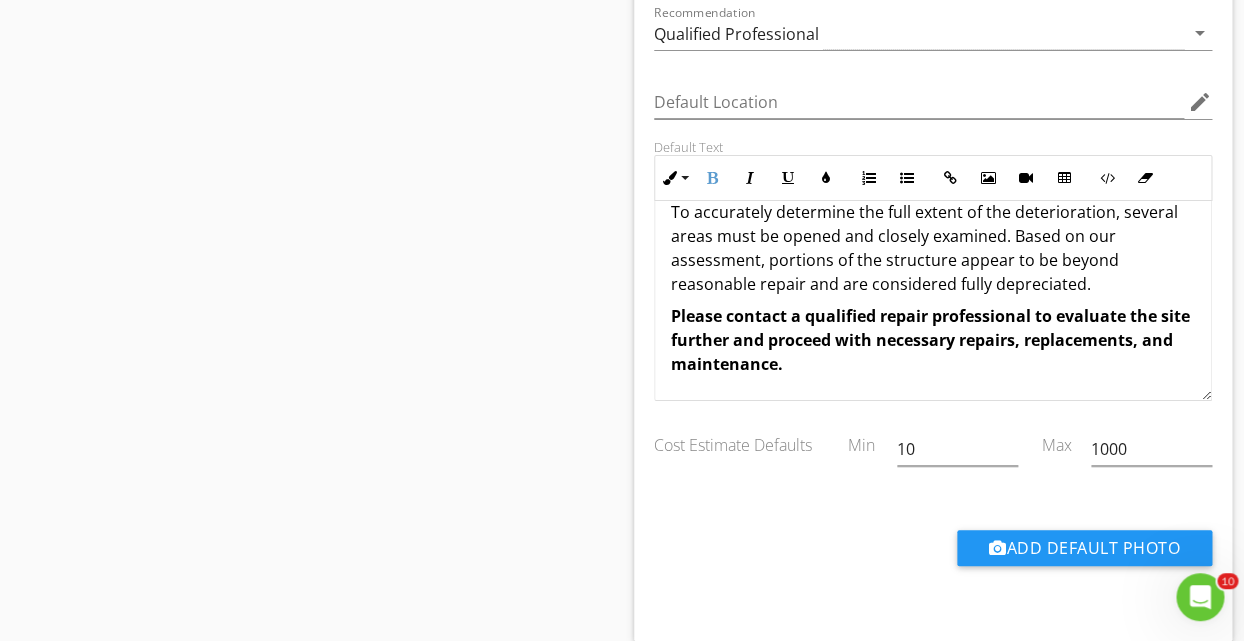 drag, startPoint x: 1187, startPoint y: 317, endPoint x: 1171, endPoint y: 348, distance: 34.88553 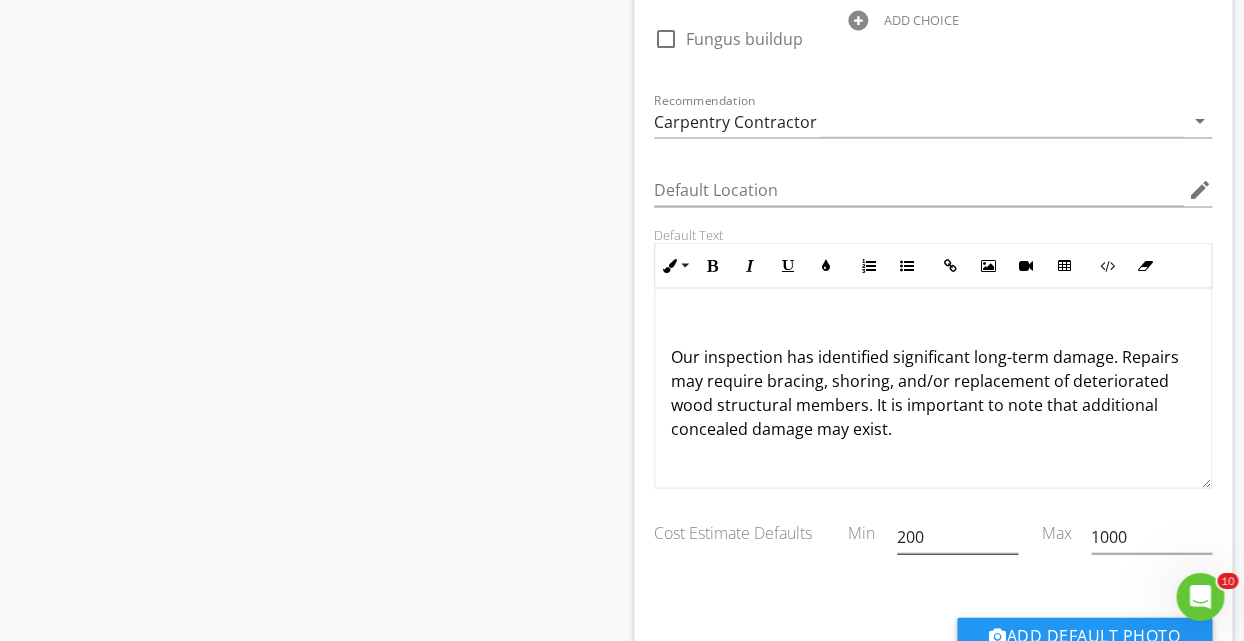 scroll, scrollTop: 8856, scrollLeft: 0, axis: vertical 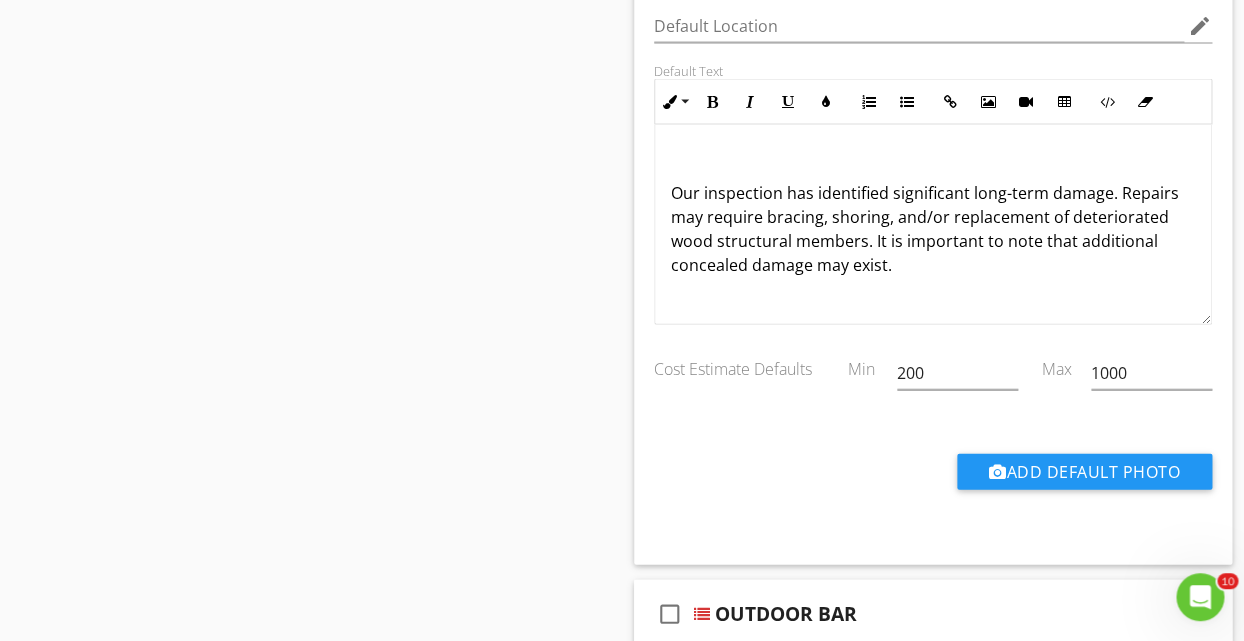 drag, startPoint x: 900, startPoint y: 270, endPoint x: 950, endPoint y: 290, distance: 53.851646 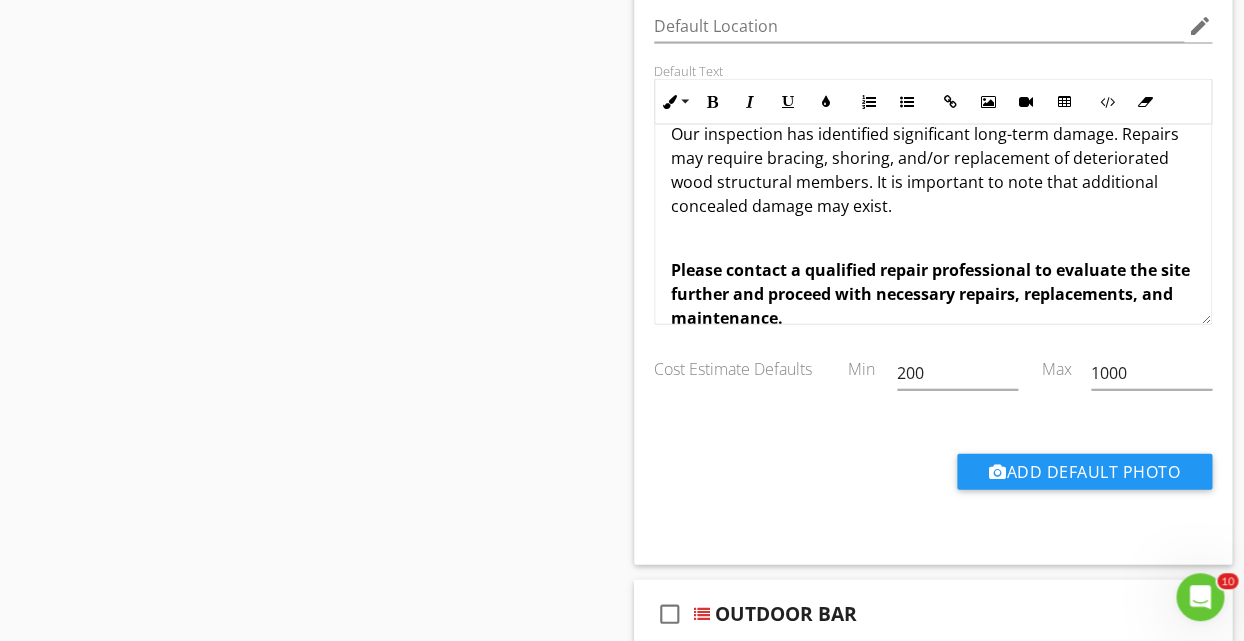 scroll, scrollTop: 89, scrollLeft: 0, axis: vertical 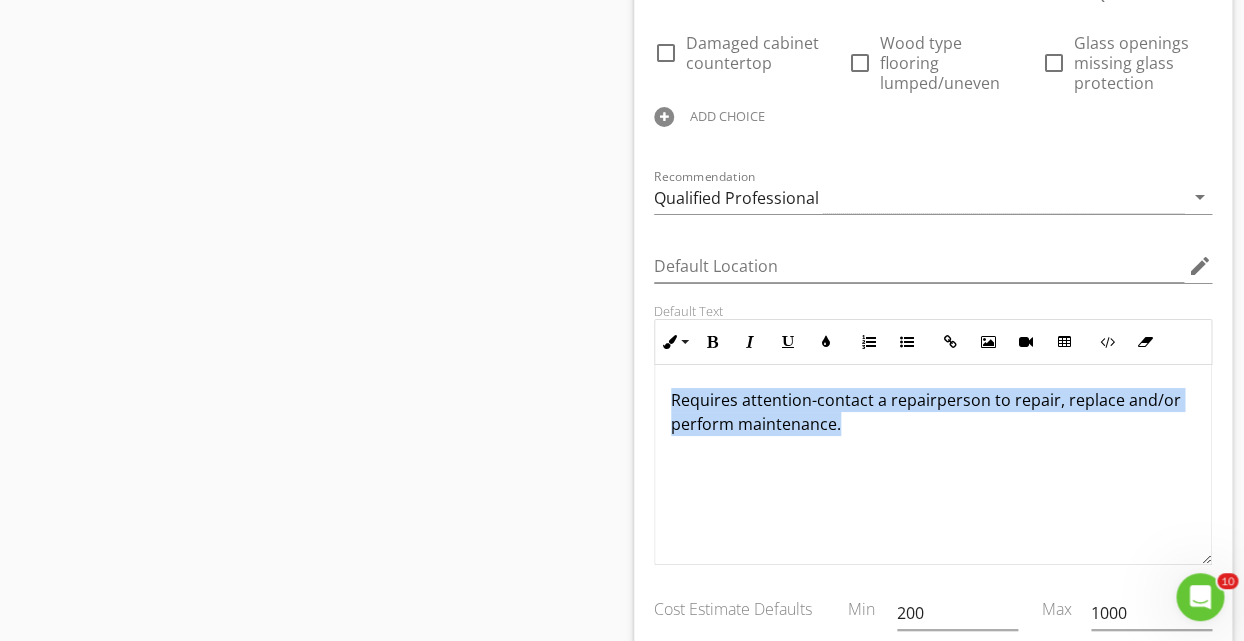 drag, startPoint x: 846, startPoint y: 433, endPoint x: 638, endPoint y: 399, distance: 210.76053 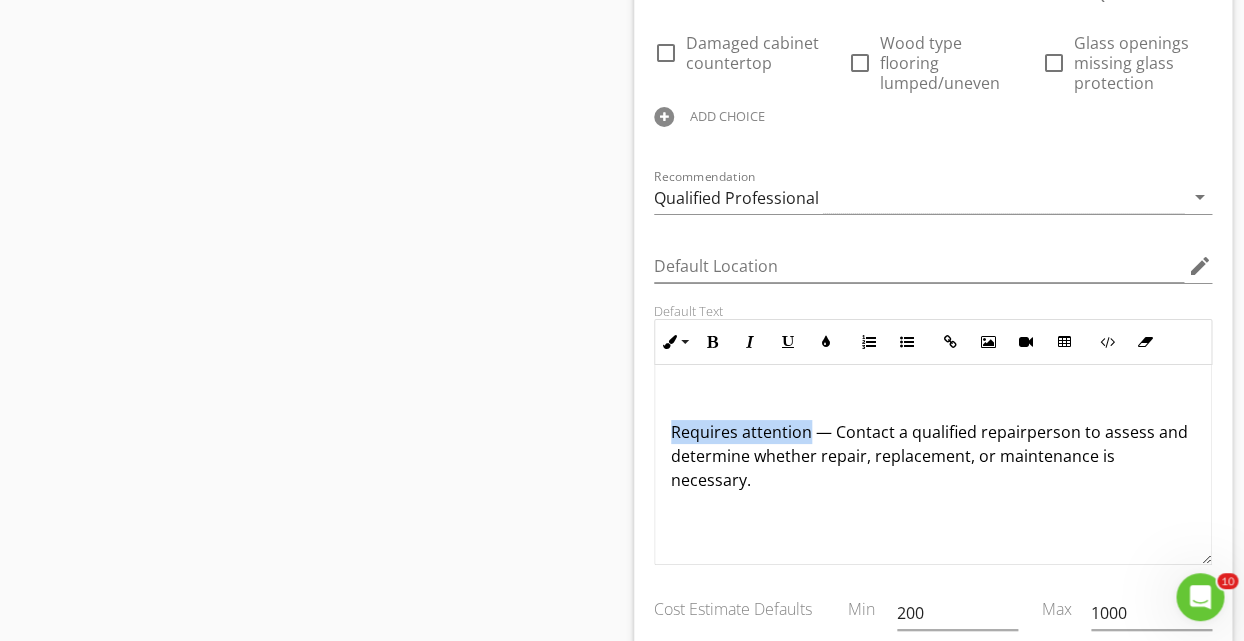 drag, startPoint x: 808, startPoint y: 433, endPoint x: 660, endPoint y: 432, distance: 148.00337 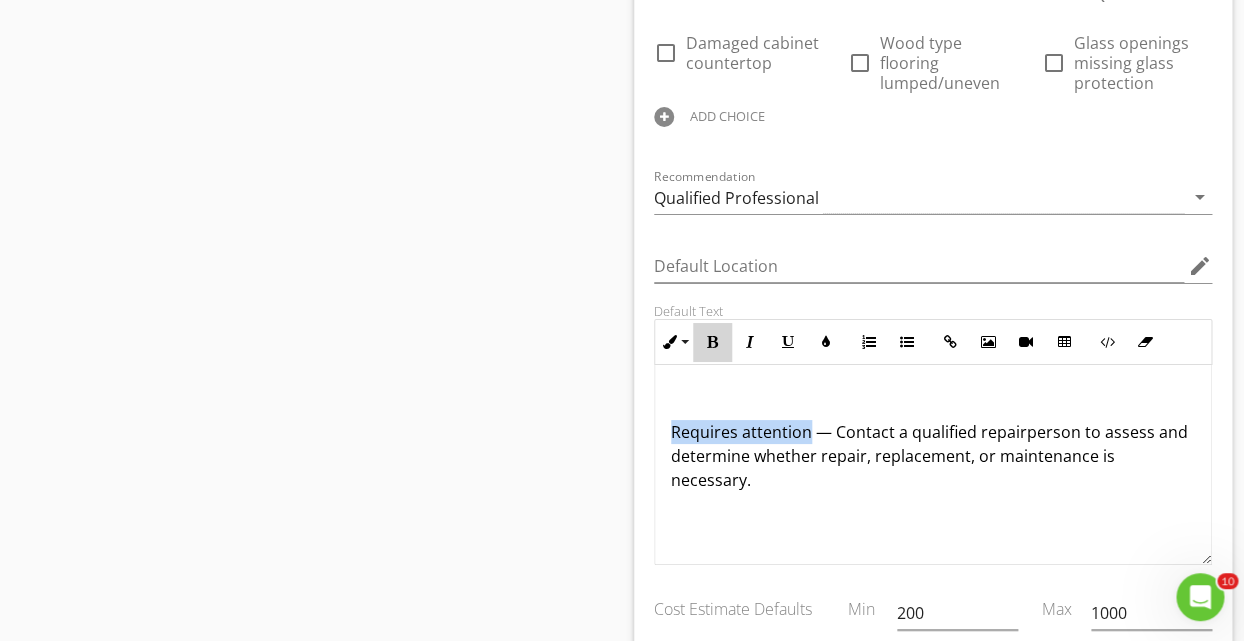 click at bounding box center [712, 342] 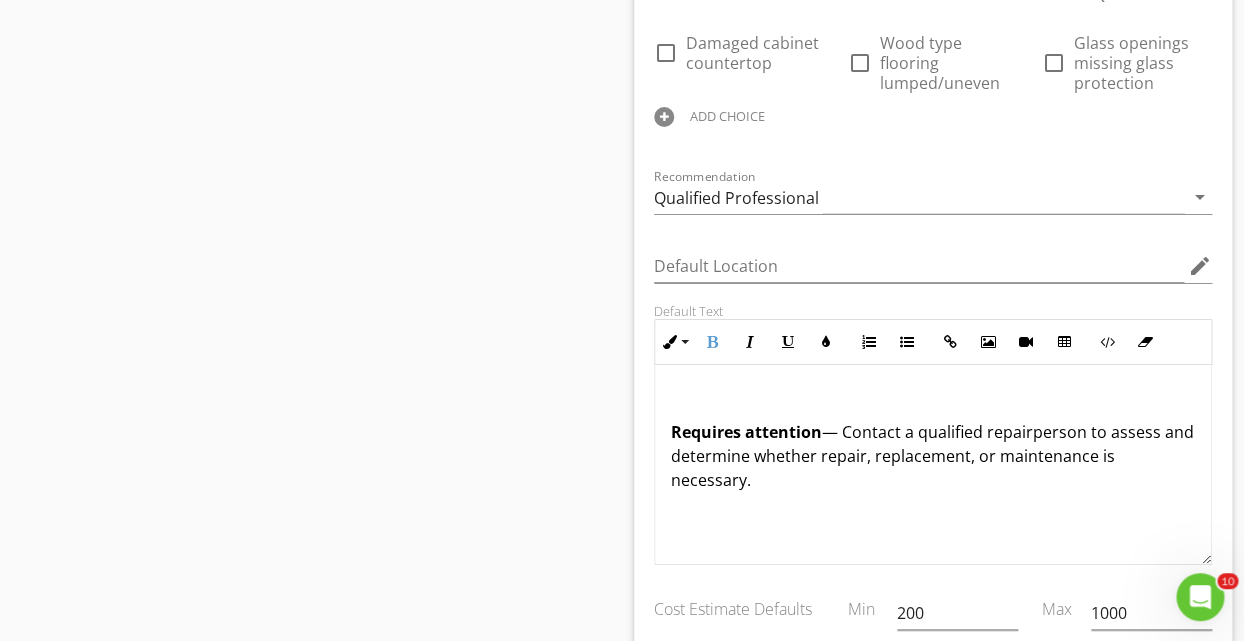 click on "Requires attention  — Contact a qualified repairperson to assess and determine whether repair, replacement, or maintenance is necessary." at bounding box center [933, 464] 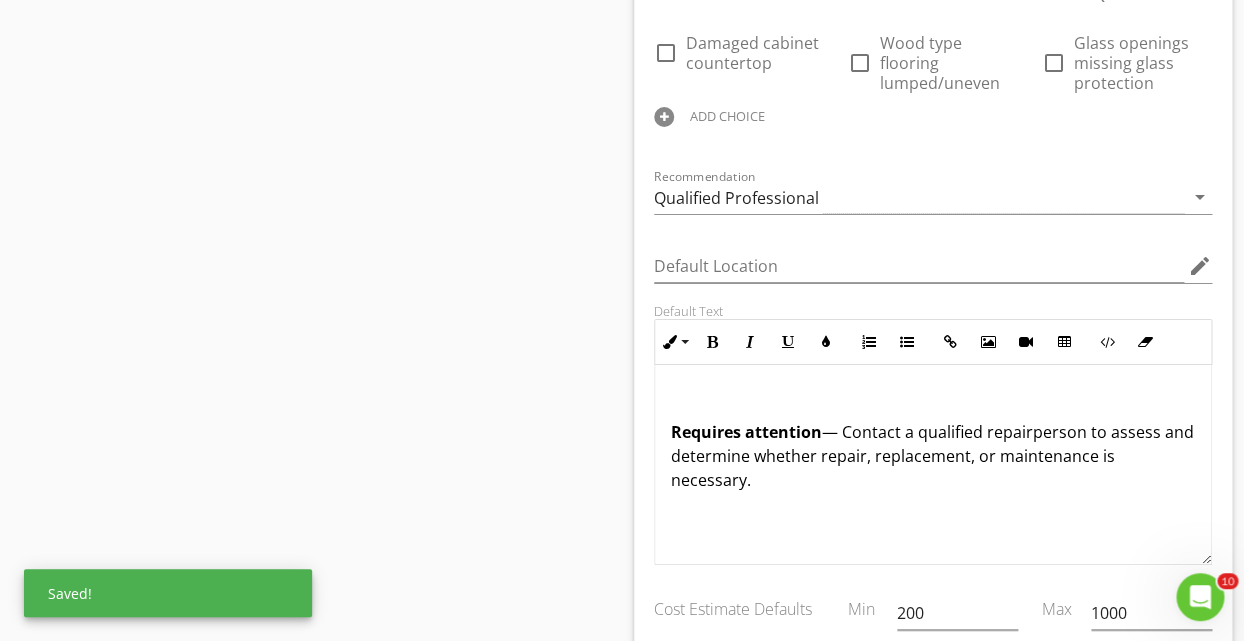 scroll, scrollTop: 0, scrollLeft: 0, axis: both 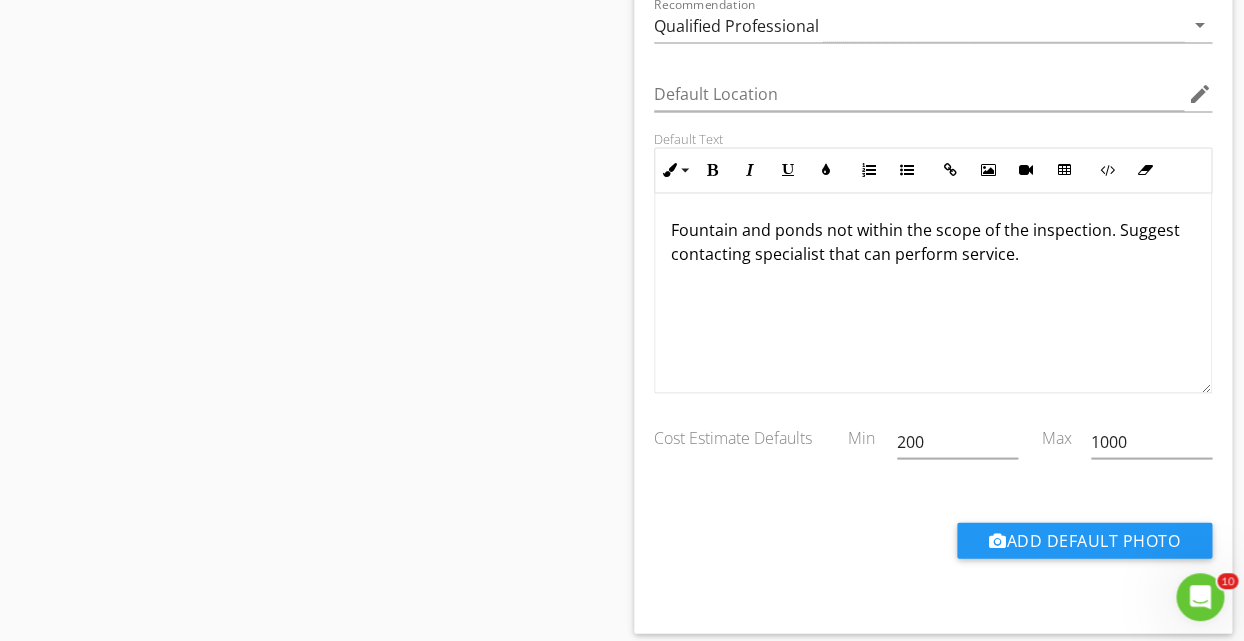 drag, startPoint x: 671, startPoint y: 224, endPoint x: 676, endPoint y: 235, distance: 12.083046 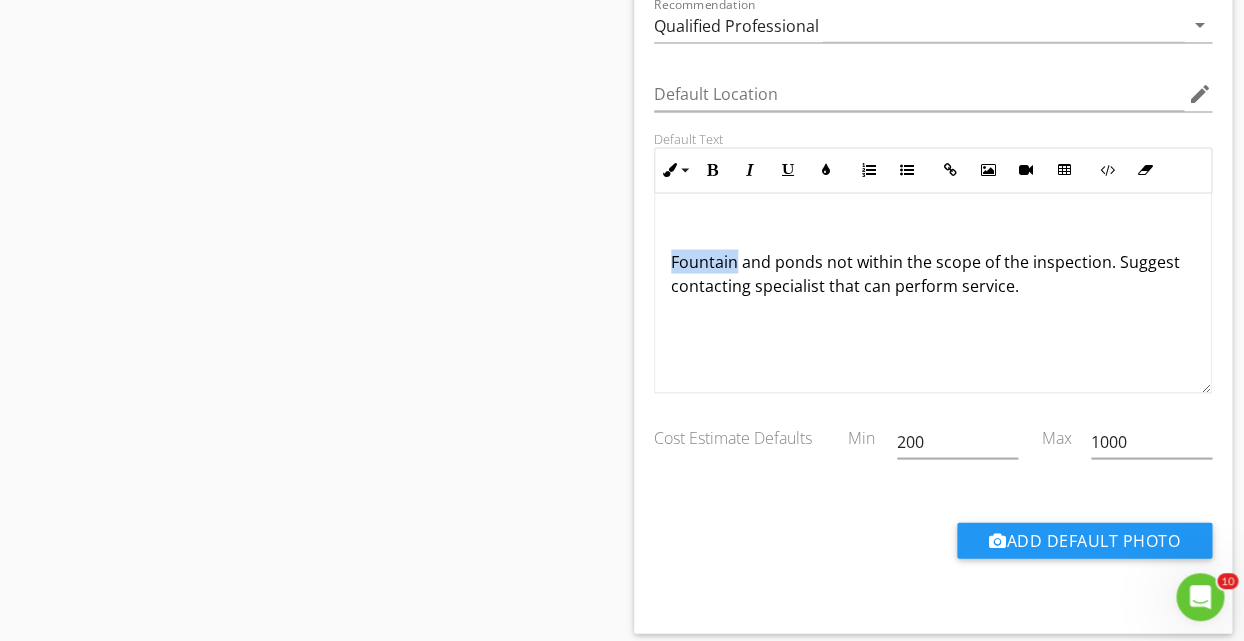 type 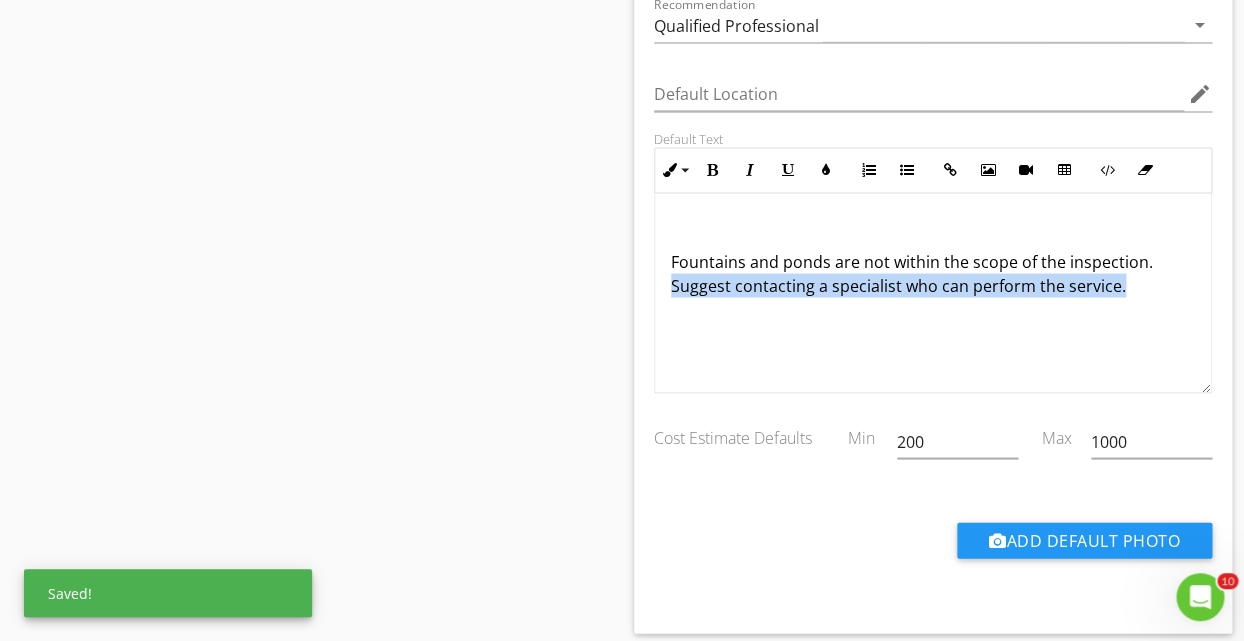 drag, startPoint x: 672, startPoint y: 282, endPoint x: 1178, endPoint y: 282, distance: 506 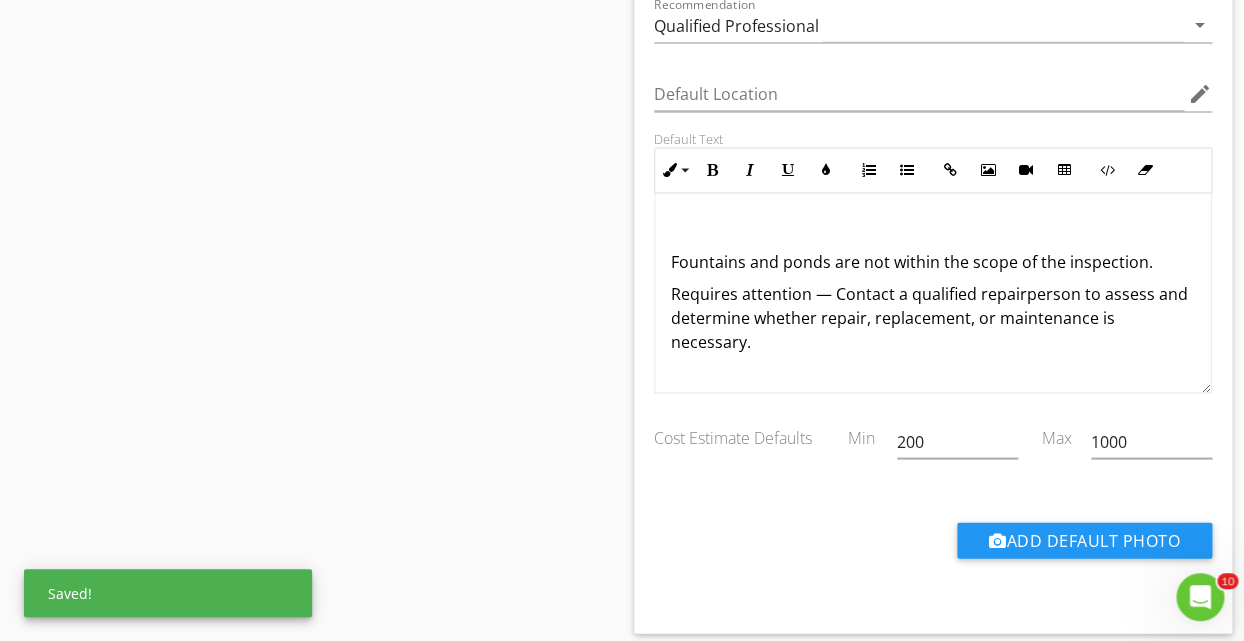 click on "Requires attention — Contact a qualified repairperson to assess and determine whether repair, replacement, or maintenance is necessary." at bounding box center [933, 317] 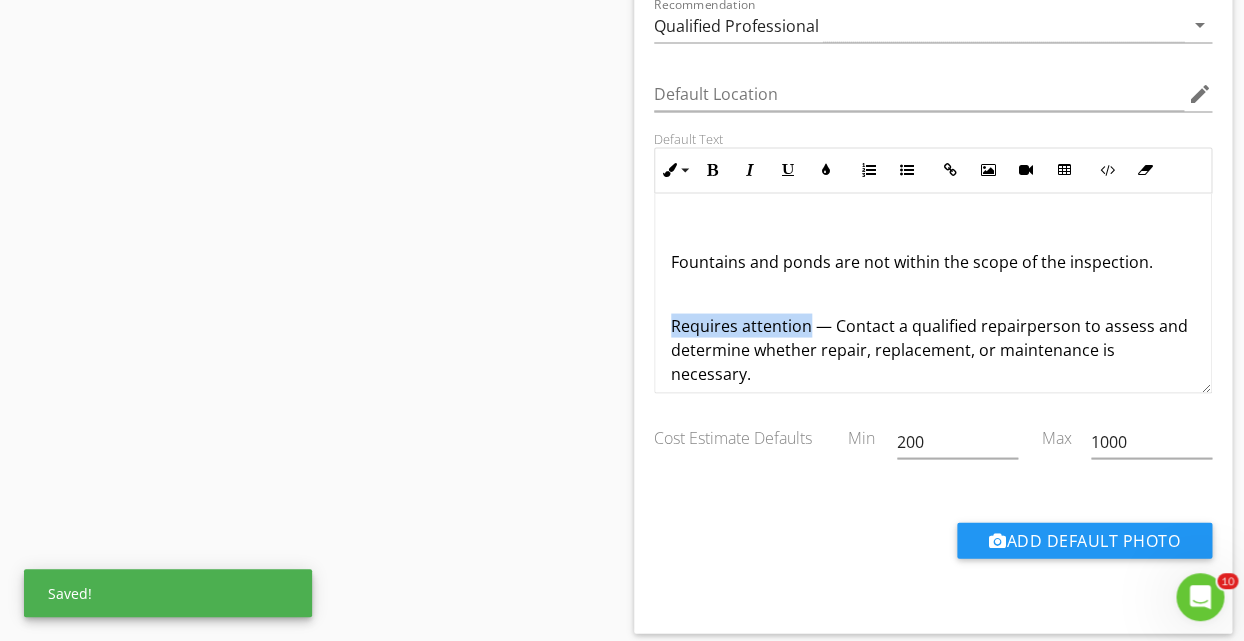 drag, startPoint x: 808, startPoint y: 323, endPoint x: 646, endPoint y: 330, distance: 162.15117 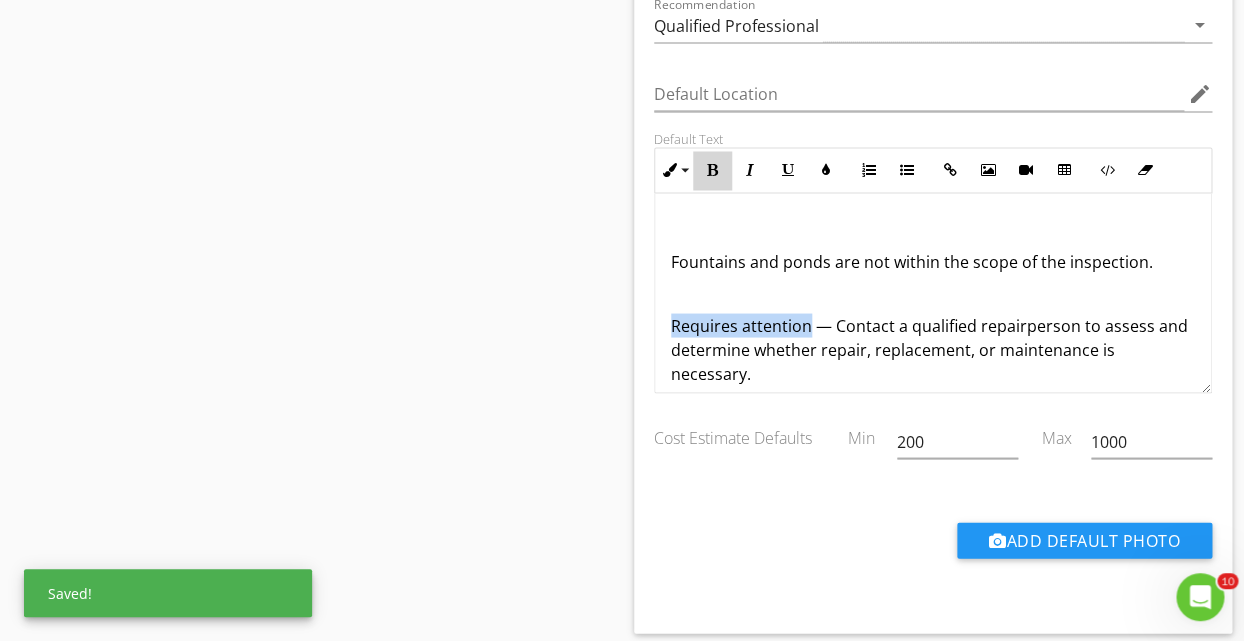 drag, startPoint x: 713, startPoint y: 167, endPoint x: 728, endPoint y: 191, distance: 28.301943 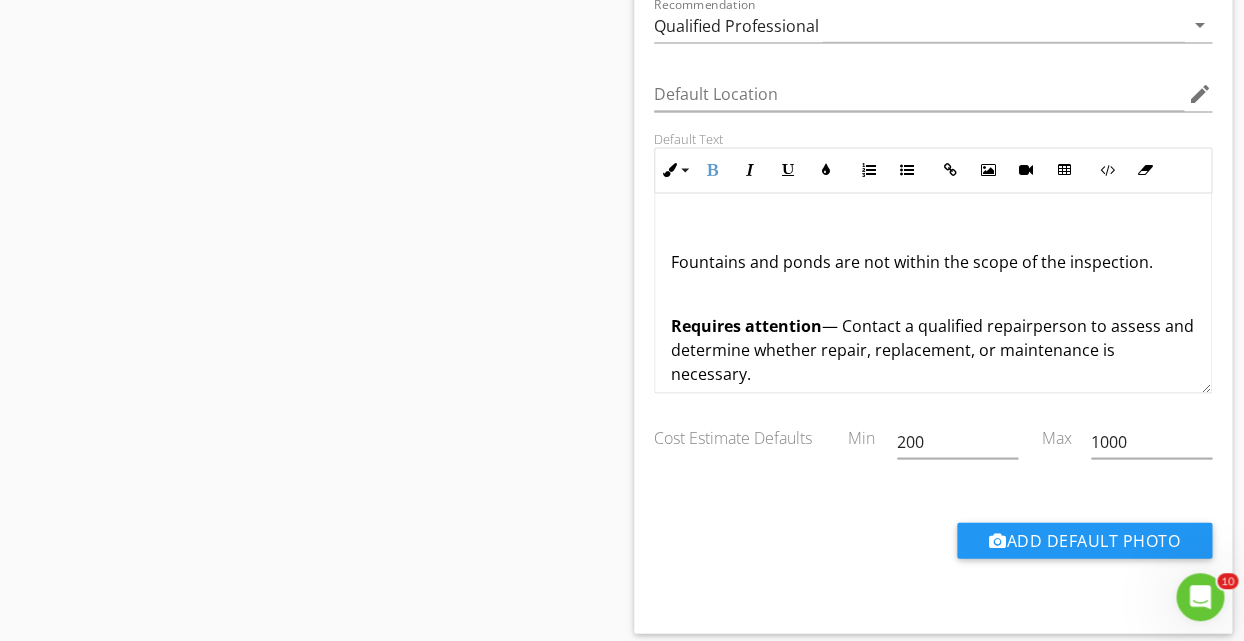click on "Fountains and ponds are not within the scope of the inspection.  Requires attention  — Contact a qualified repairperson to assess and determine whether repair, replacement, or maintenance is necessary." at bounding box center (933, 301) 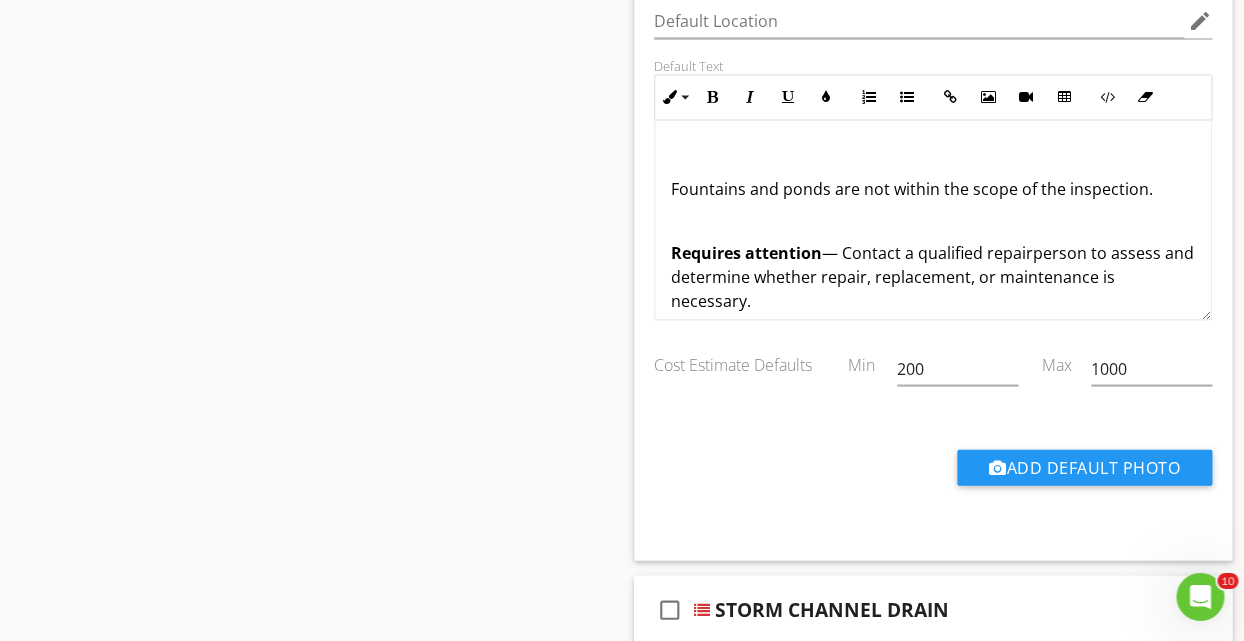 scroll, scrollTop: 11124, scrollLeft: 0, axis: vertical 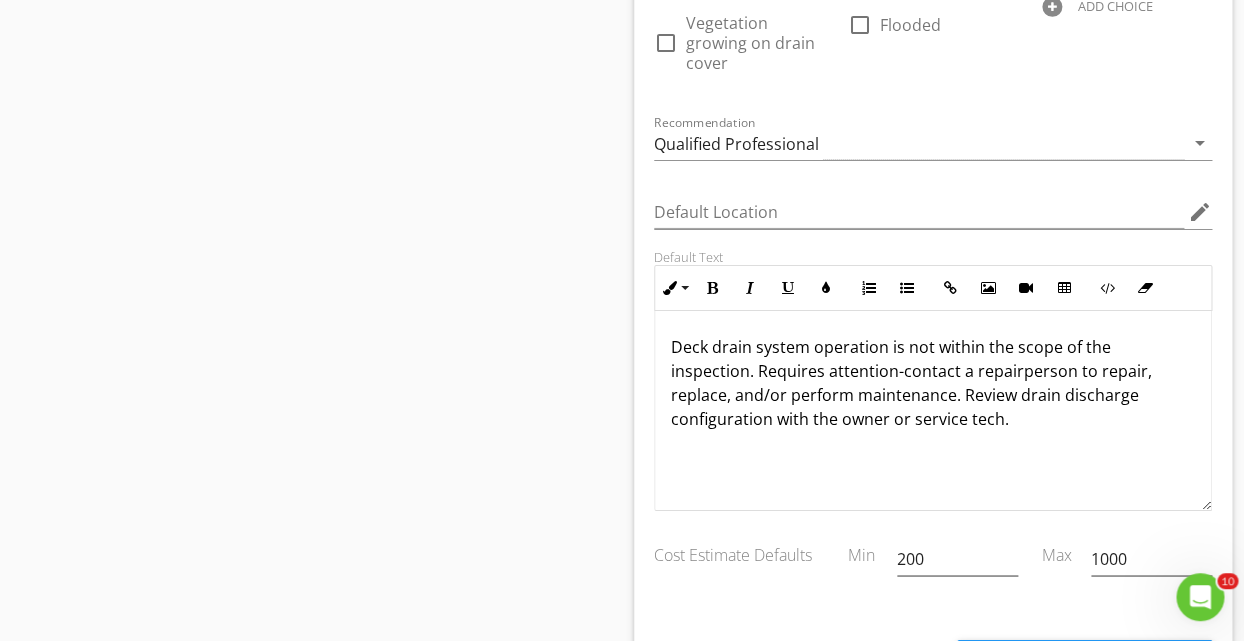 click on "Deck drain system operation is not within the scope of the inspection. Requires attention-contact a repairperson to repair, replace, and/or perform maintenance. Review drain discharge configuration with the owner or service tech." at bounding box center (933, 411) 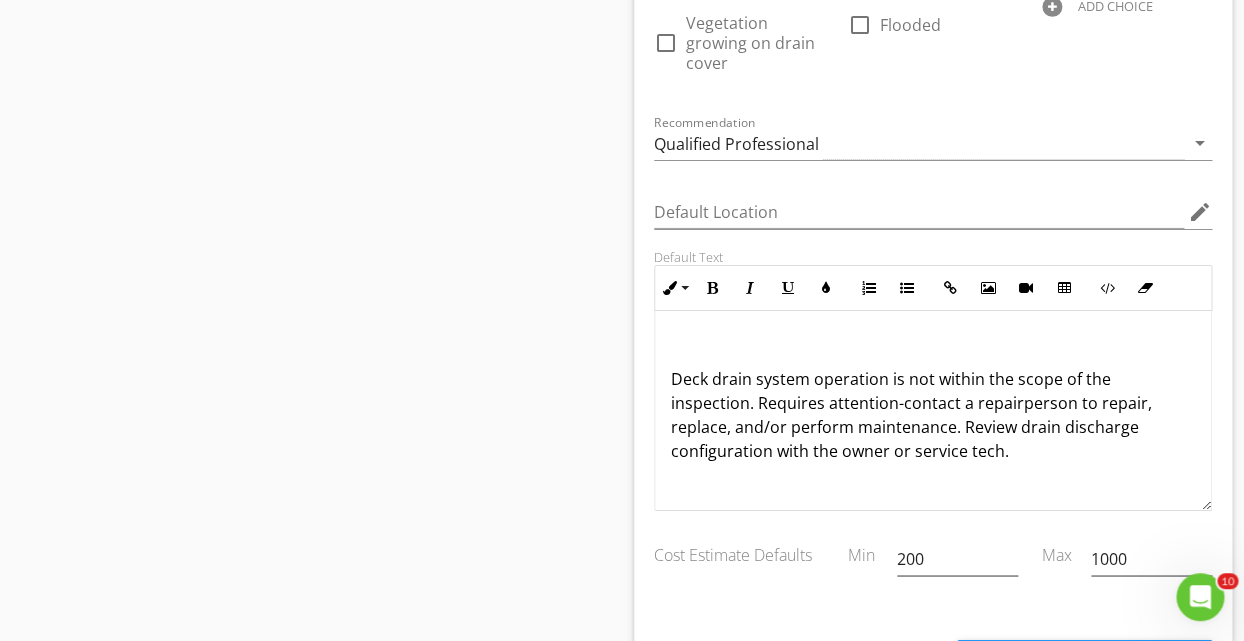 scroll, scrollTop: 1, scrollLeft: 0, axis: vertical 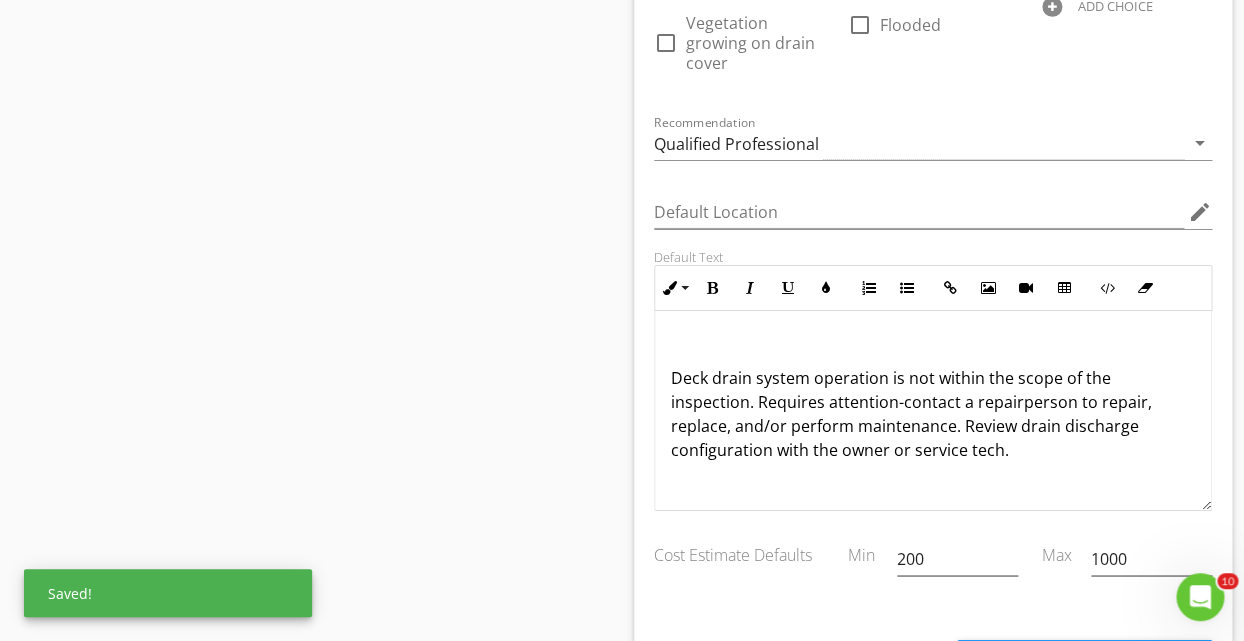 type 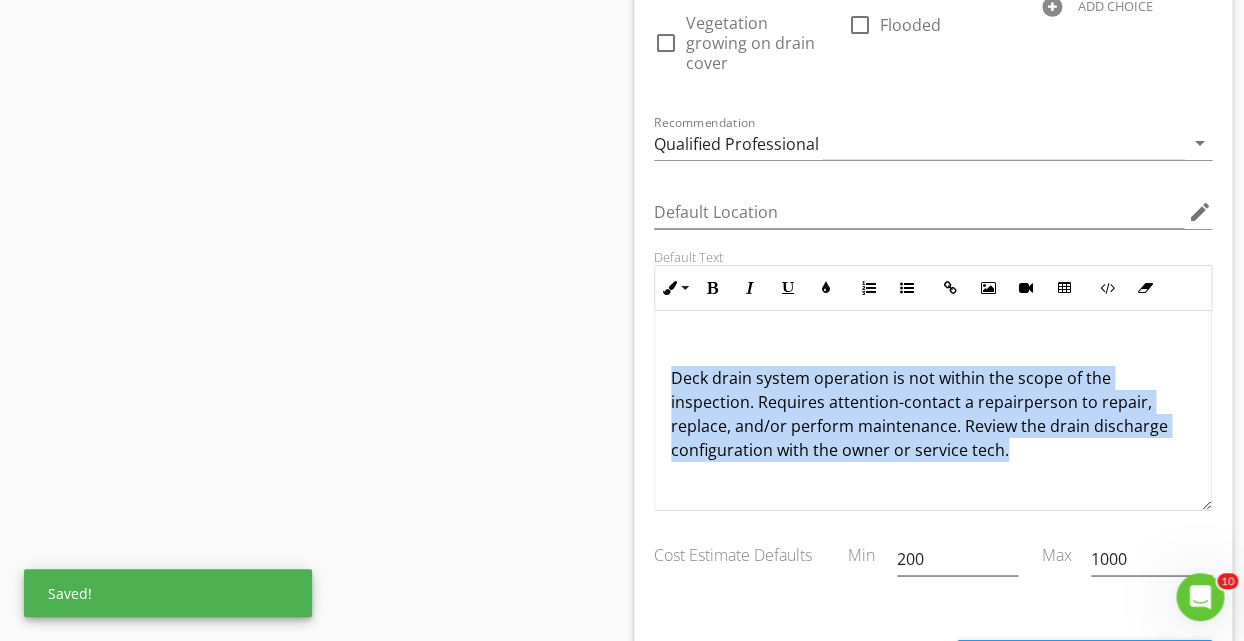 drag, startPoint x: 875, startPoint y: 452, endPoint x: 649, endPoint y: 374, distance: 239.08157 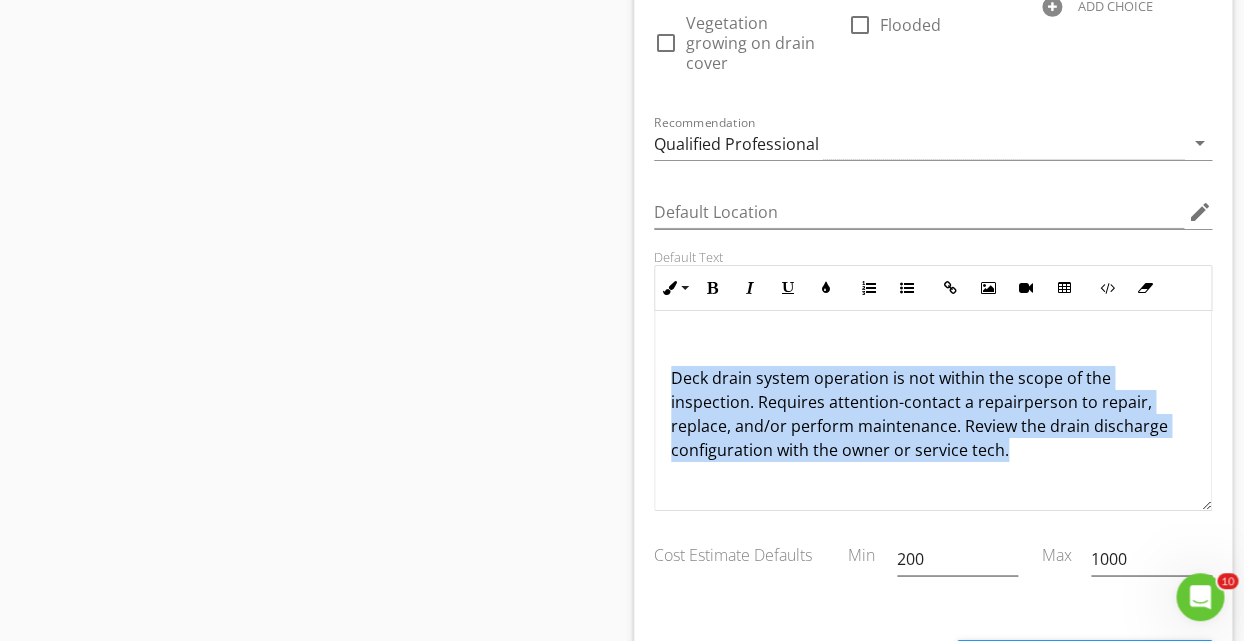 copy on "Deck drain system operation is not within the scope of the inspection. Requires attention-contact a repairperson to repair, replace, and/or perform maintenance. Review the drain discharge configuration with the owner or service tech." 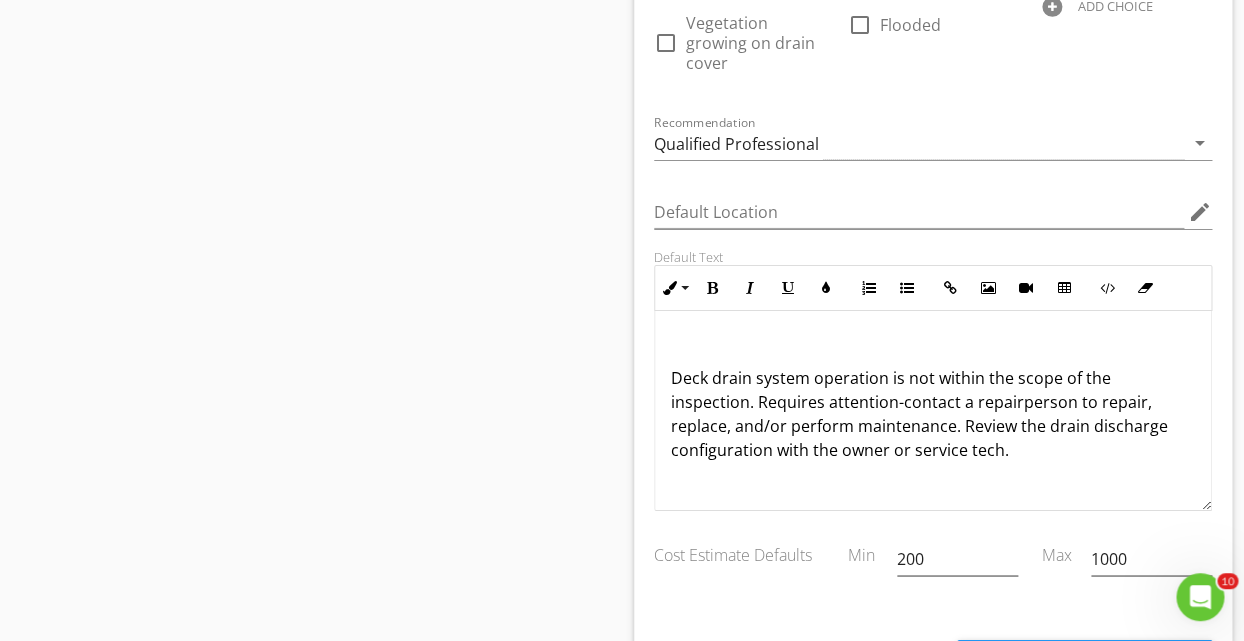 scroll, scrollTop: 0, scrollLeft: 0, axis: both 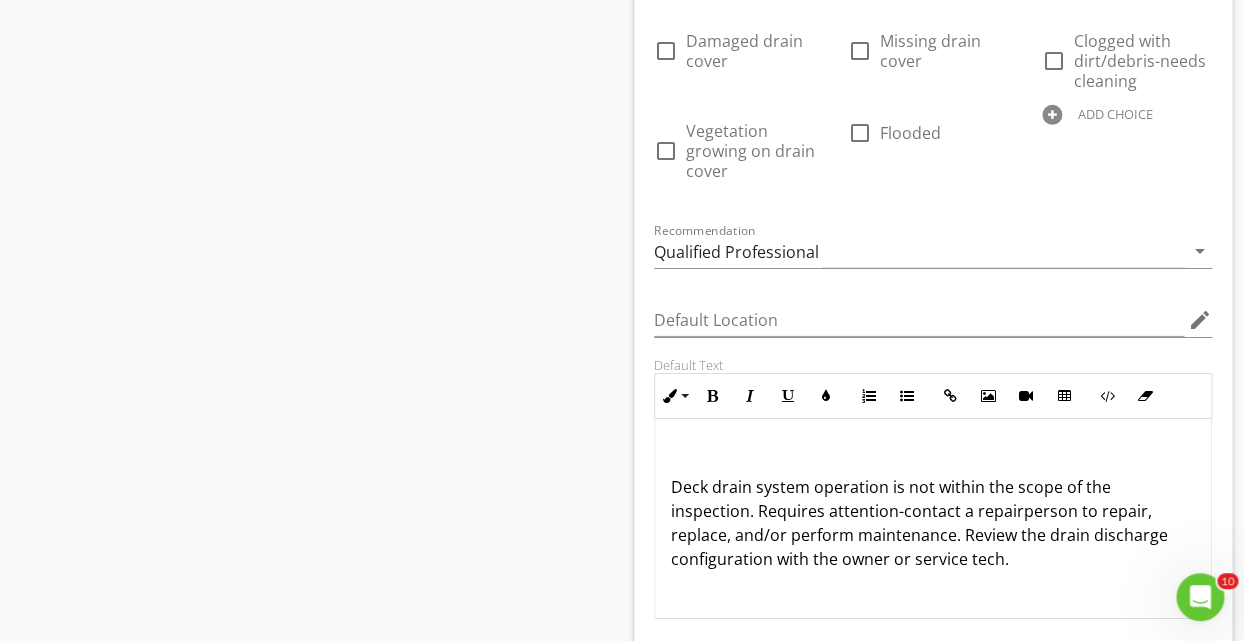drag, startPoint x: 897, startPoint y: 565, endPoint x: 905, endPoint y: 572, distance: 10.630146 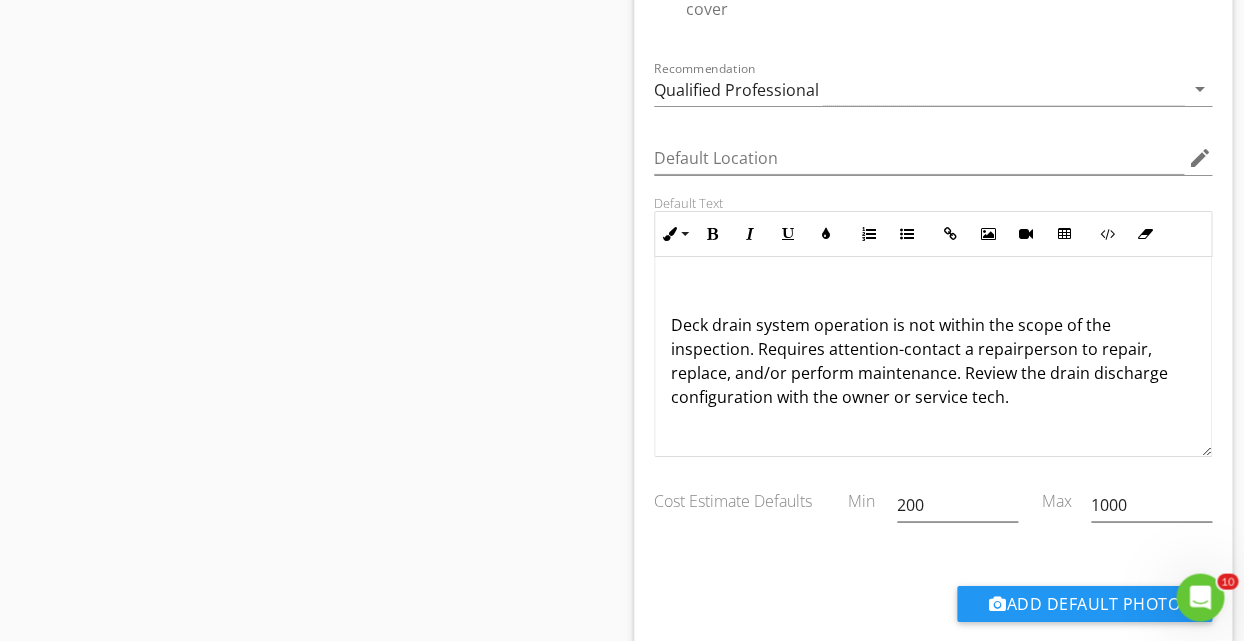scroll, scrollTop: 12096, scrollLeft: 0, axis: vertical 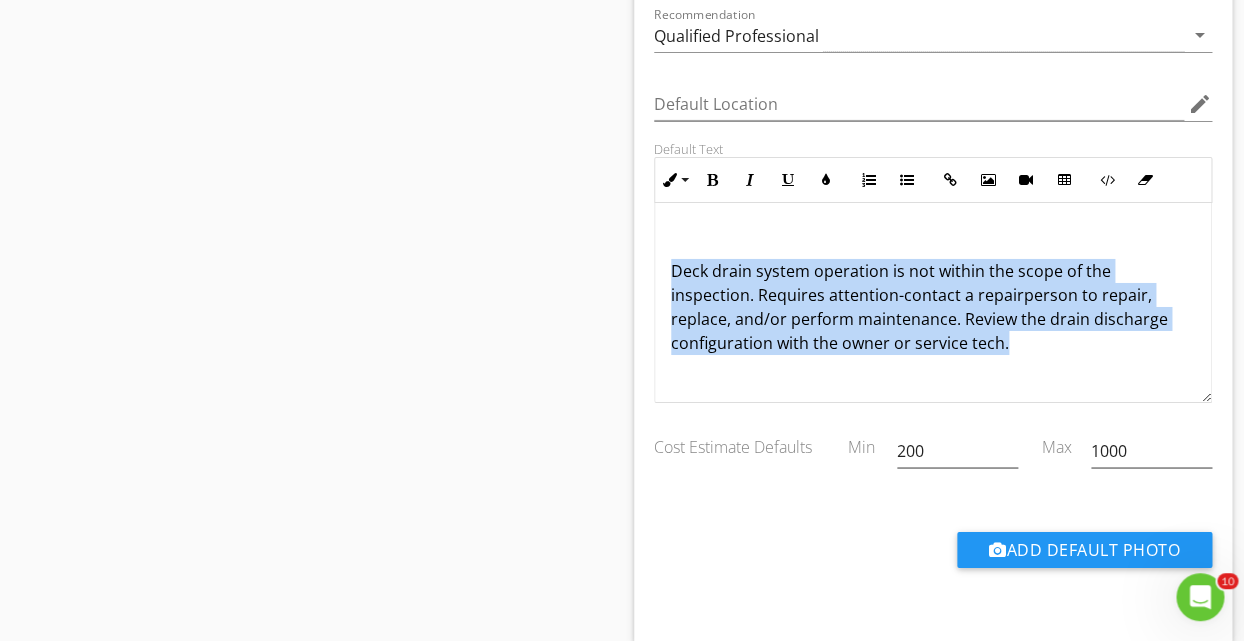 drag, startPoint x: 872, startPoint y: 344, endPoint x: 650, endPoint y: 276, distance: 232.18097 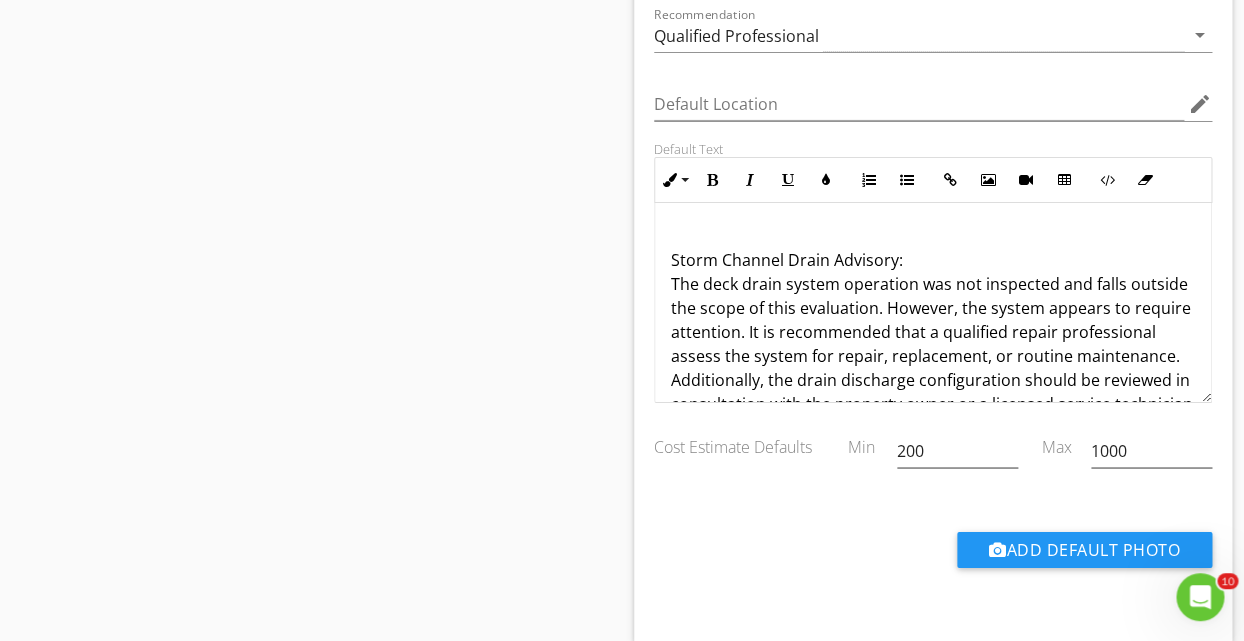 scroll, scrollTop: 0, scrollLeft: 0, axis: both 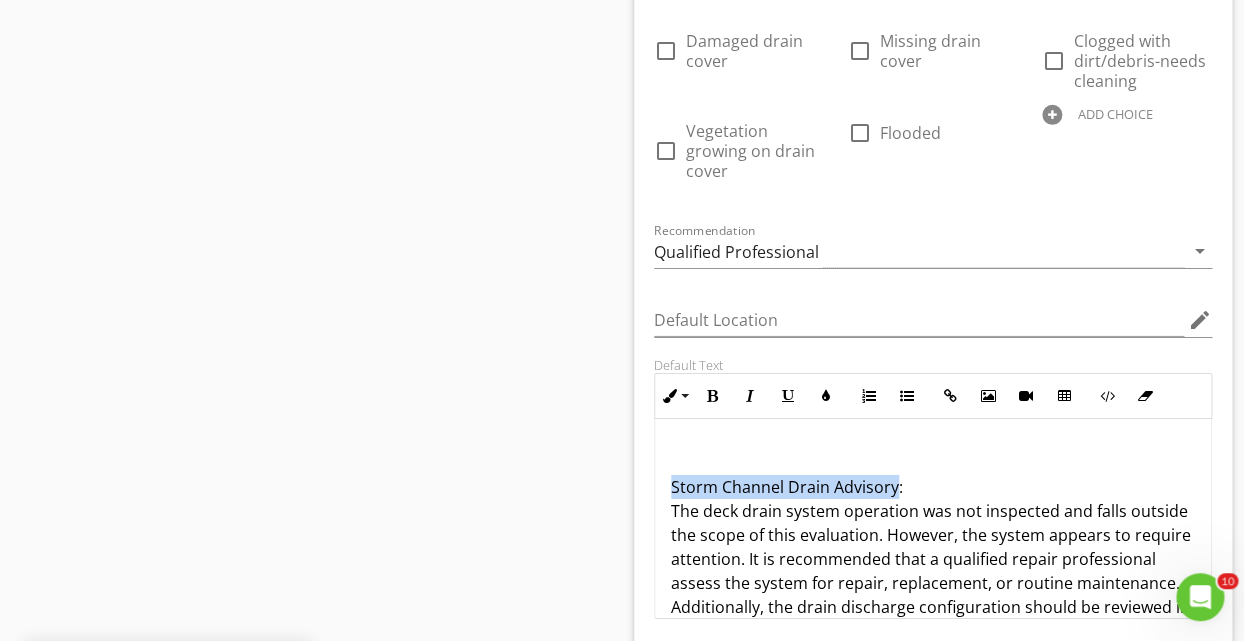 drag, startPoint x: 892, startPoint y: 483, endPoint x: 676, endPoint y: 486, distance: 216.02083 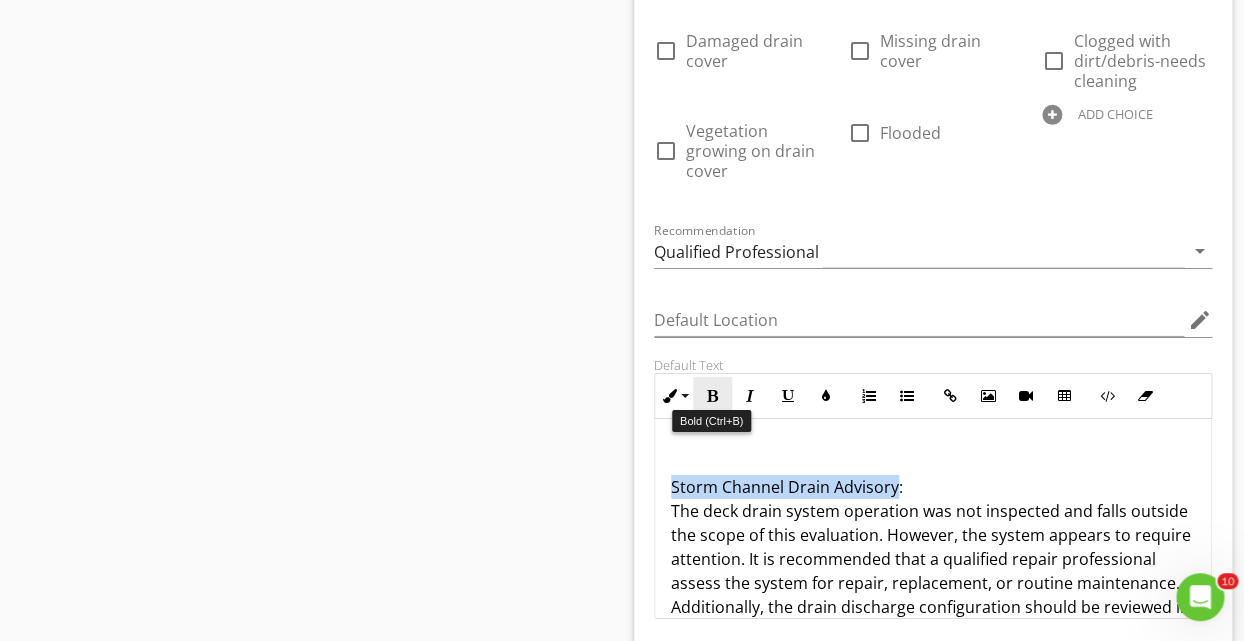 click at bounding box center (712, 396) 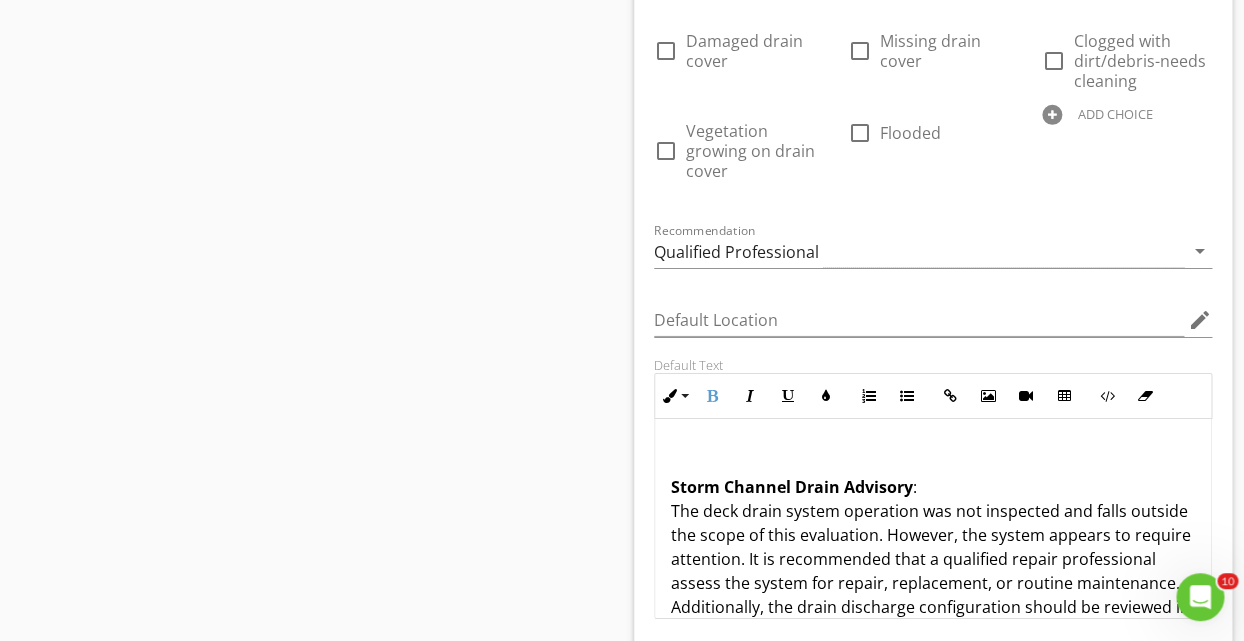 click on "Storm Channel Drain Advisory : The deck drain system operation was not inspected and falls outside the scope of this evaluation. However, the system appears to require attention. It is recommended that a qualified repair professional assess the system for repair, replacement, or routine maintenance. Additionally, the drain discharge configuration should be reviewed in consultation with the property owner or a licensed service technician to ensure proper operation and compliance." at bounding box center [933, 571] 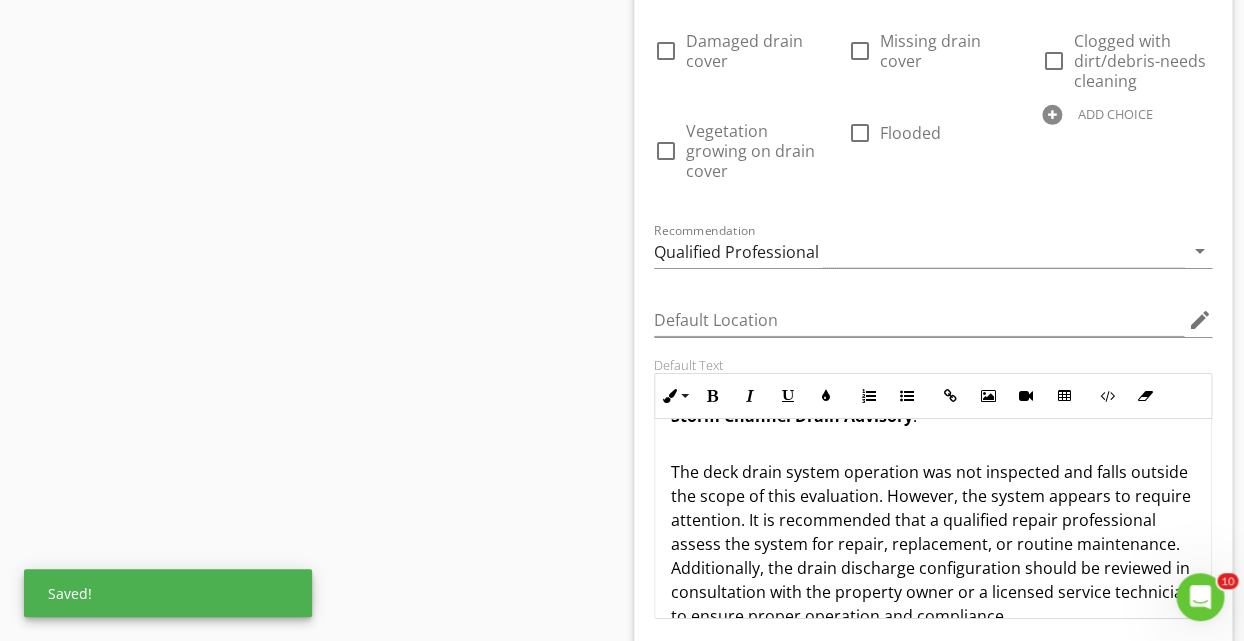 scroll, scrollTop: 104, scrollLeft: 0, axis: vertical 